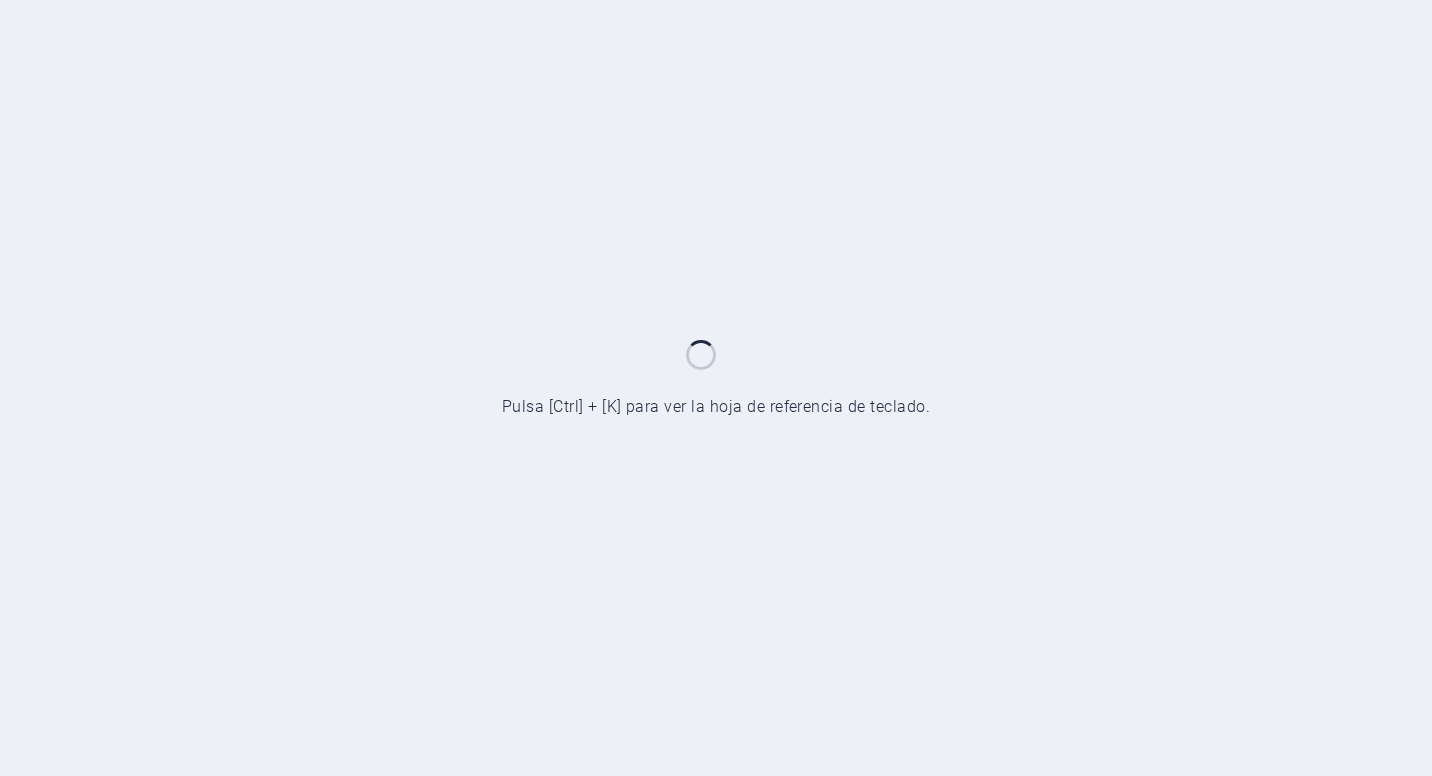 scroll, scrollTop: 0, scrollLeft: 0, axis: both 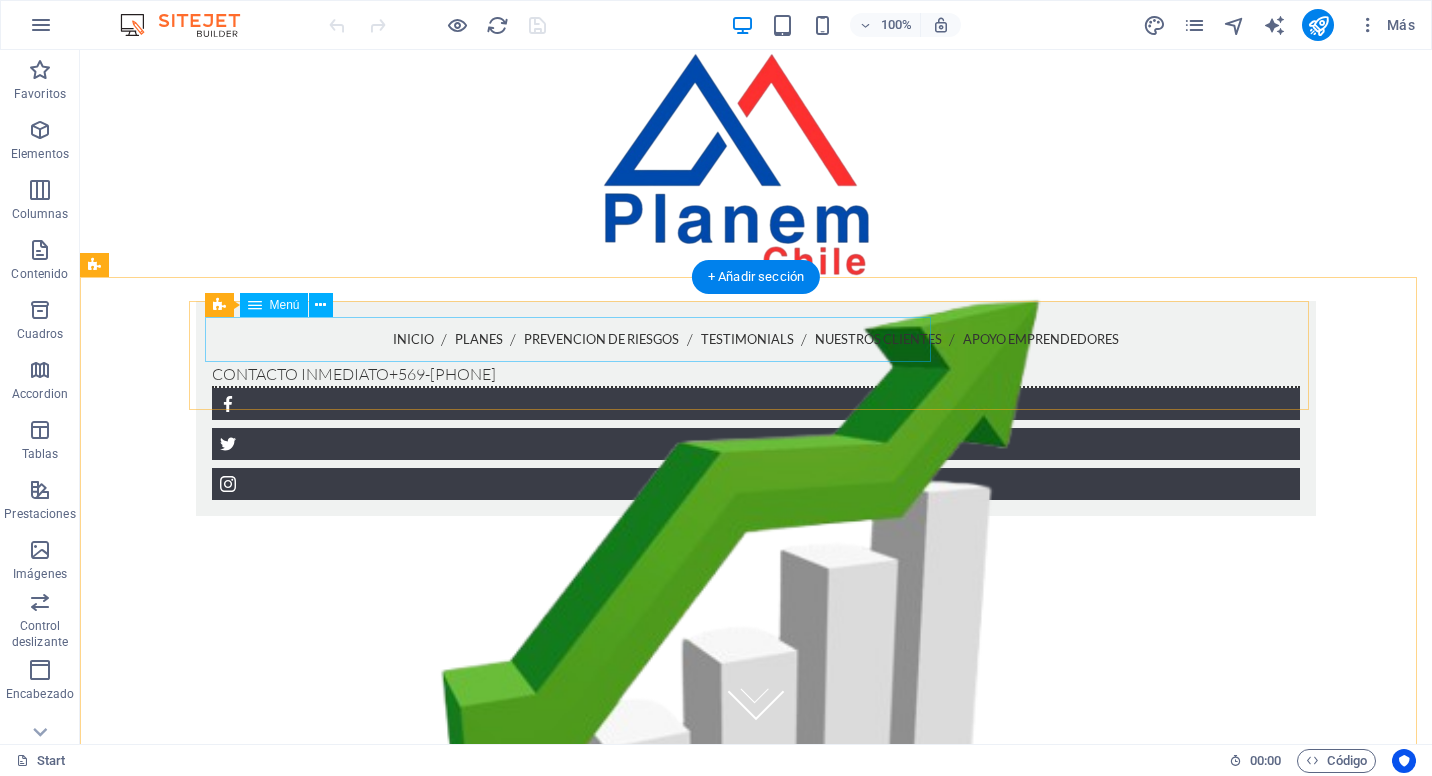 click on "inicio planes prevencion de riesgos  Testimonials nuestros clientes apoyo emprendedores" at bounding box center [756, 339] 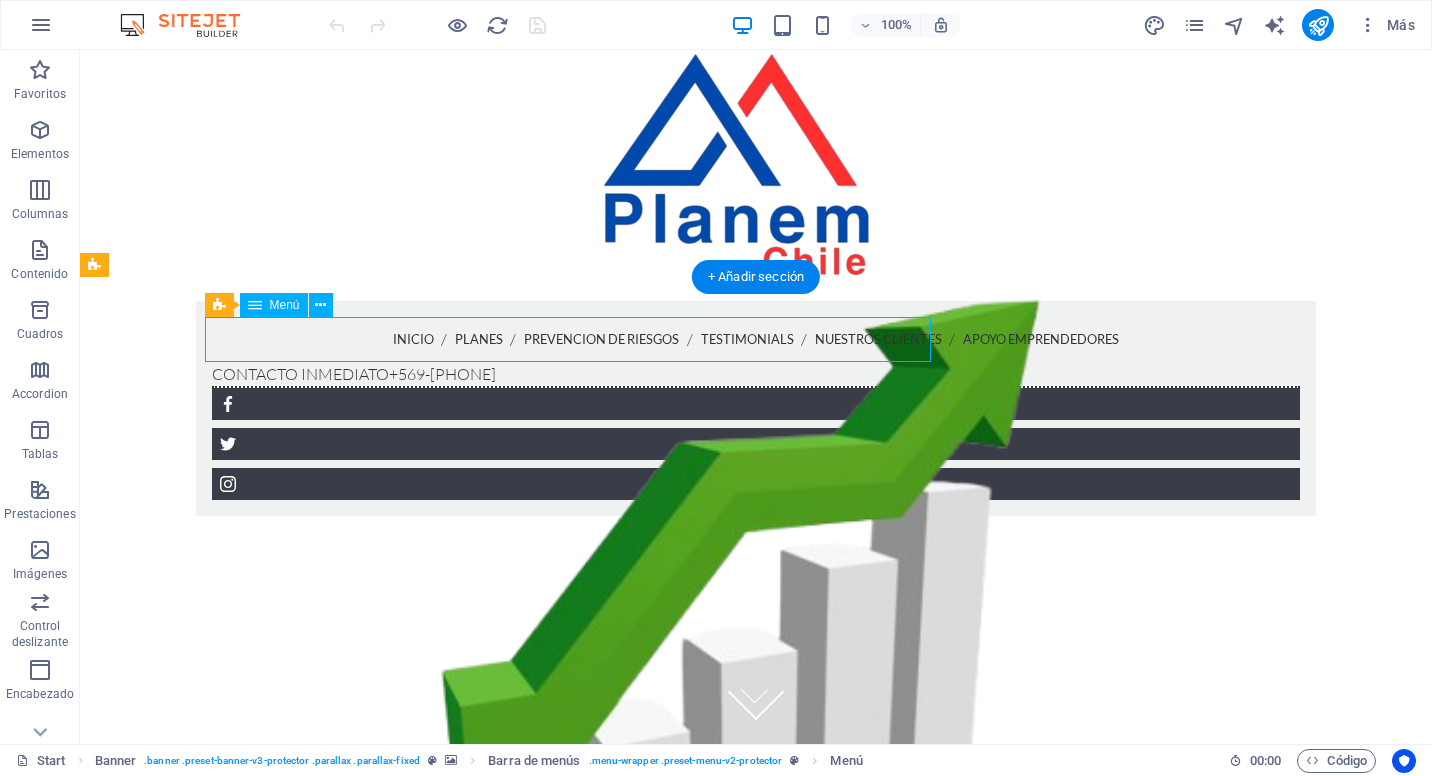 click on "inicio planes prevencion de riesgos  Testimonials nuestros clientes apoyo emprendedores" at bounding box center [756, 339] 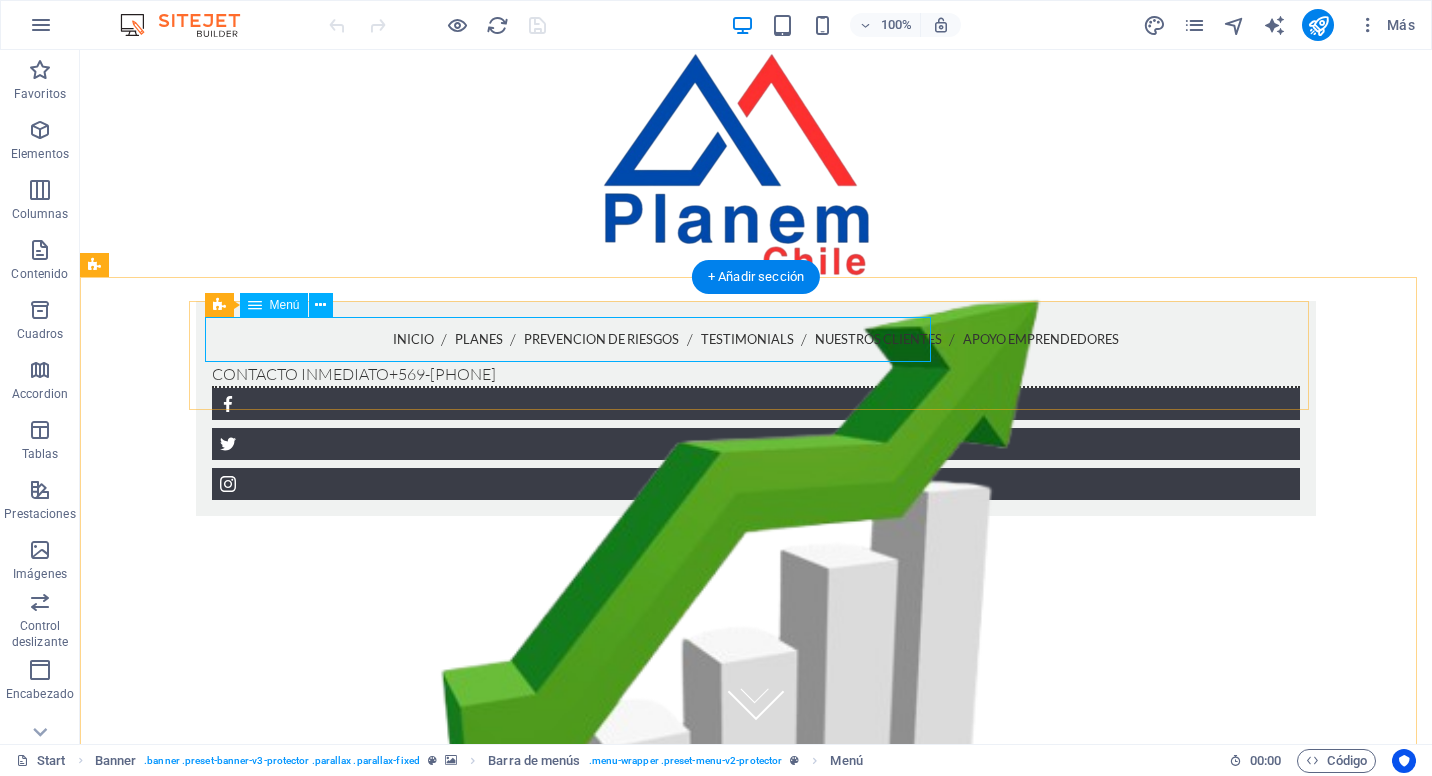 click on "inicio planes prevencion de riesgos  Testimonials nuestros clientes apoyo emprendedores" at bounding box center (756, 339) 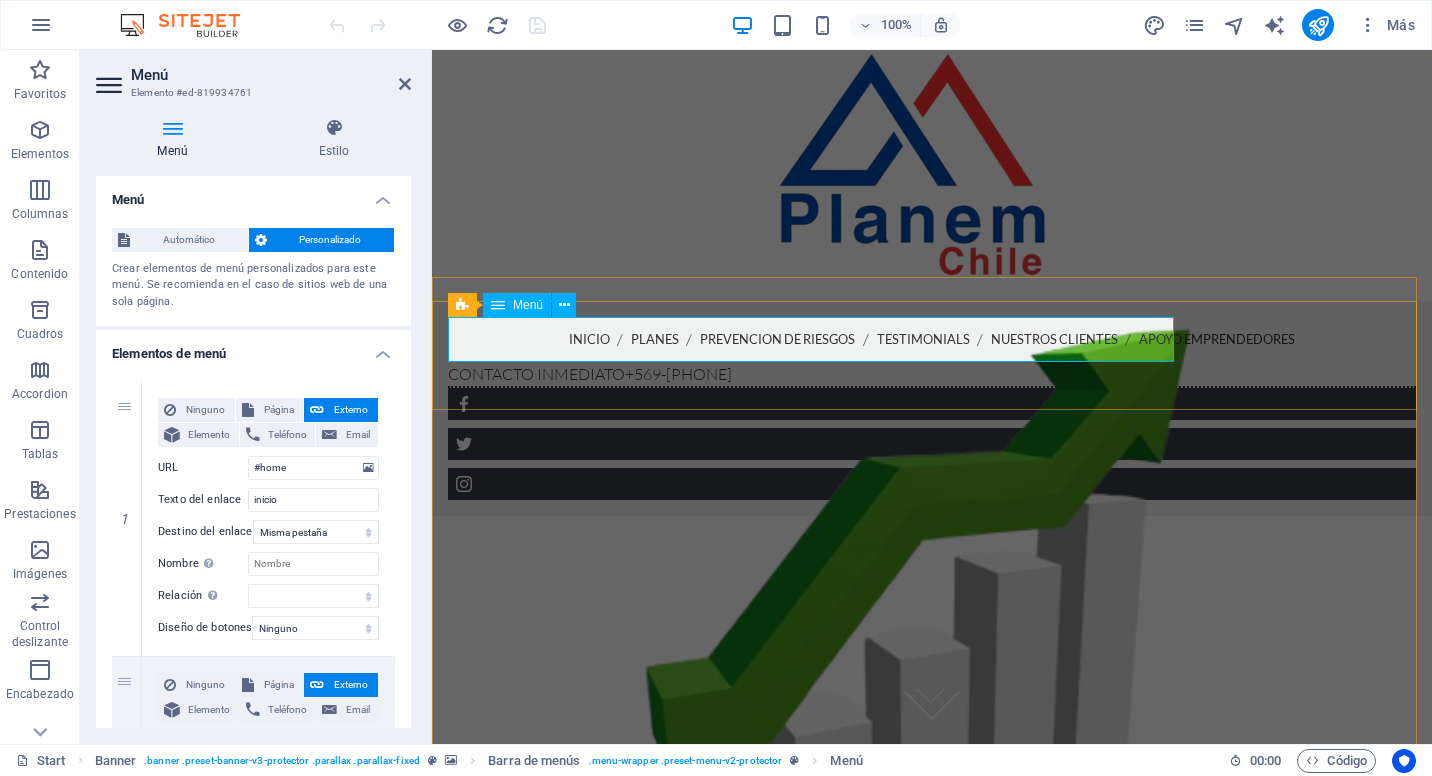 click on "inicio planes prevencion de riesgos  Testimonials nuestros clientes apoyo emprendedores" at bounding box center [932, 339] 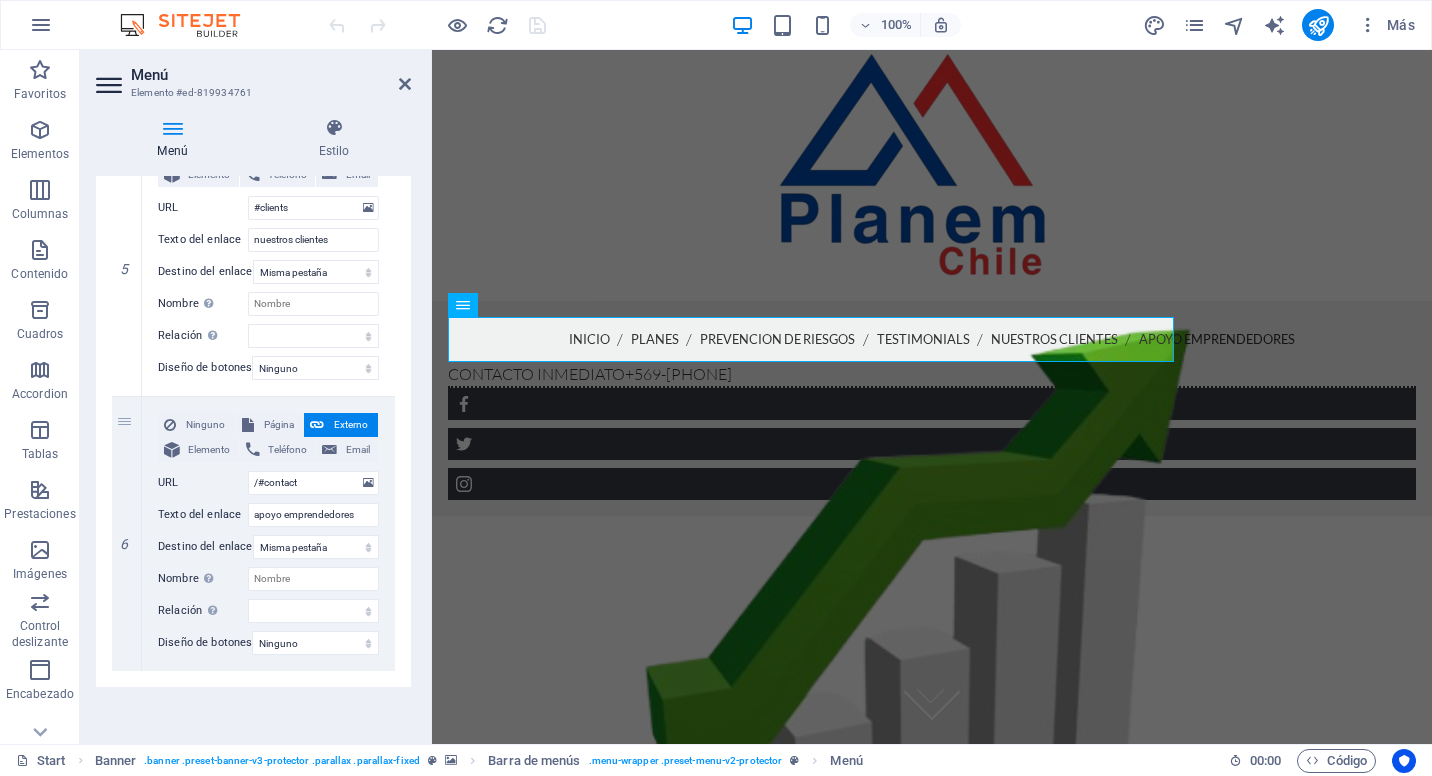 scroll, scrollTop: 1372, scrollLeft: 0, axis: vertical 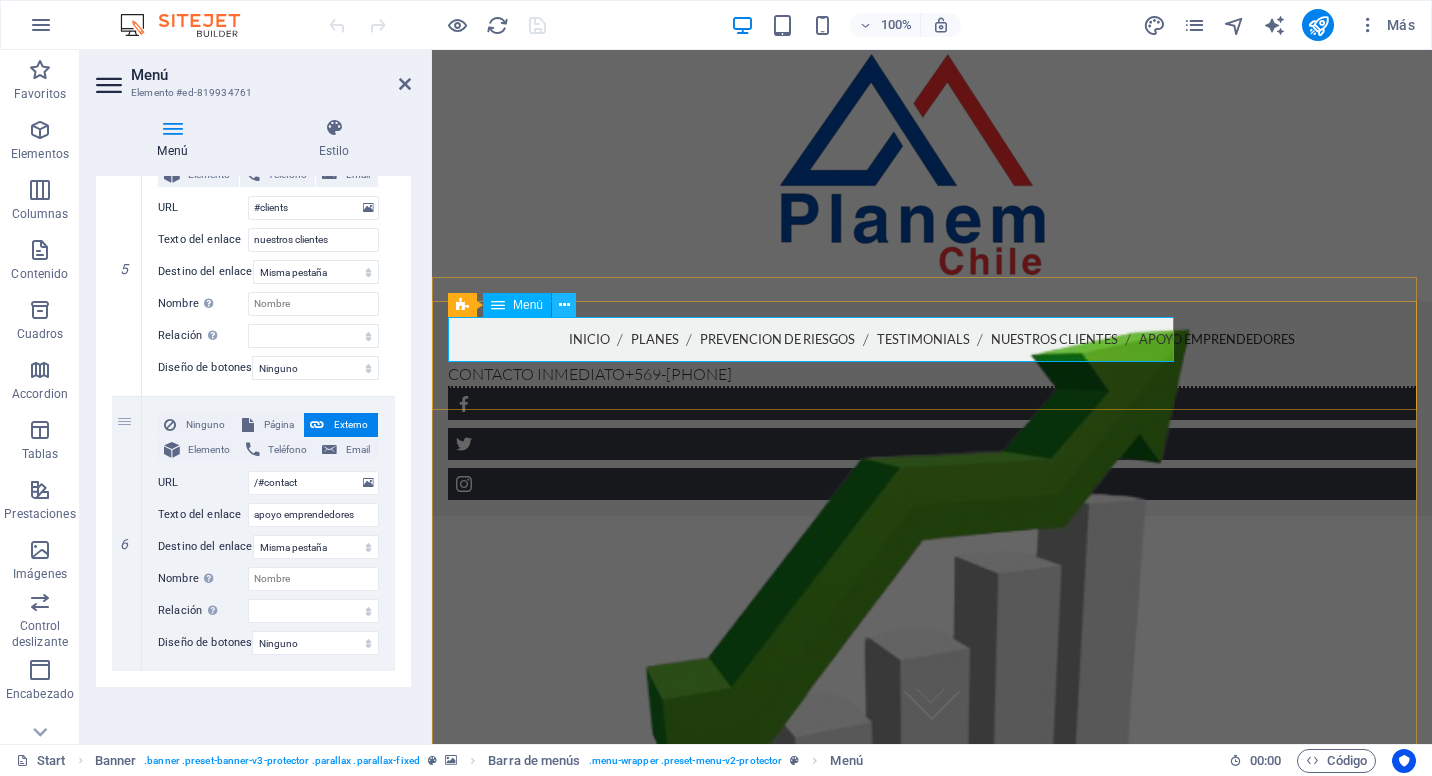 click at bounding box center [564, 305] 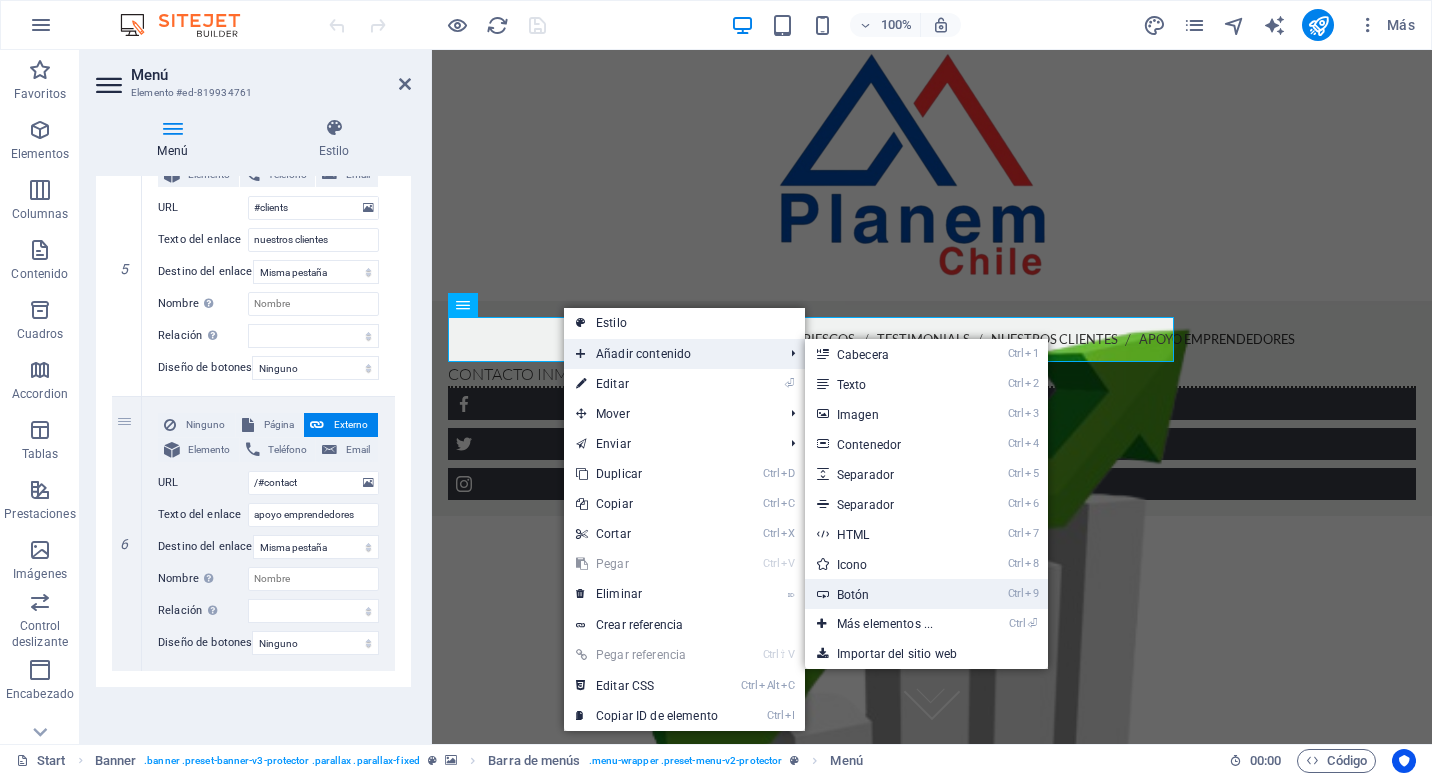 click on "Ctrl 9  Botón" at bounding box center (889, 594) 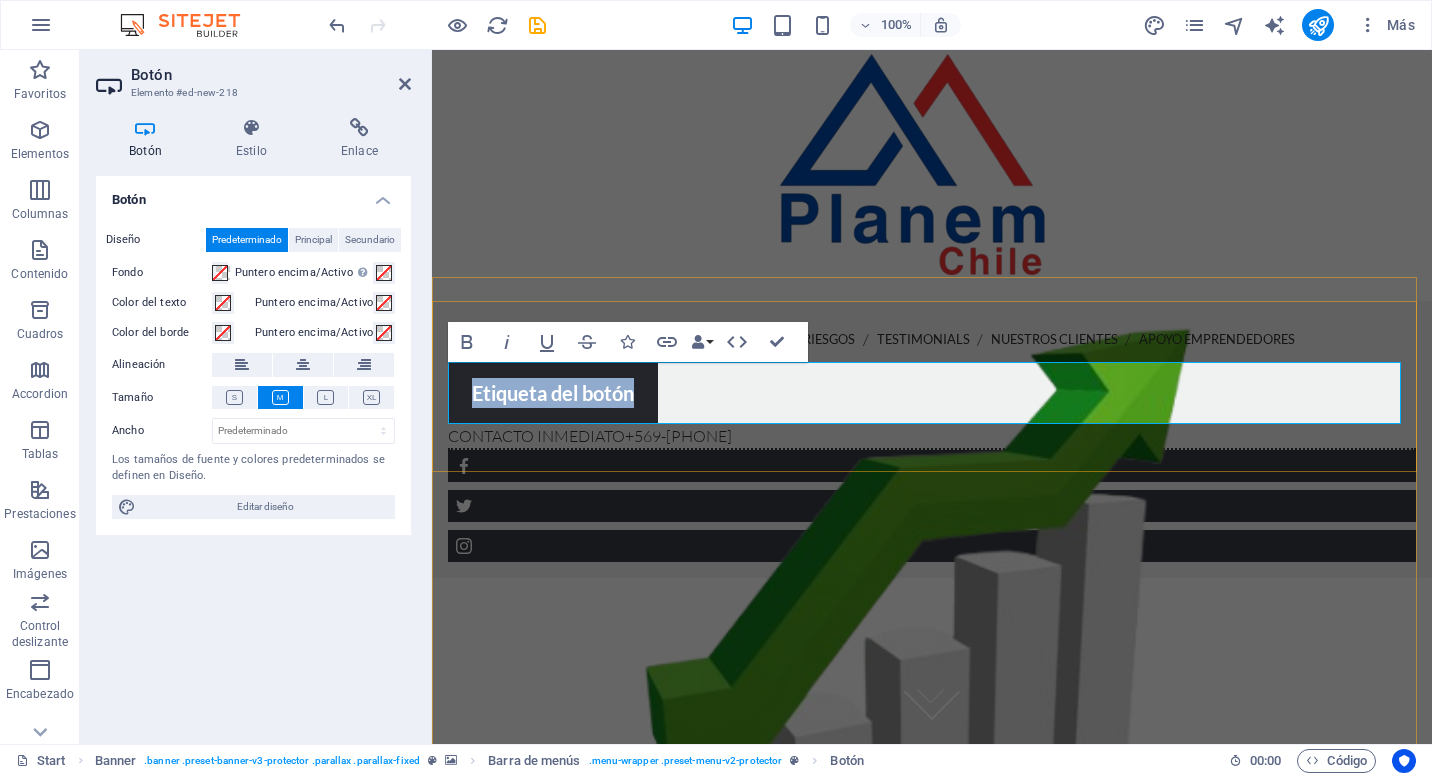 click on "Etiqueta del botón" at bounding box center [553, 393] 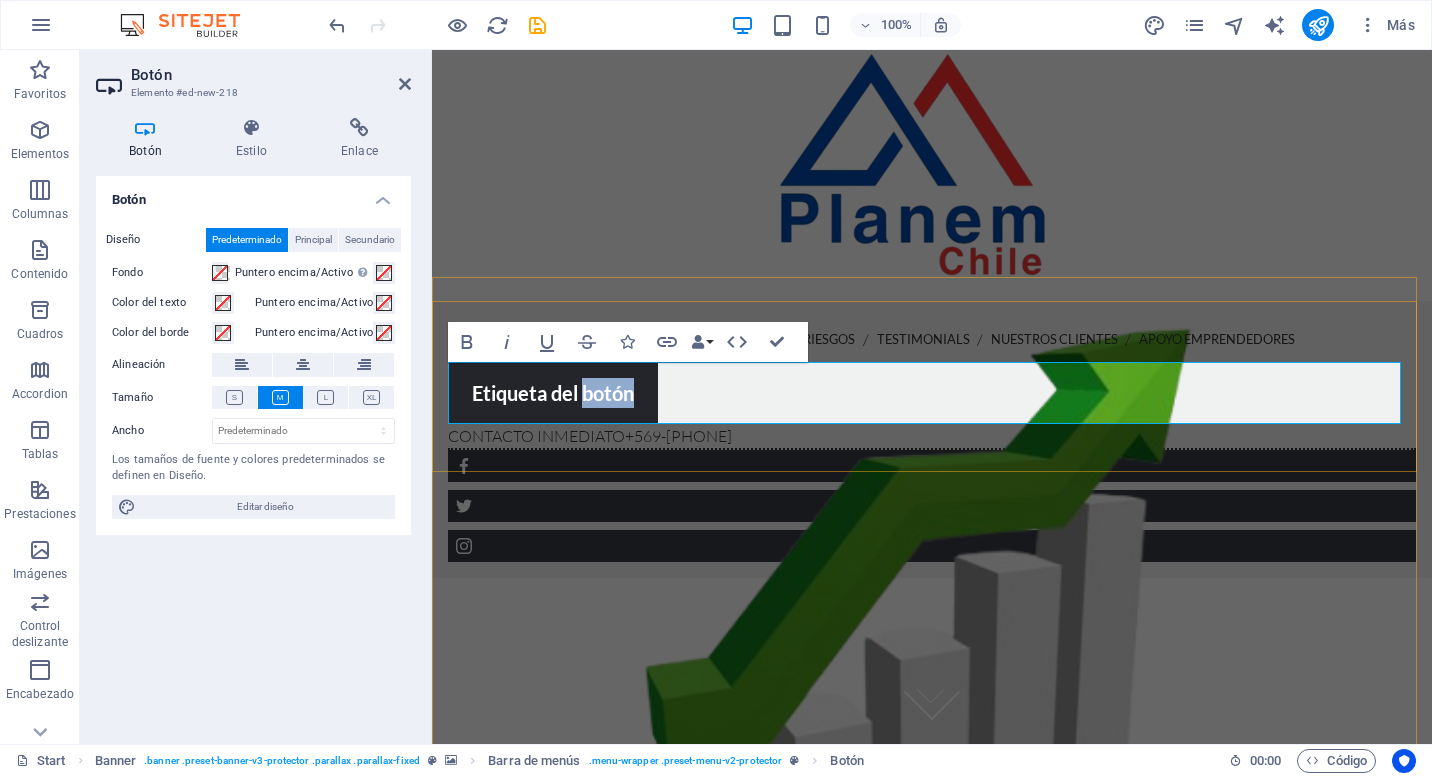 click on "Etiqueta del botón" at bounding box center (553, 393) 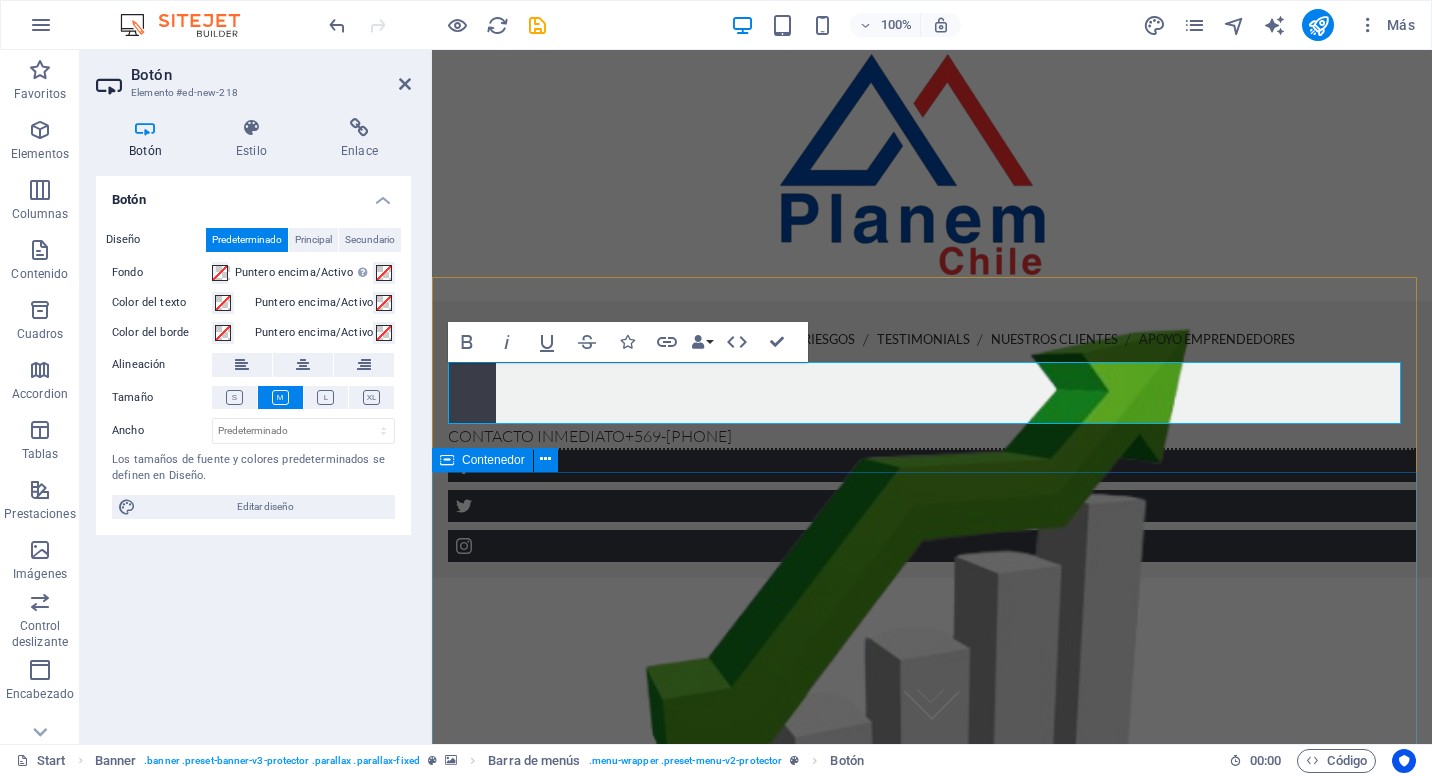 type 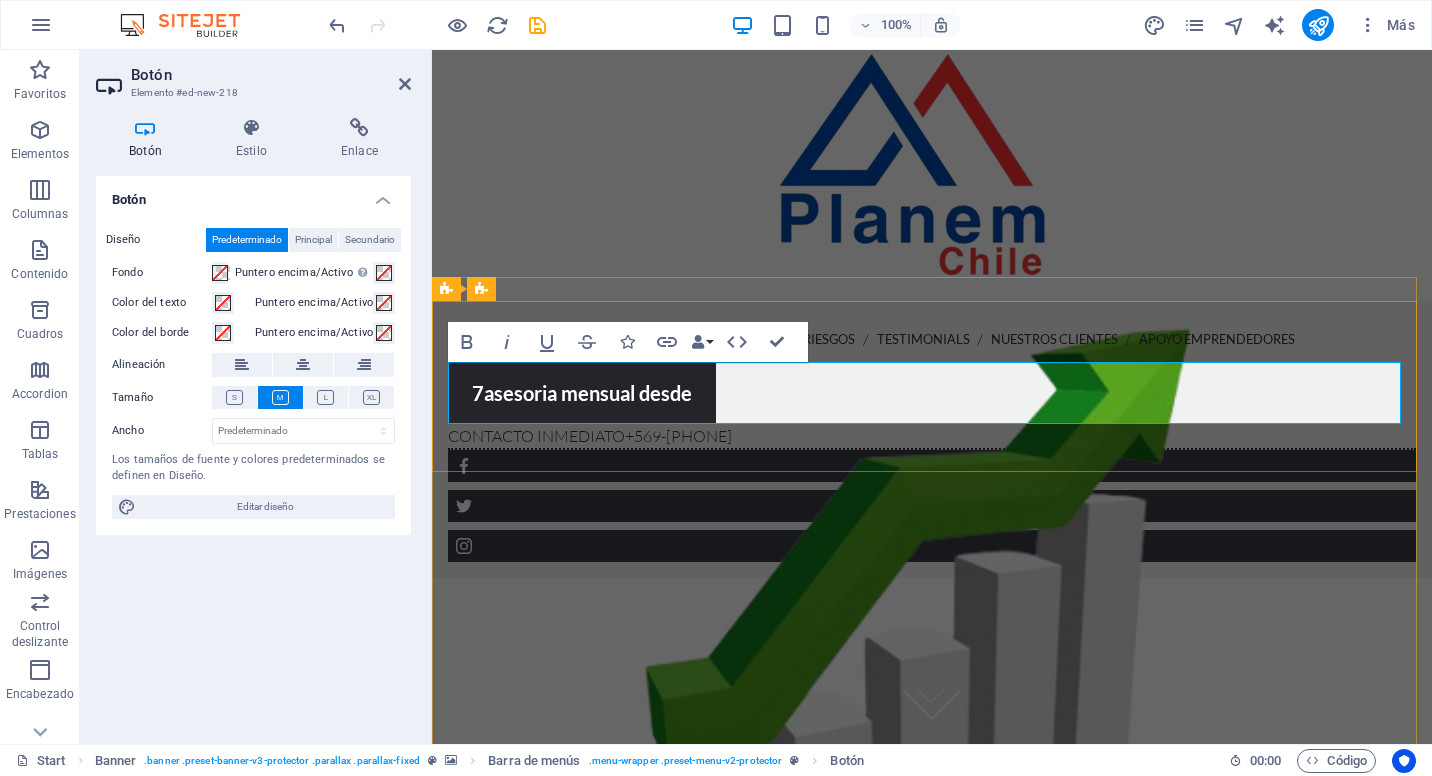 scroll, scrollTop: 330, scrollLeft: 0, axis: vertical 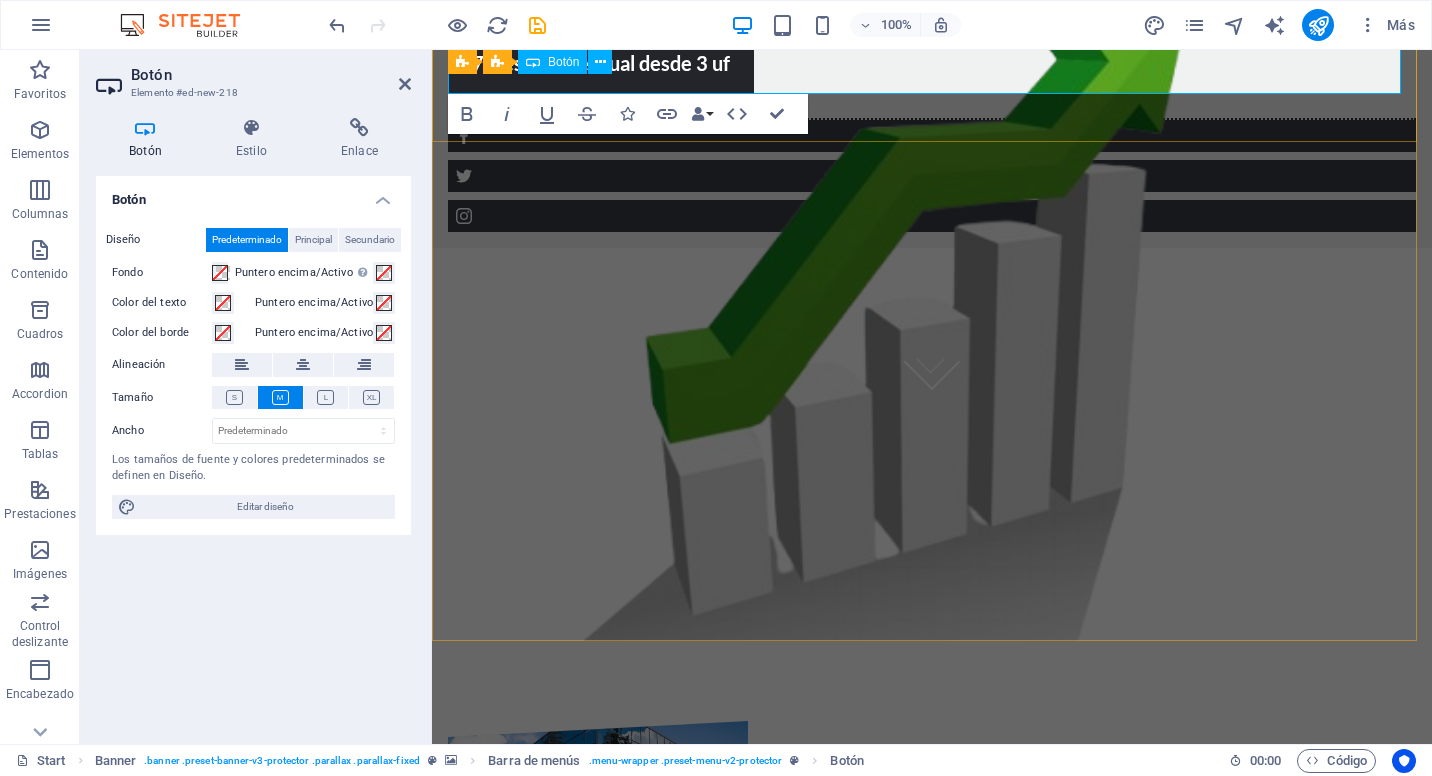 click on "7asesoria mensual desde 3 uf" at bounding box center (601, 63) 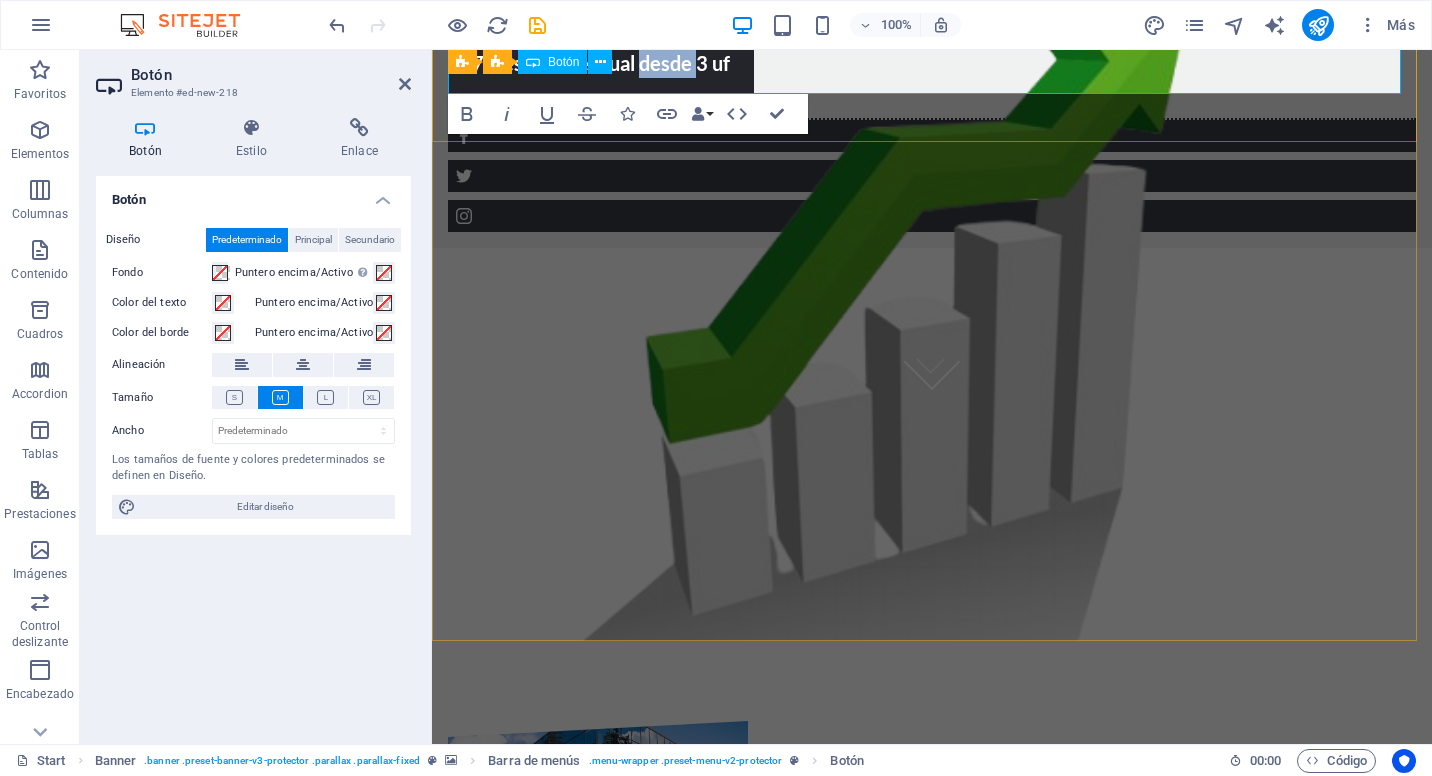 click on "7asesoria mensual desde 3 uf" at bounding box center [601, 63] 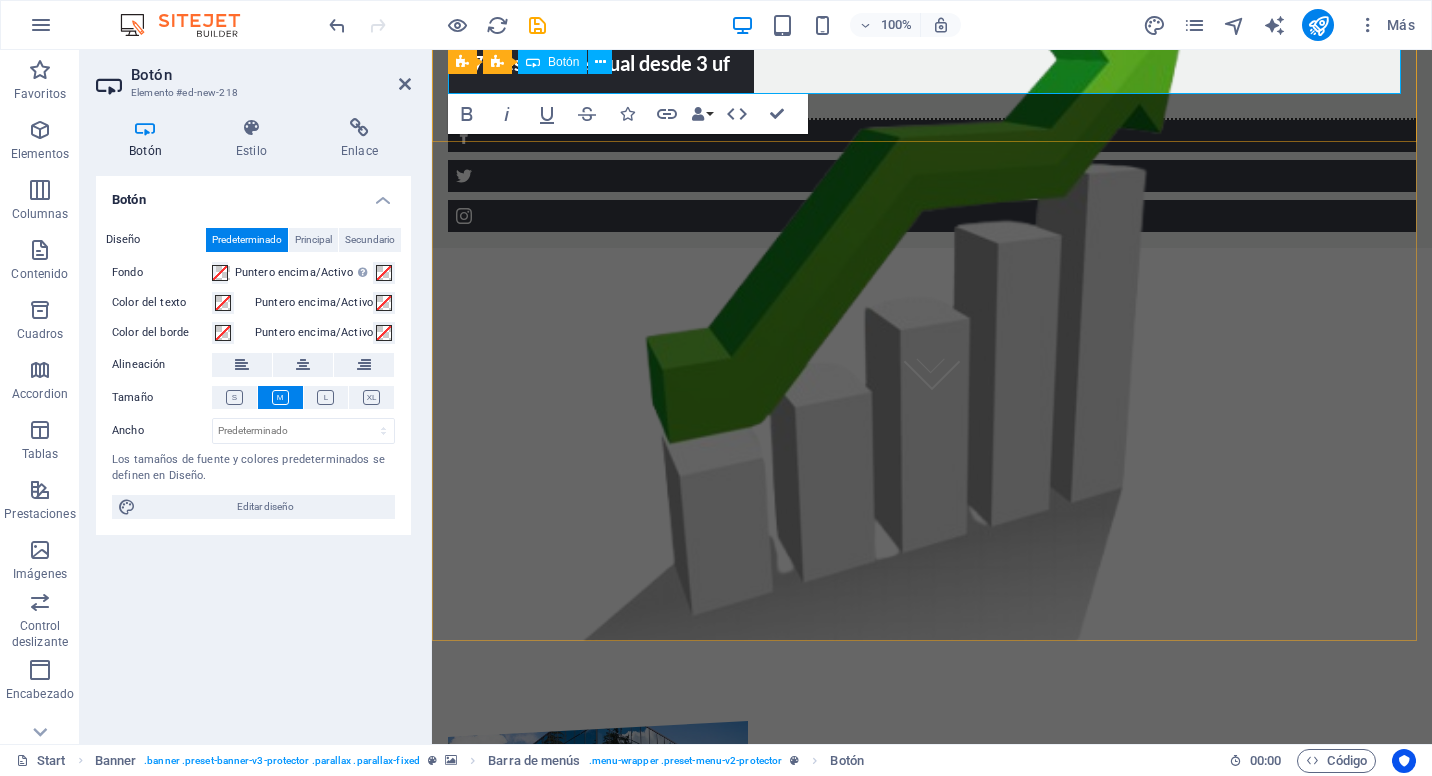 click on "7asesoria mensual desde 3 uf" at bounding box center (601, 63) 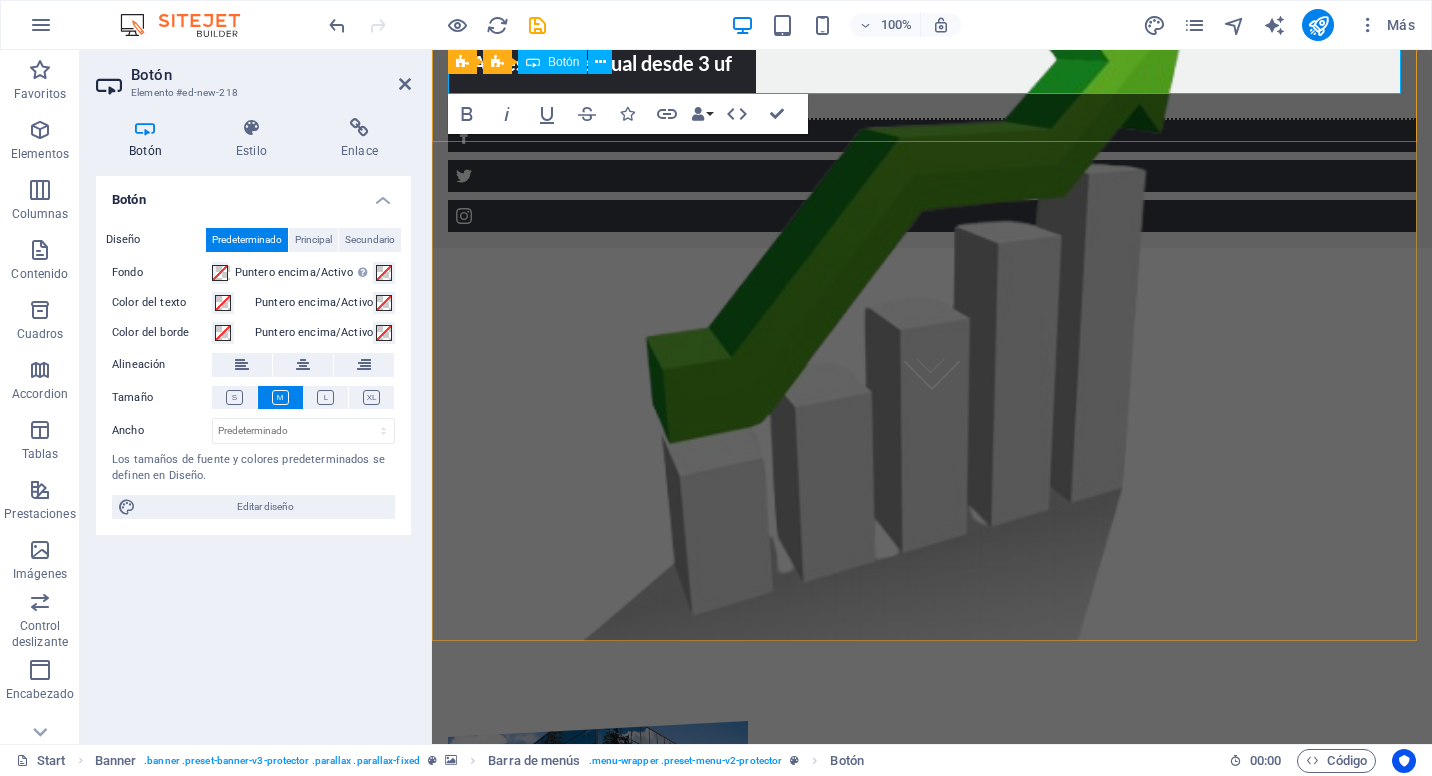 click on "Aasesoria mensual desde 3 uf" at bounding box center (602, 63) 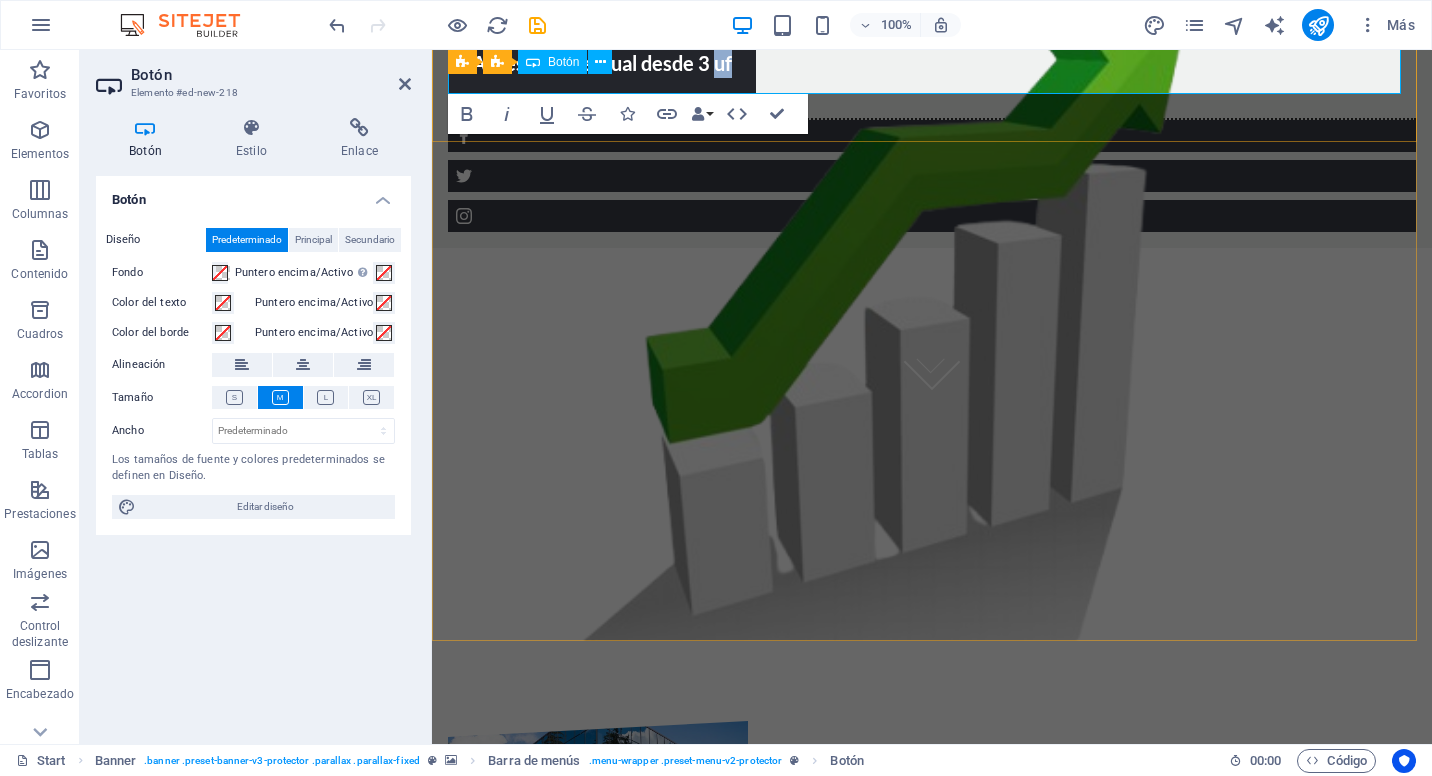 click on "Aasesoria mensual desde 3 uf" at bounding box center (602, 63) 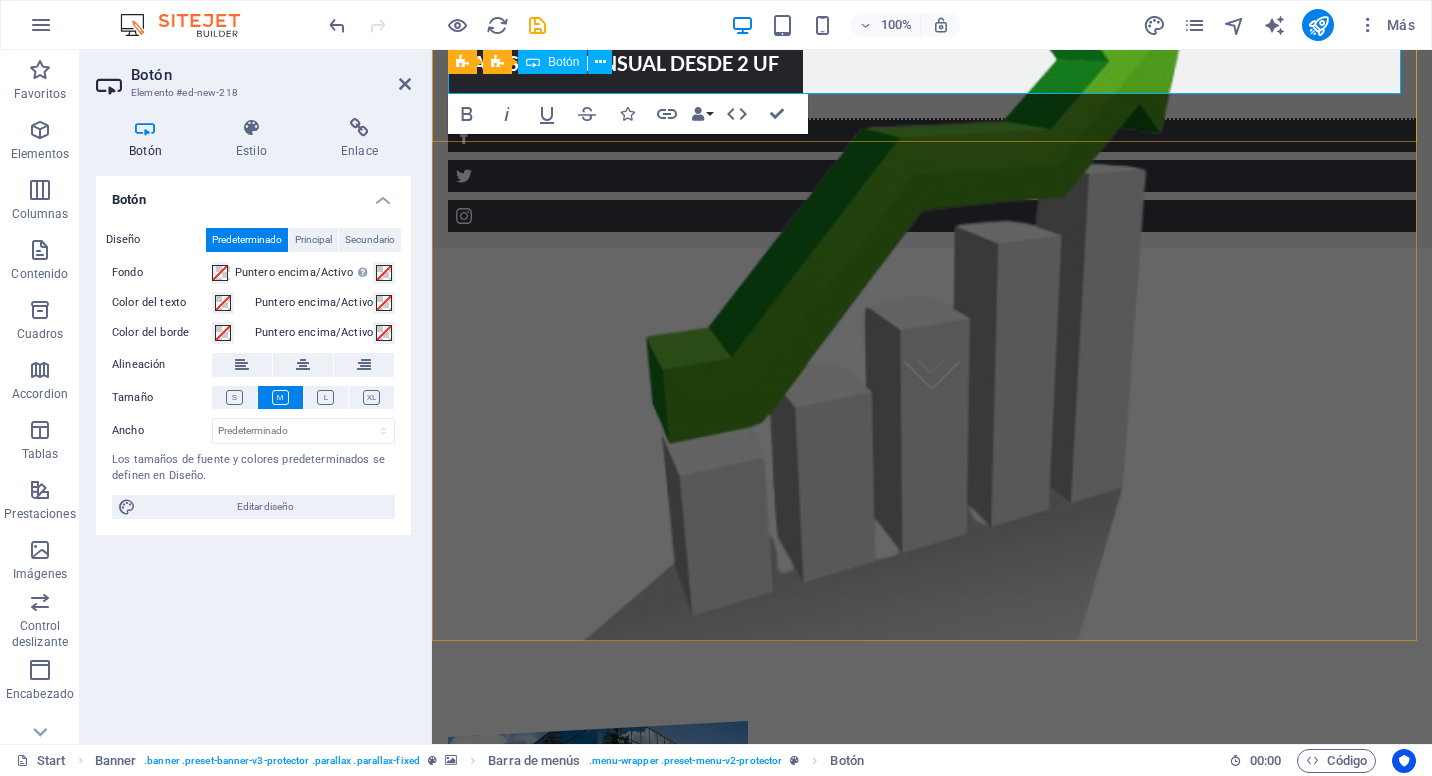 click on "ASESORIA MENSUAL DESDE 2 UF" at bounding box center [625, 63] 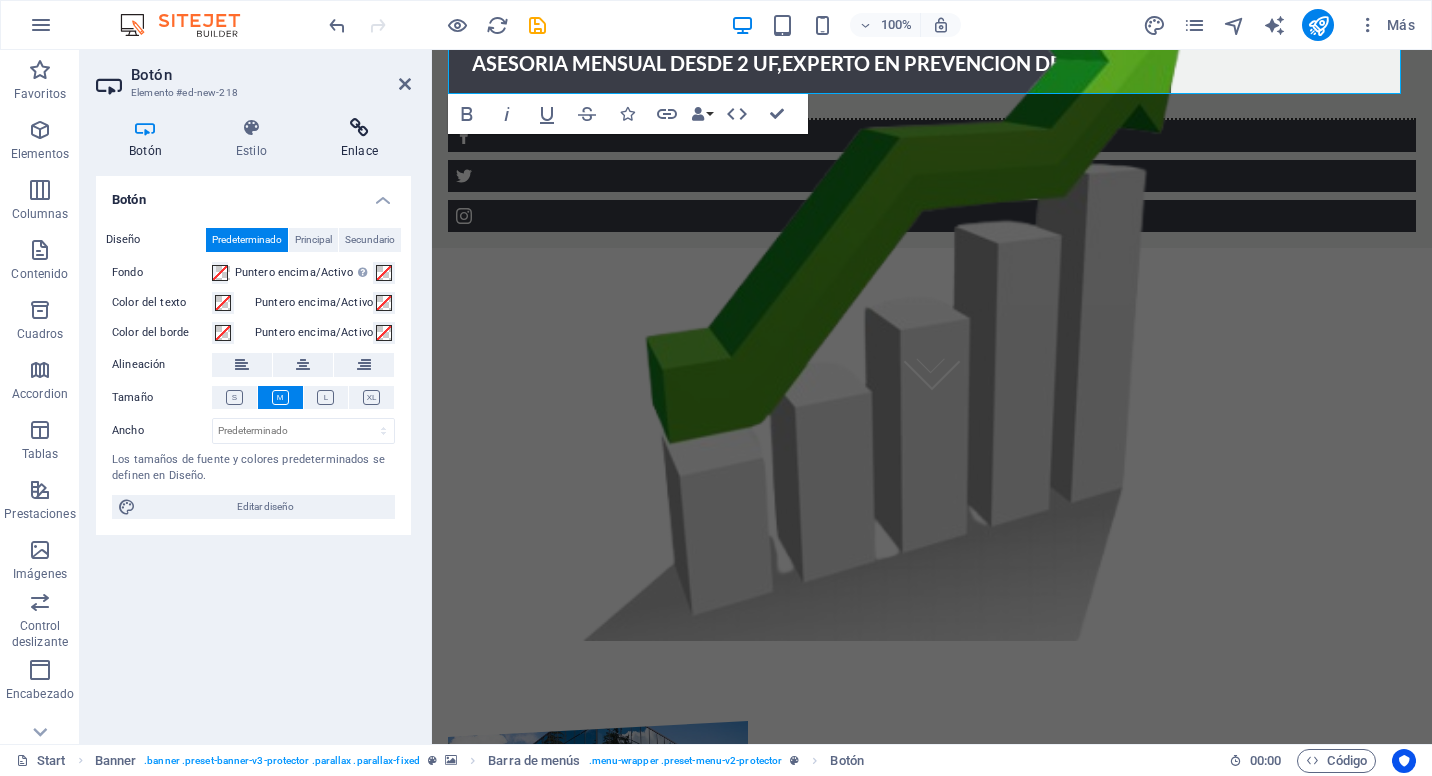 click at bounding box center [359, 128] 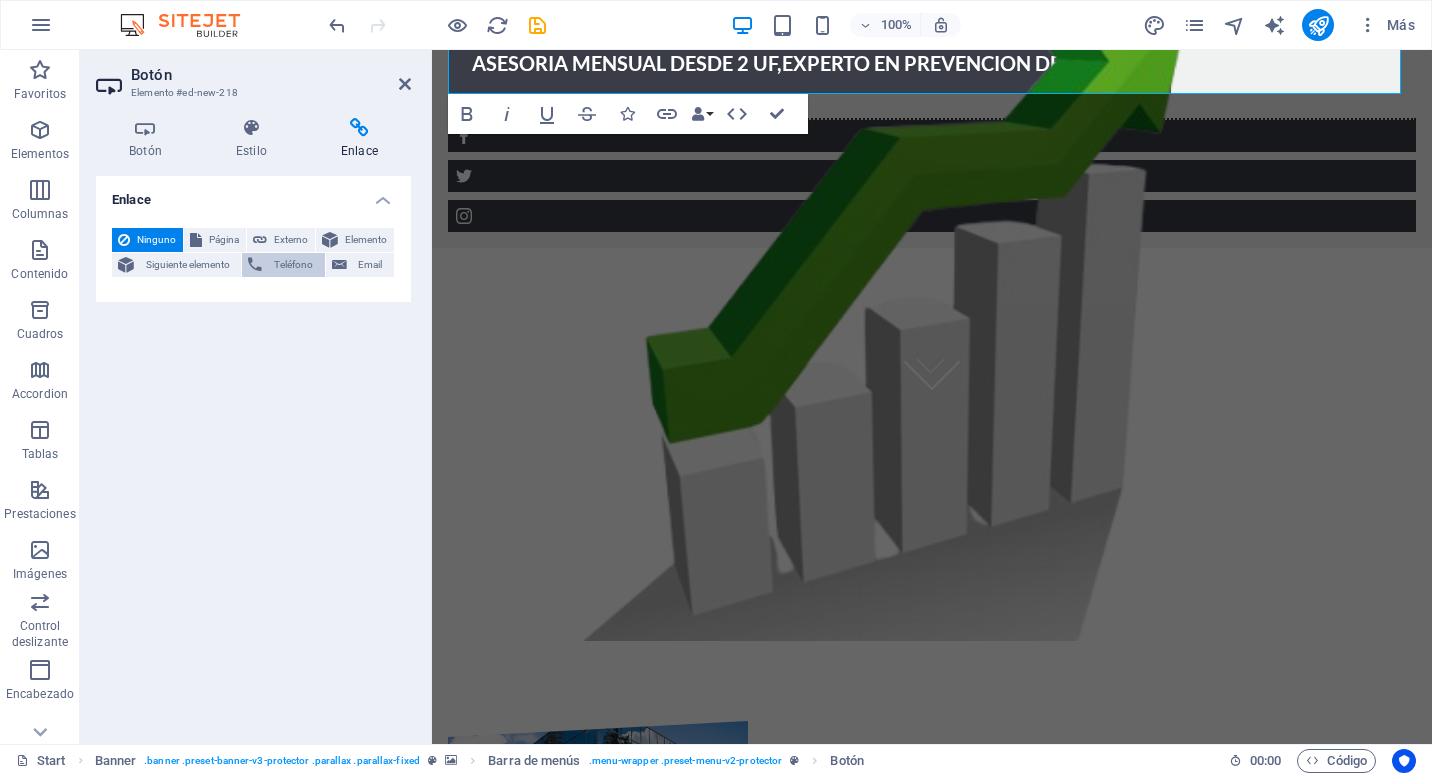 click on "Teléfono" at bounding box center [293, 265] 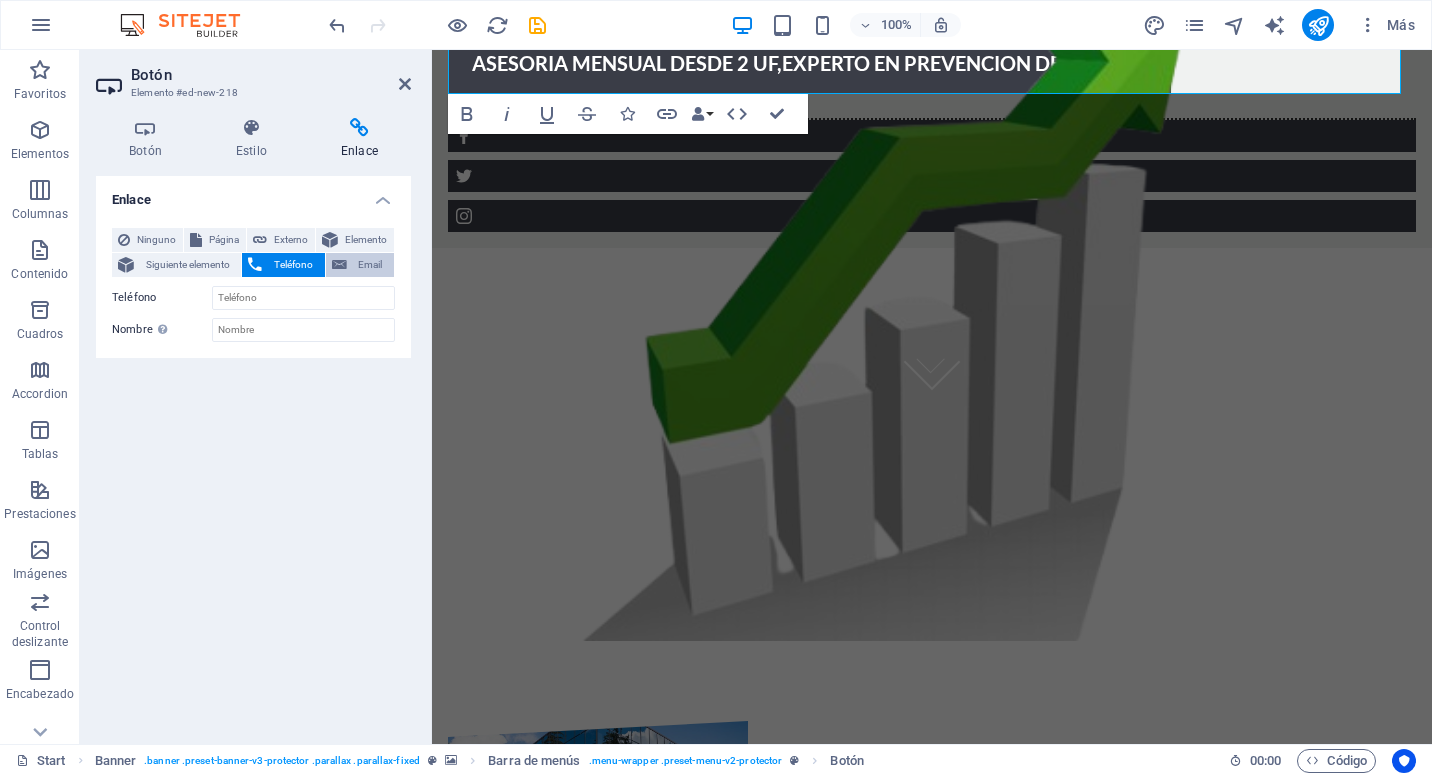 click on "Email" at bounding box center (370, 265) 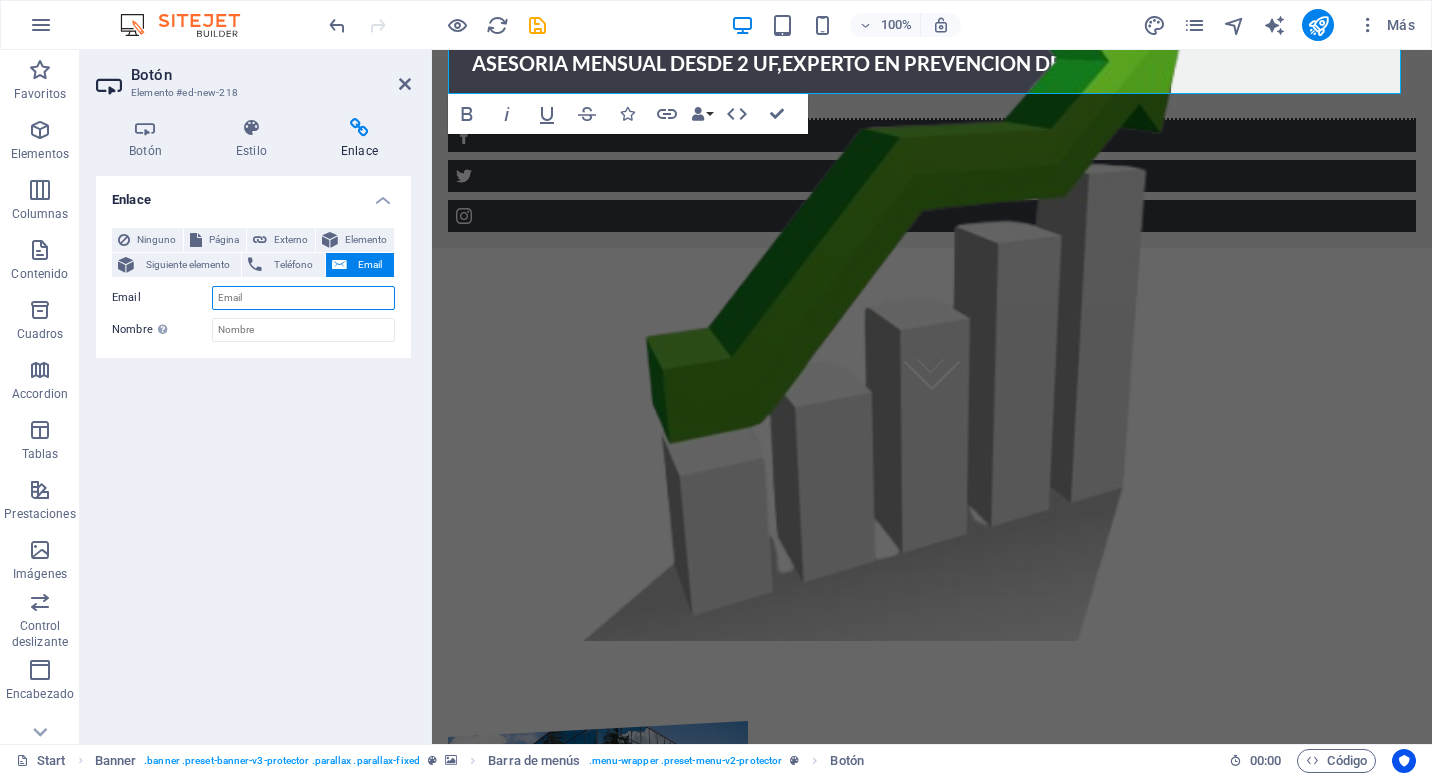 click on "Email" at bounding box center (303, 298) 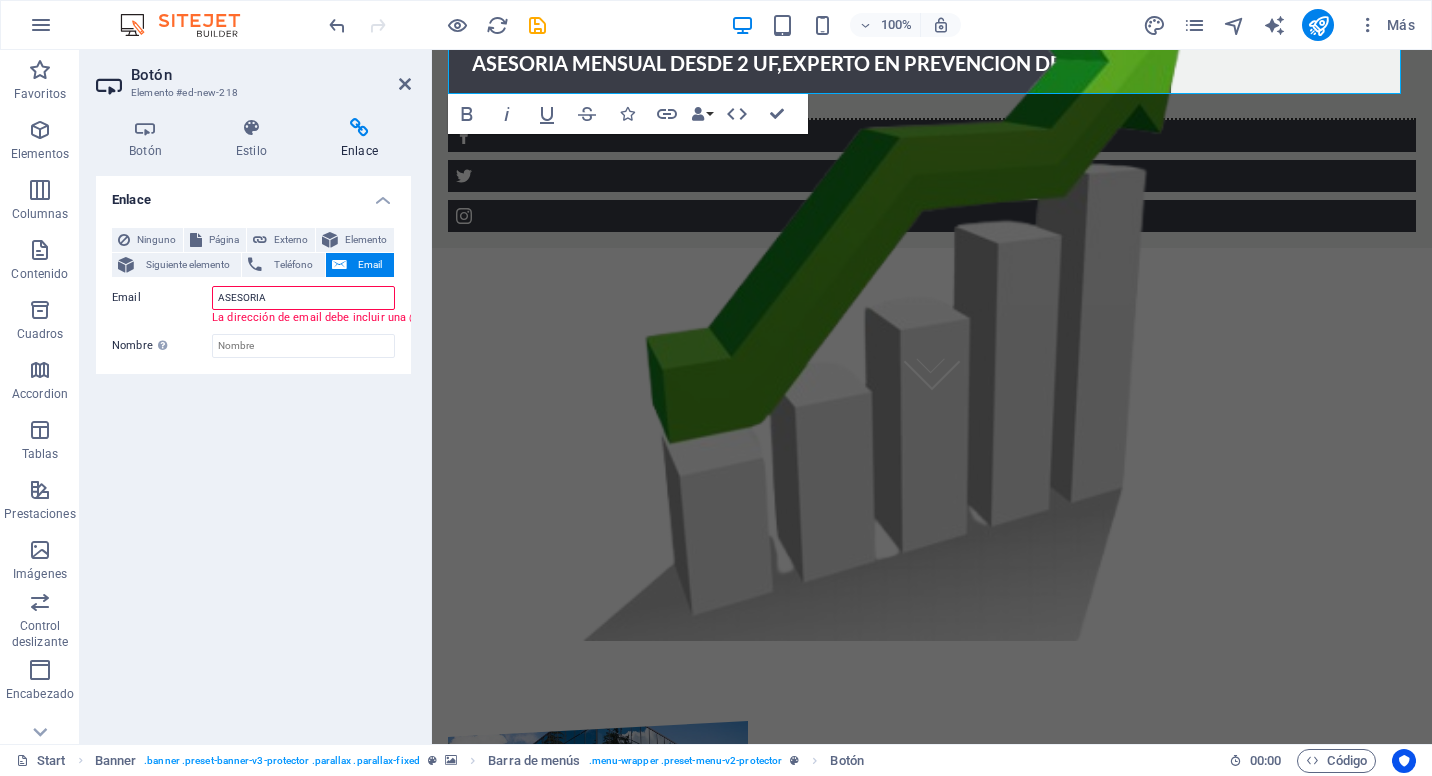 type on "asesoria@planem.cl" 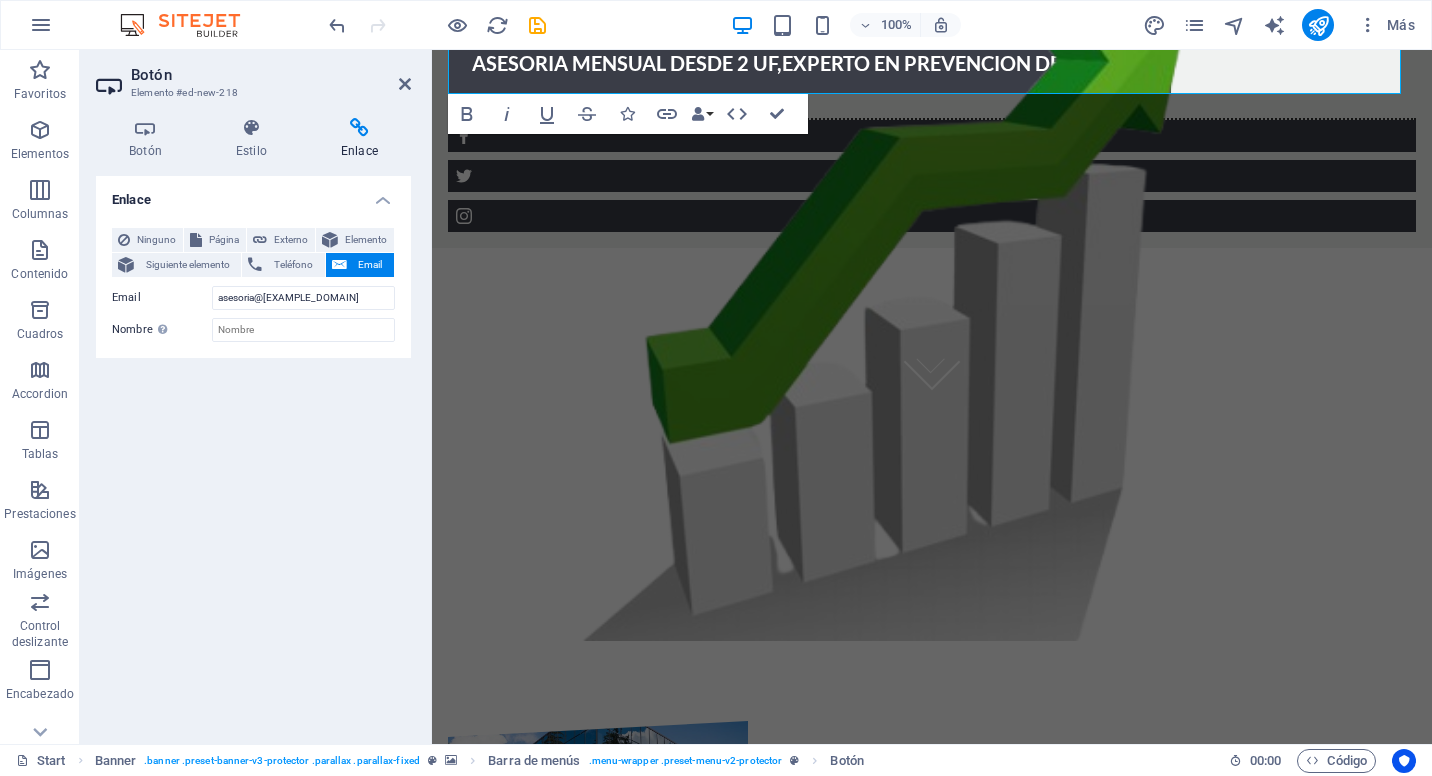 click on "Enlace Ninguno Página Externo Elemento Siguiente elemento Teléfono Email Página Start Subpage Legal Notice Privacy Elemento
URL Teléfono Email asesoria@planem.cl La dirección de email debe incluir una @. Destino del enlace Nueva pestaña Misma pestaña Superposición Nombre Una descripción adicional del enlace no debería ser igual al texto del enlace. El título suele mostrarse como un texto de información cuando se mueve el ratón por encima del elemento. Déjalo en blanco en caso de dudas. Relación Define la  relación de este enlace con el destino del enlace . Por ejemplo, el valor "nofollow" indica a los buscadores que no sigan al enlace. Puede dejarse vacío. alternativo autor marcador externo ayuda licencia siguiente nofollow noreferrer noopener ant buscar etiqueta" at bounding box center (253, 452) 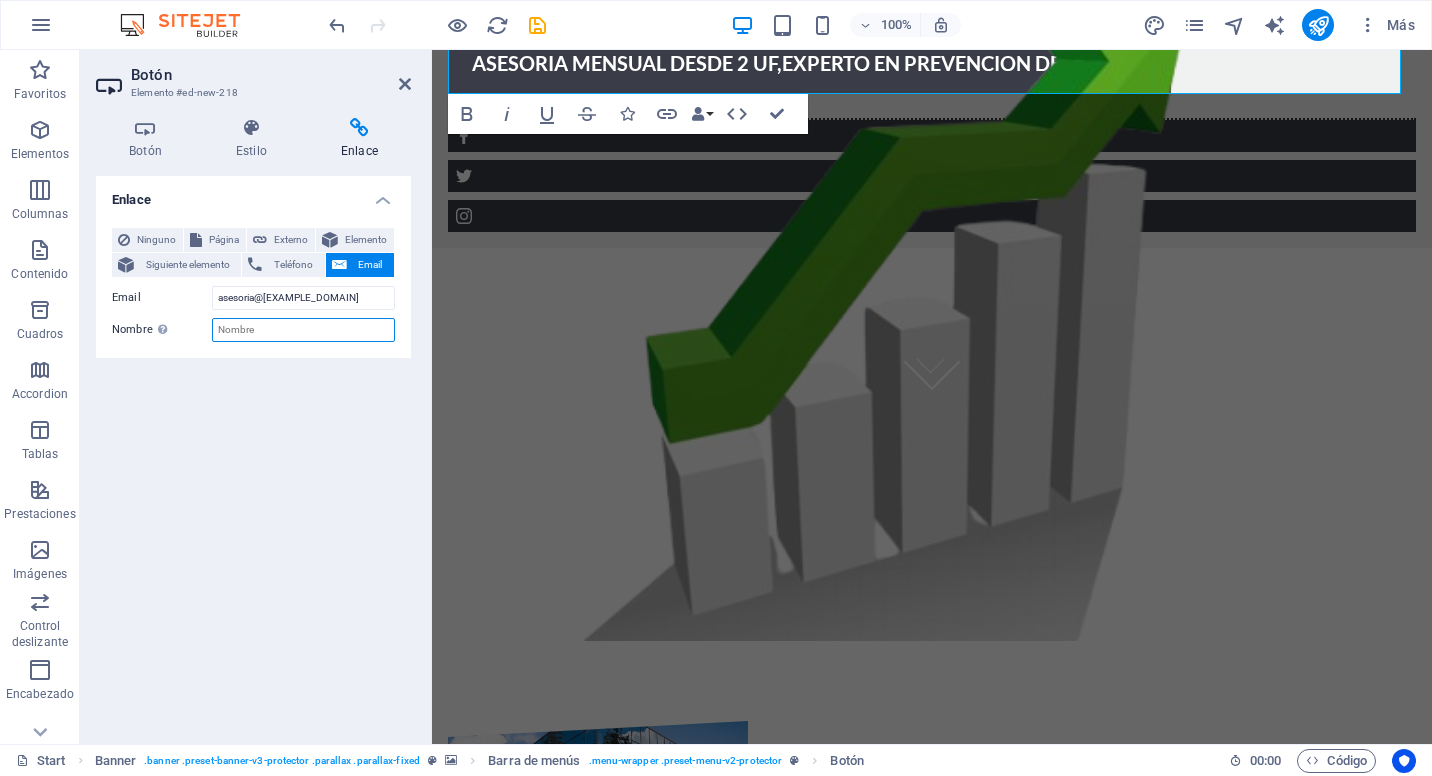 click on "Nombre Una descripción adicional del enlace no debería ser igual al texto del enlace. El título suele mostrarse como un texto de información cuando se mueve el ratón por encima del elemento. Déjalo en blanco en caso de dudas." at bounding box center (303, 330) 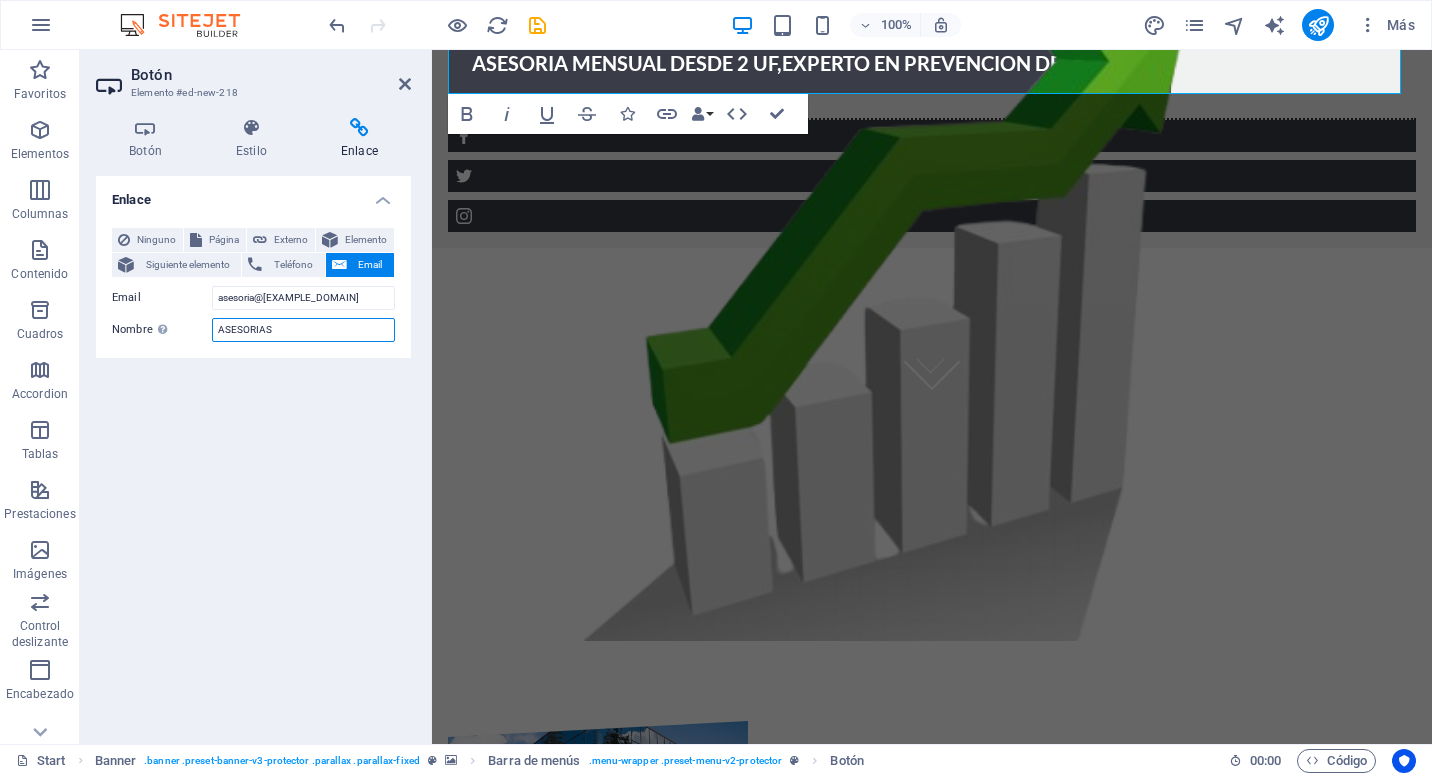 type on "ASESORIAS" 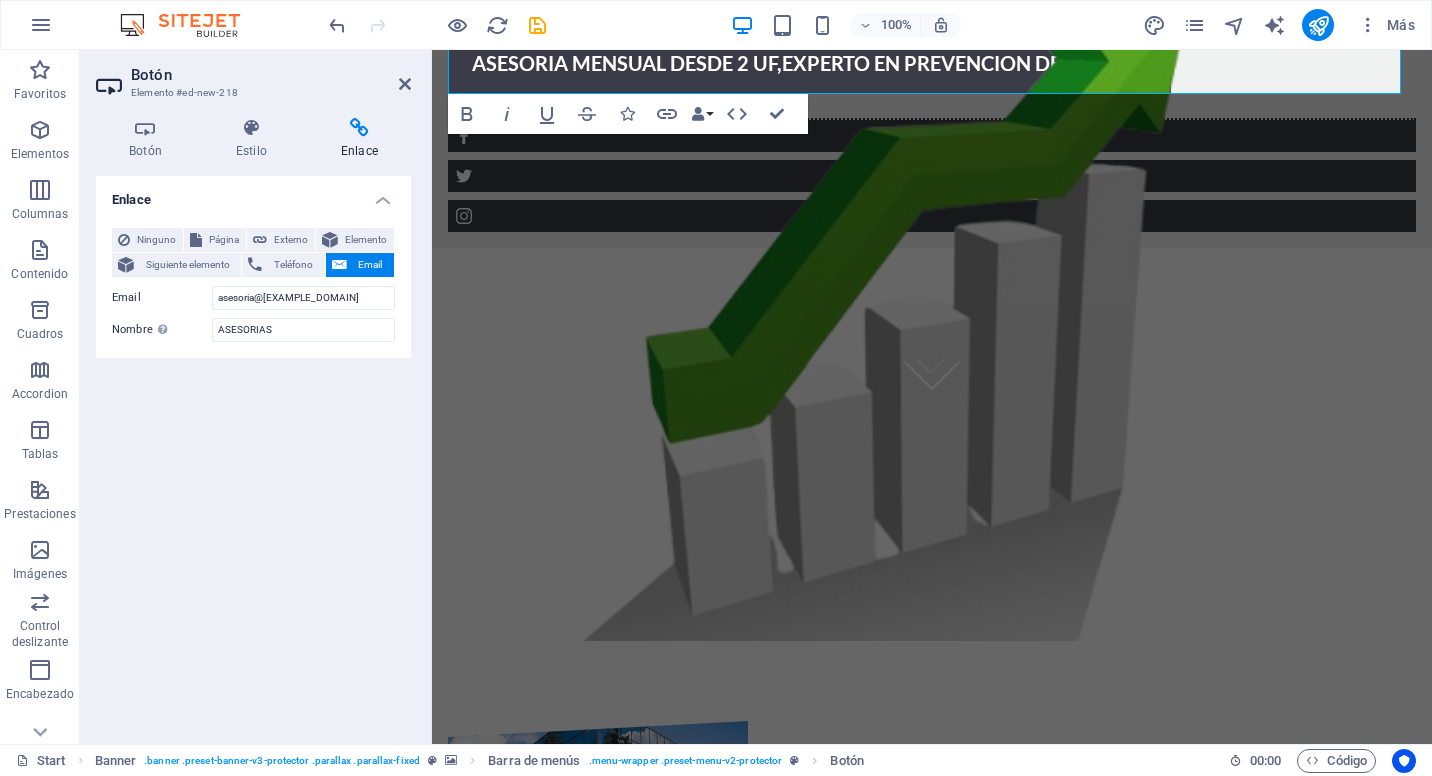 click on "Enlace Ninguno Página Externo Elemento Siguiente elemento Teléfono Email Página Start Subpage Legal Notice Privacy Elemento
URL Teléfono Email asesoria@planem.cl La dirección de email debe incluir una @. Destino del enlace Nueva pestaña Misma pestaña Superposición Nombre Una descripción adicional del enlace no debería ser igual al texto del enlace. El título suele mostrarse como un texto de información cuando se mueve el ratón por encima del elemento. Déjalo en blanco en caso de dudas. ASESORIAS Relación Define la  relación de este enlace con el destino del enlace . Por ejemplo, el valor "nofollow" indica a los buscadores que no sigan al enlace. Puede dejarse vacío. alternativo autor marcador externo ayuda licencia siguiente nofollow noreferrer noopener ant buscar etiqueta" at bounding box center [253, 452] 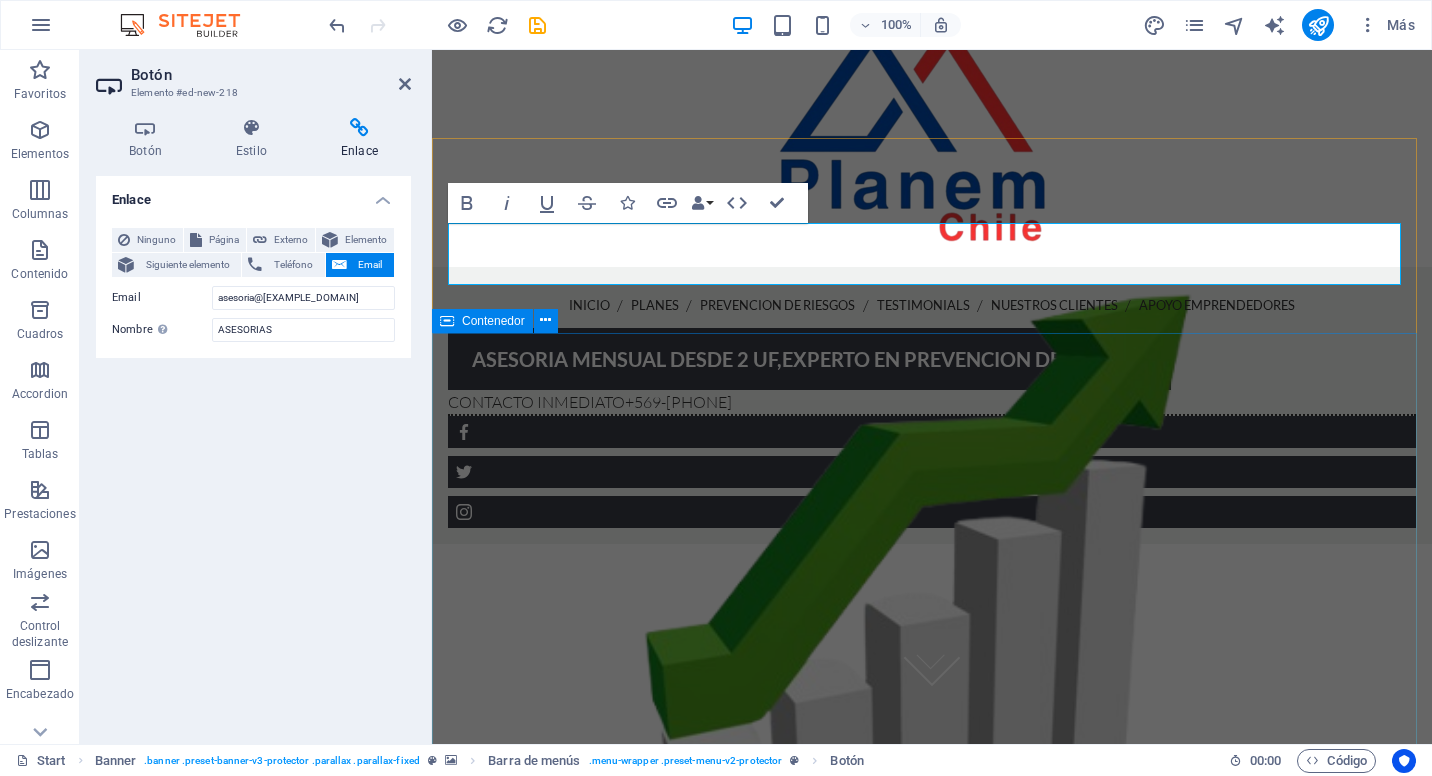 scroll, scrollTop: 0, scrollLeft: 0, axis: both 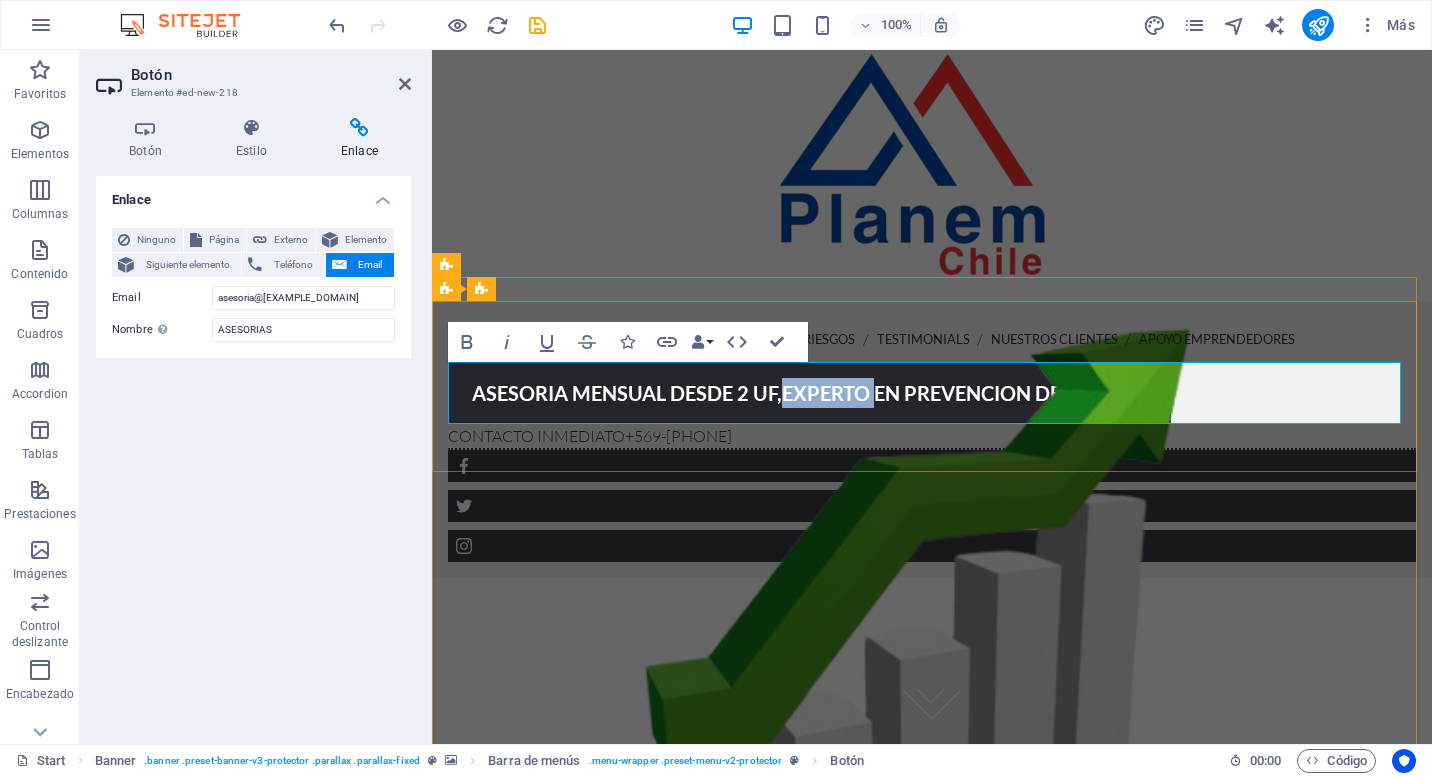 click on "ASESORIA MENSUAL DESDE 2 UF,EXPERTO EN PREVENCION DE RIESGOS" at bounding box center [809, 393] 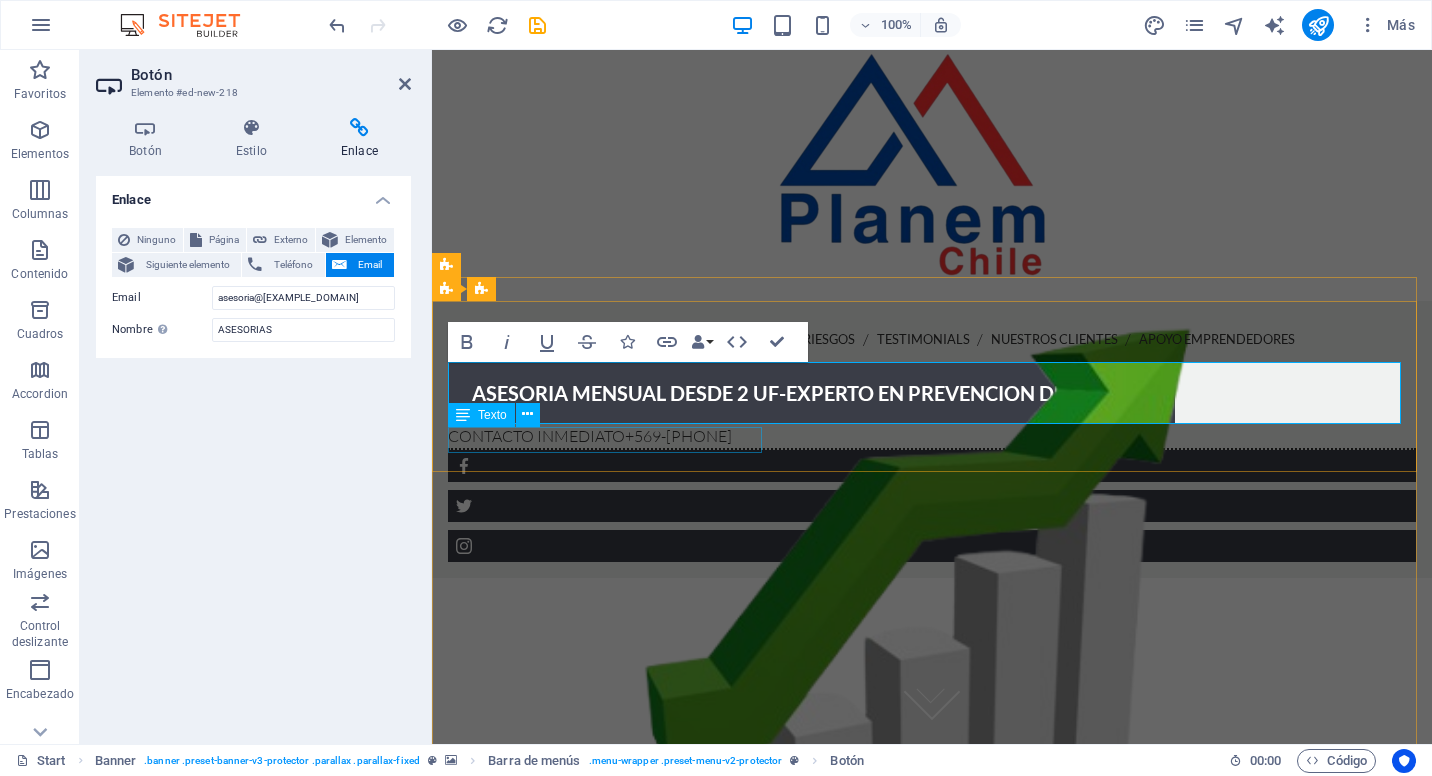 click on "inicio planes prevencion de riesgos  Testimonials nuestros clientes apoyo emprendedores ASESORIA MENSUAL DESDE 2 UF-EXPERTO EN PREVENCION DE RIESGOS CONTACTO INMEDIATO   +569-85159136 Menu" at bounding box center (932, 439) 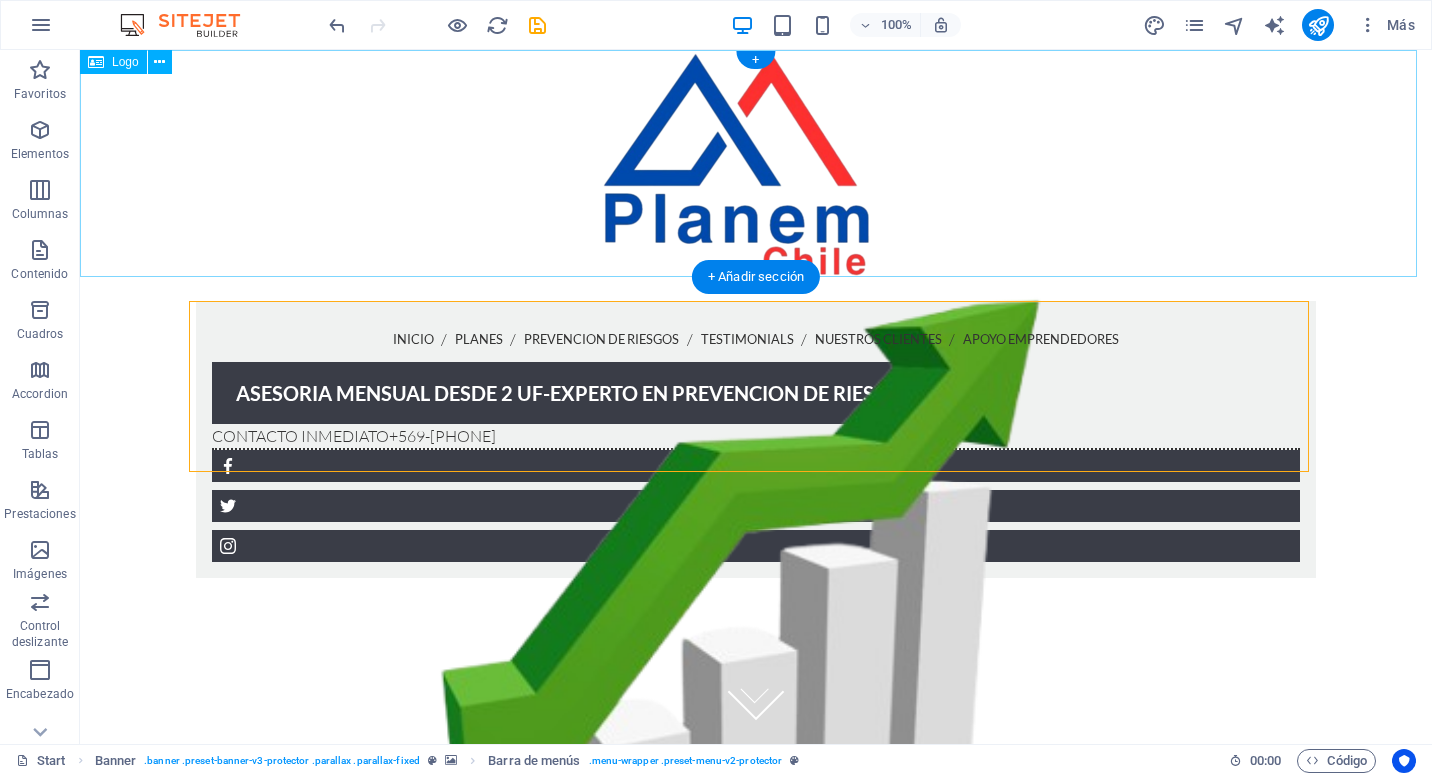 click at bounding box center [756, 163] 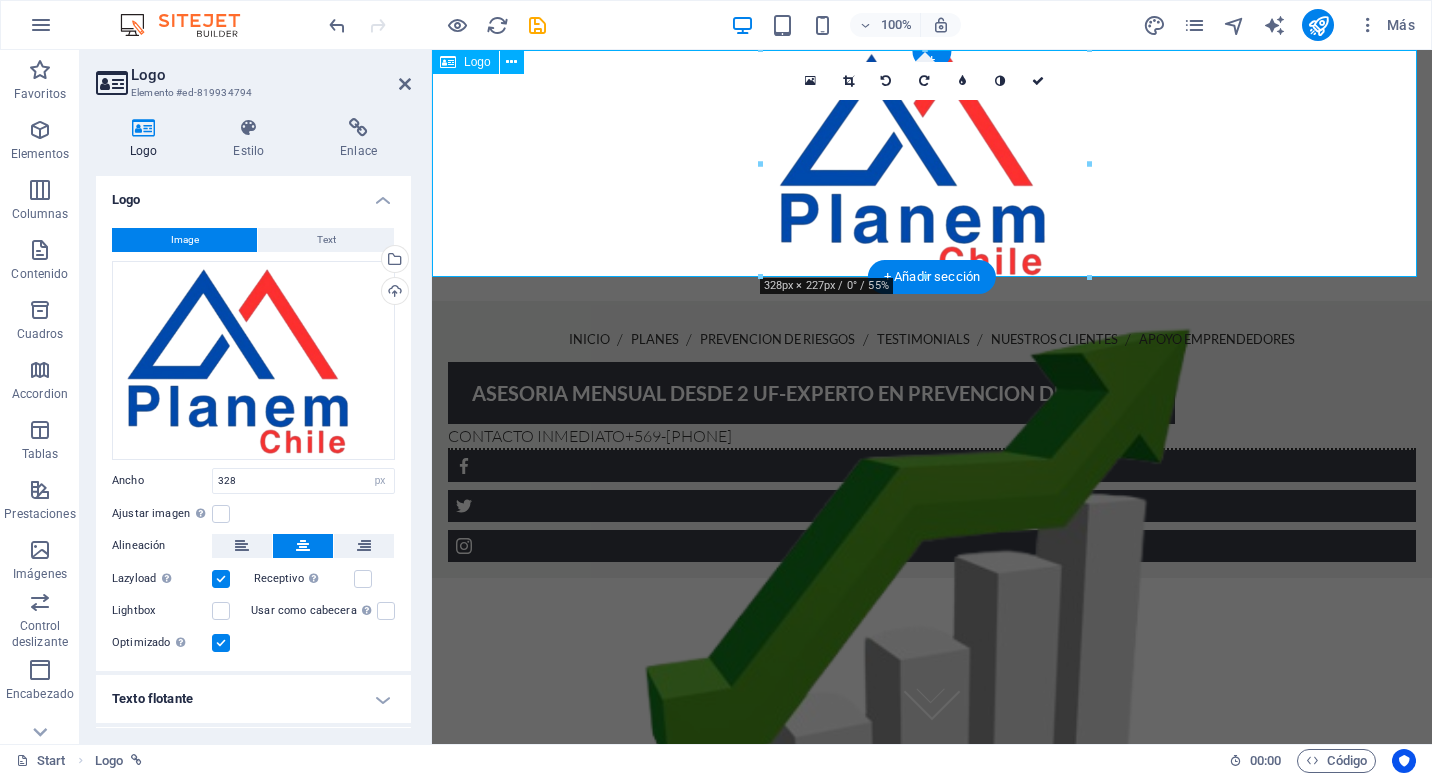 click at bounding box center [932, 163] 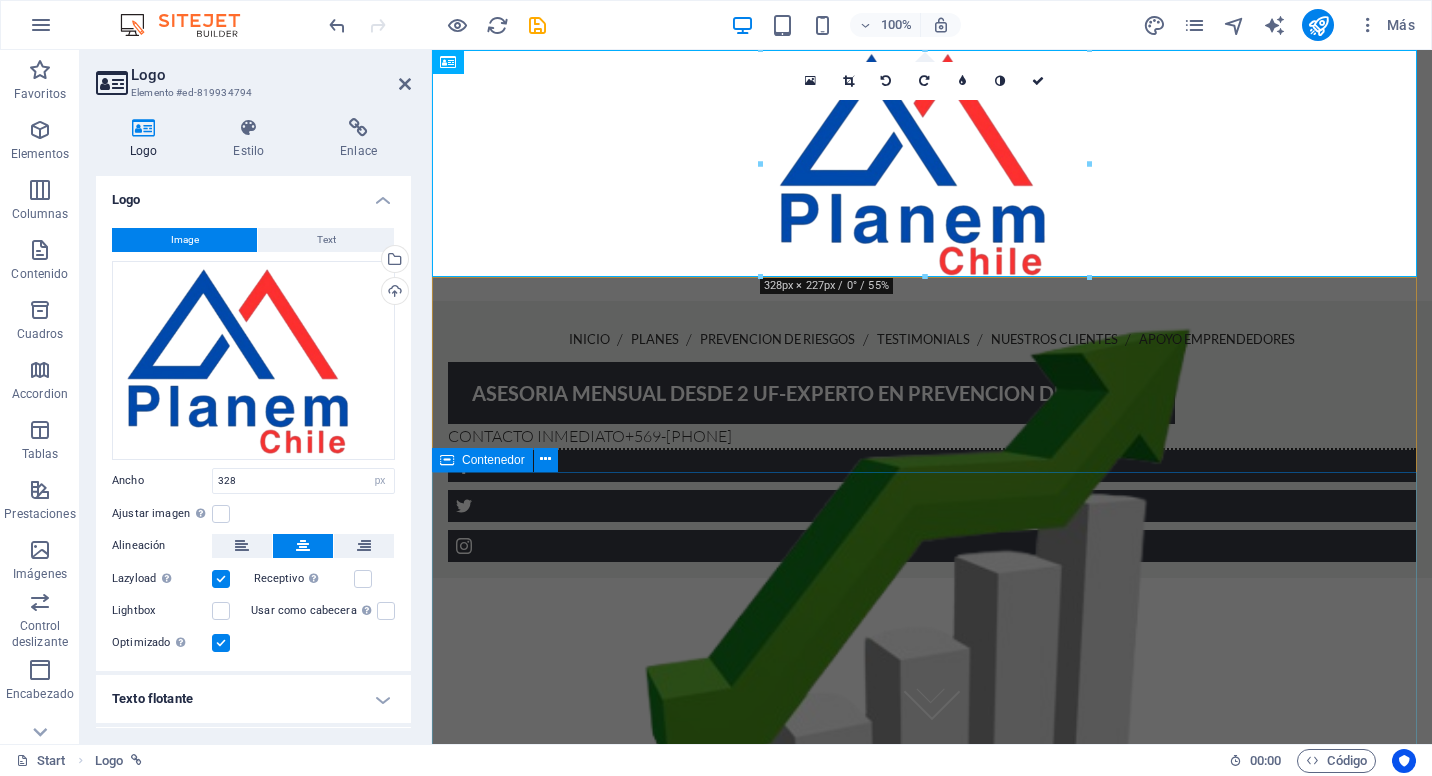 click at bounding box center [932, 658] 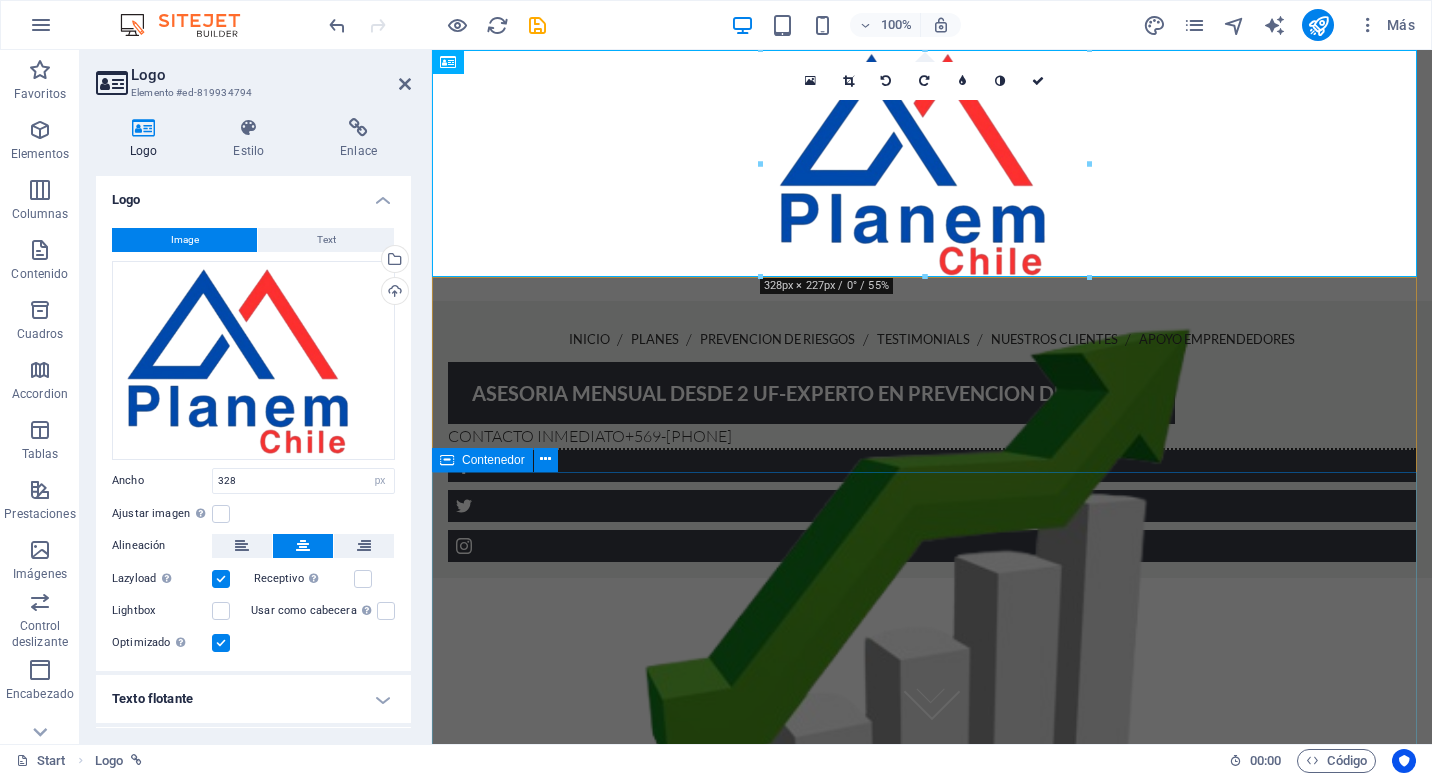 click on "inicio planes prevencion de riesgos  Testimonials nuestros clientes apoyo emprendedores ASESORIA MENSUAL DESDE 2 UF-EXPERTO EN PREVENCION DE RIESGOS CONTACTO INMEDIATO   +569-85159136 Menu" at bounding box center (932, 439) 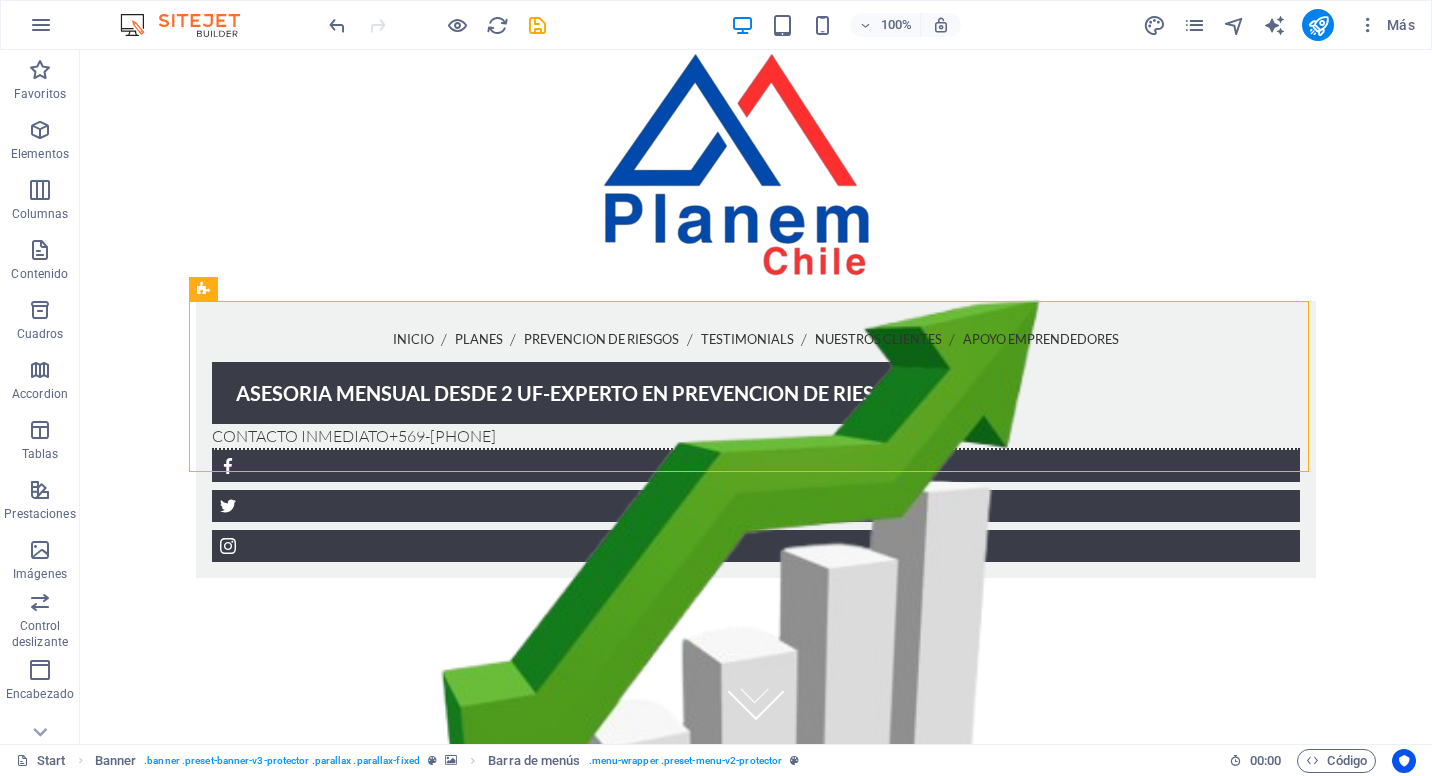 scroll, scrollTop: 317, scrollLeft: 0, axis: vertical 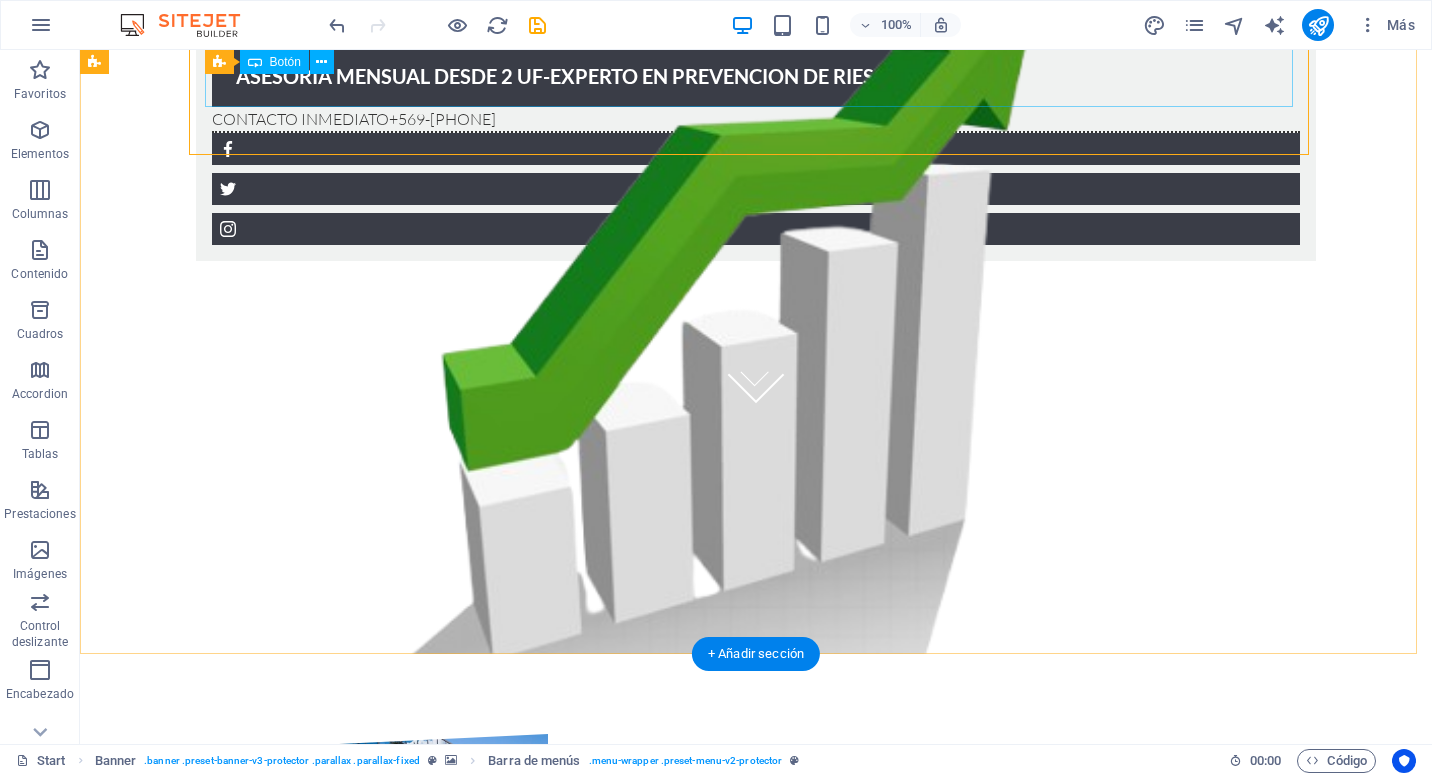 click on "ASESORIA MENSUAL DESDE 2 UF-EXPERTO EN PREVENCION DE RIESGOS" at bounding box center (756, 76) 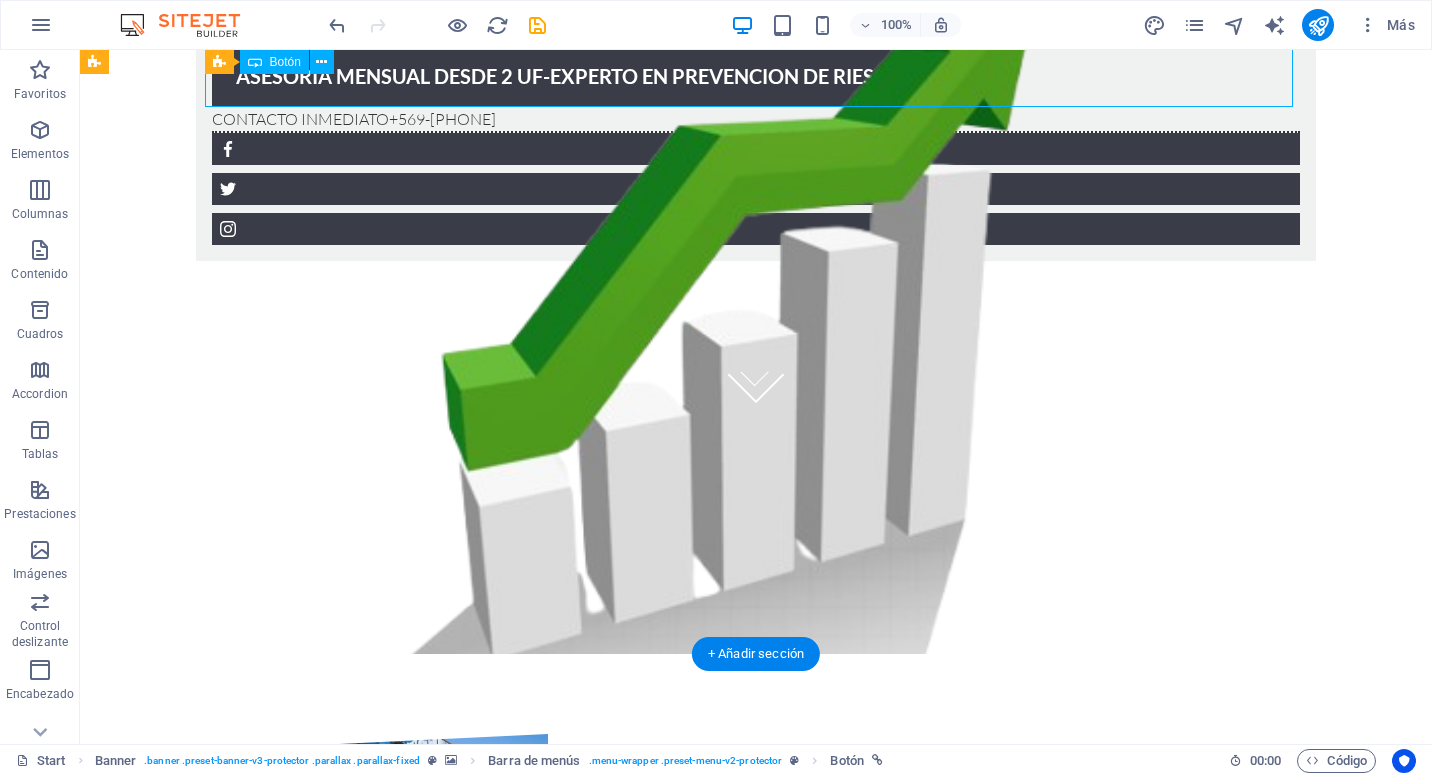 click on "ASESORIA MENSUAL DESDE 2 UF-EXPERTO EN PREVENCION DE RIESGOS" at bounding box center [756, 76] 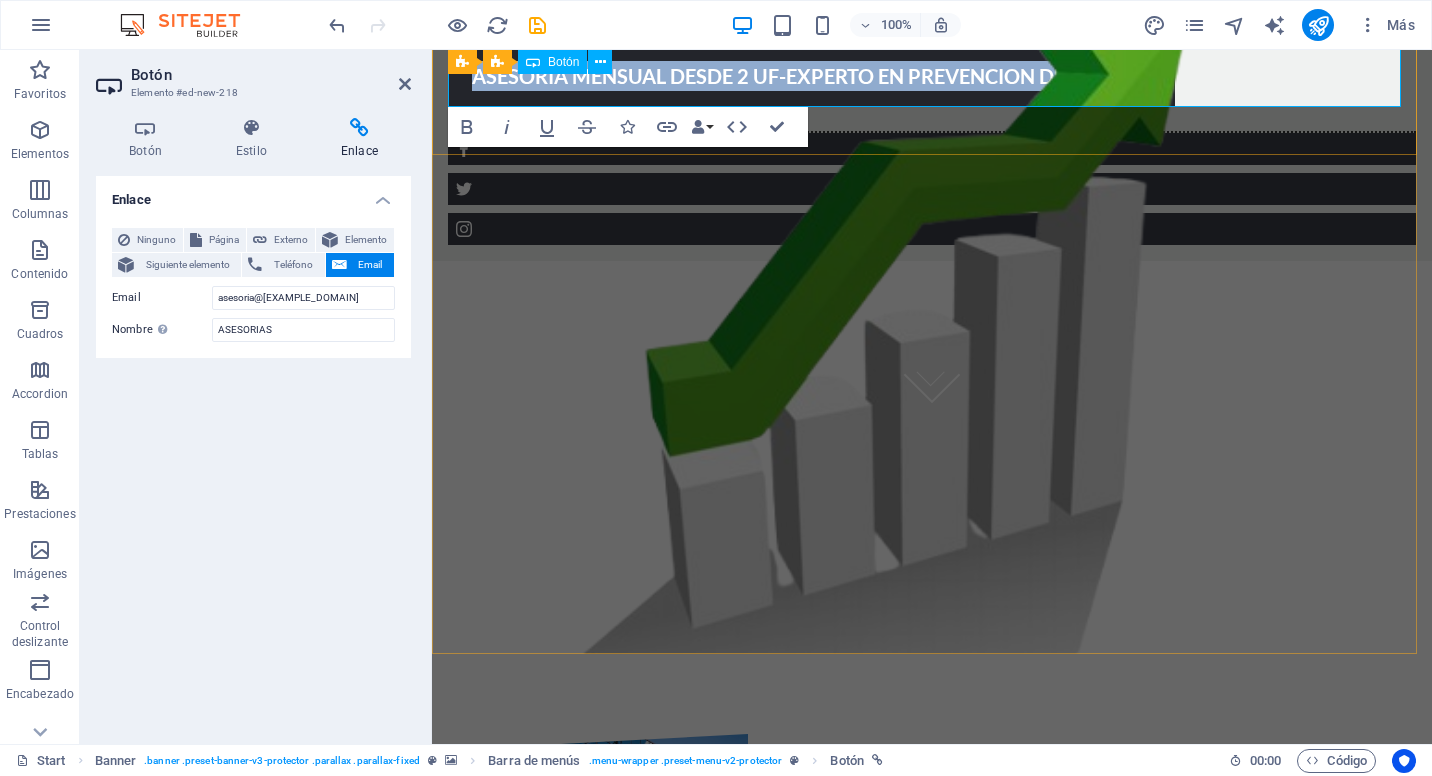 click on "ASESORIA MENSUAL DESDE 2 UF-EXPERTO EN PREVENCION DE RIESGOS" at bounding box center (811, 76) 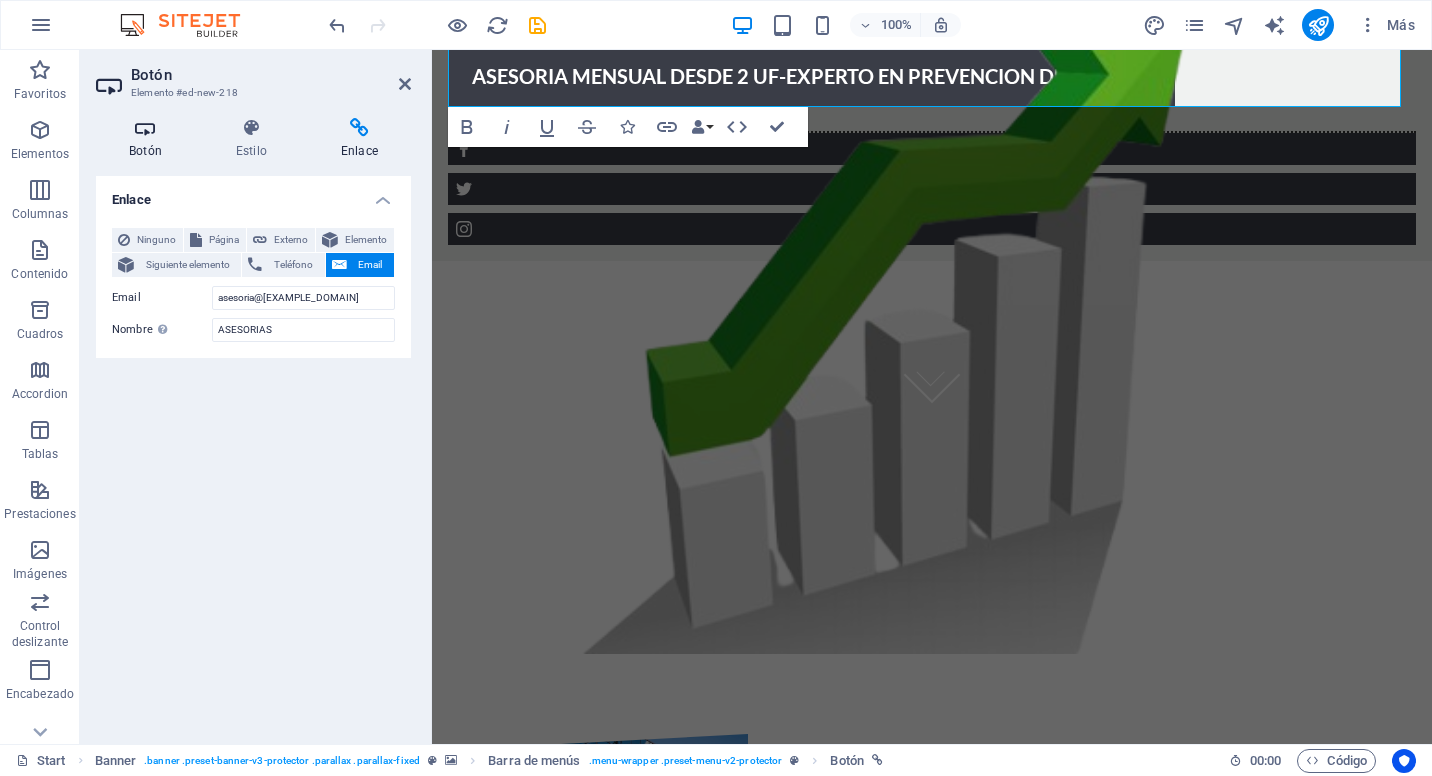 click on "Botón" at bounding box center (149, 139) 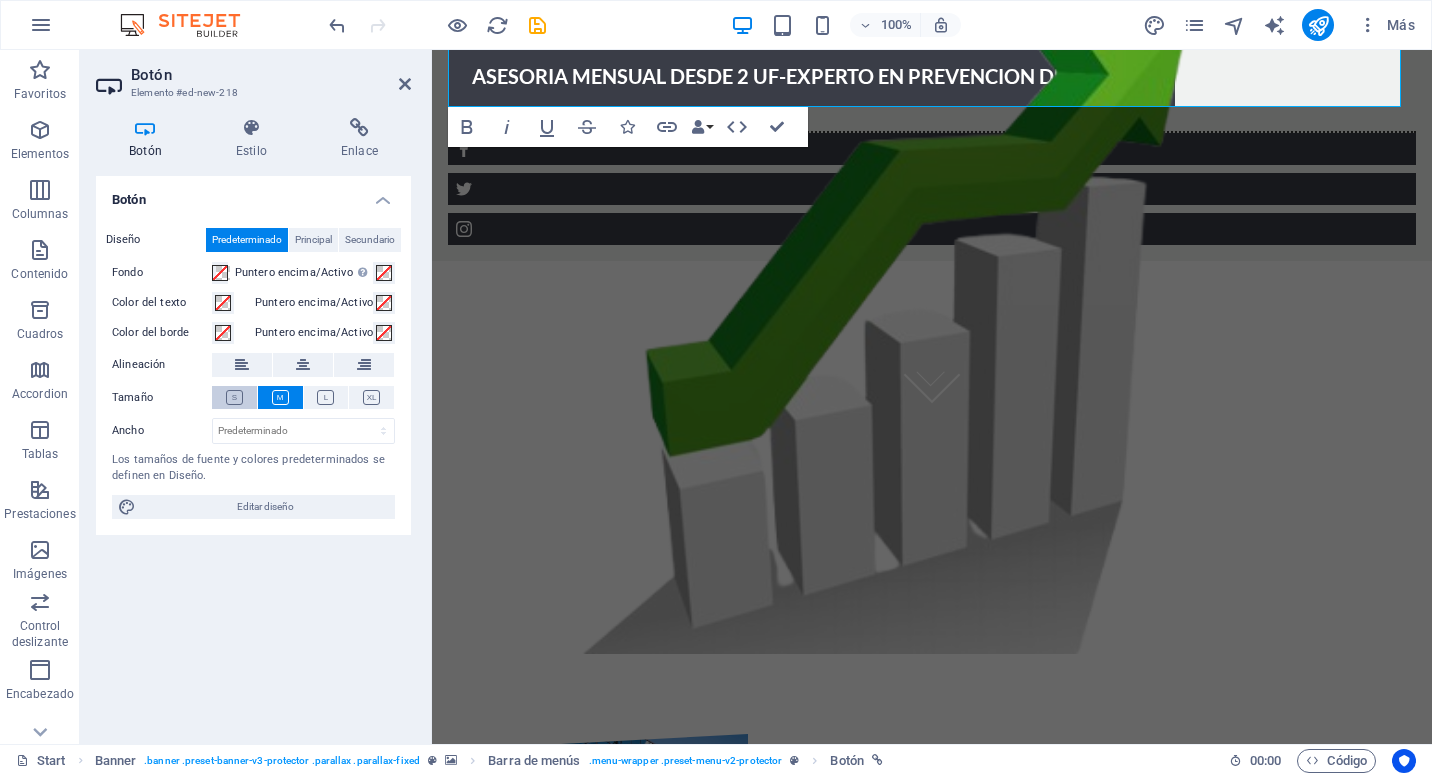 click at bounding box center [234, 397] 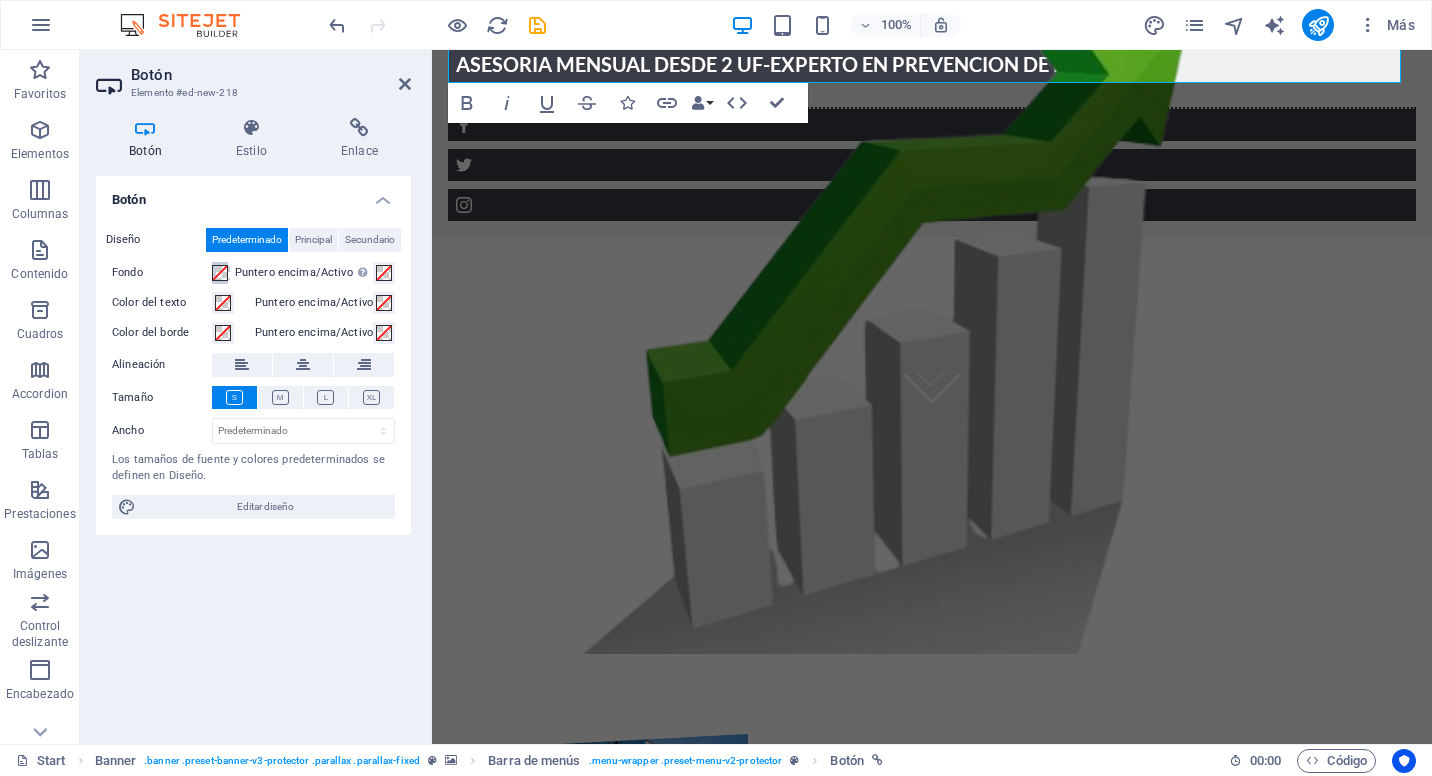 click at bounding box center (220, 273) 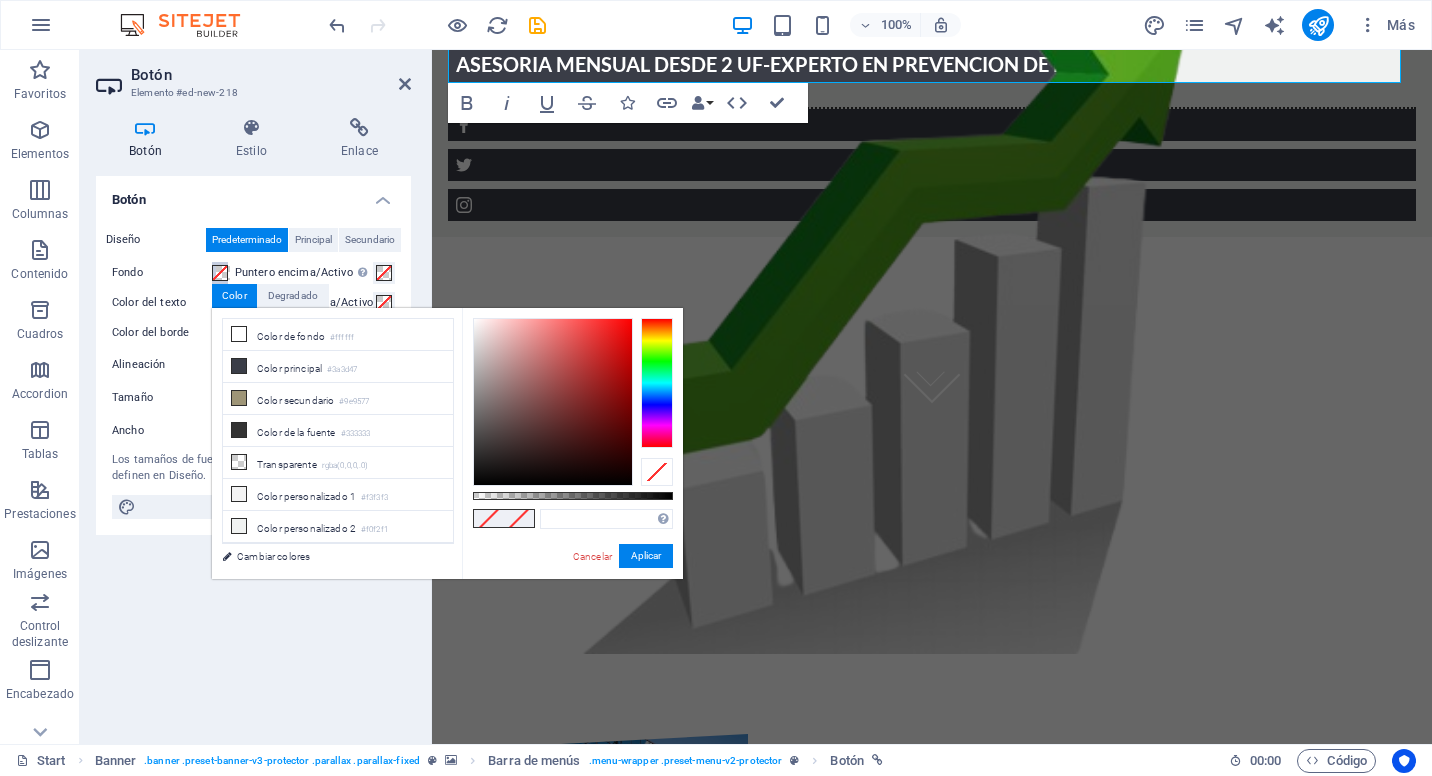 type on "#000000" 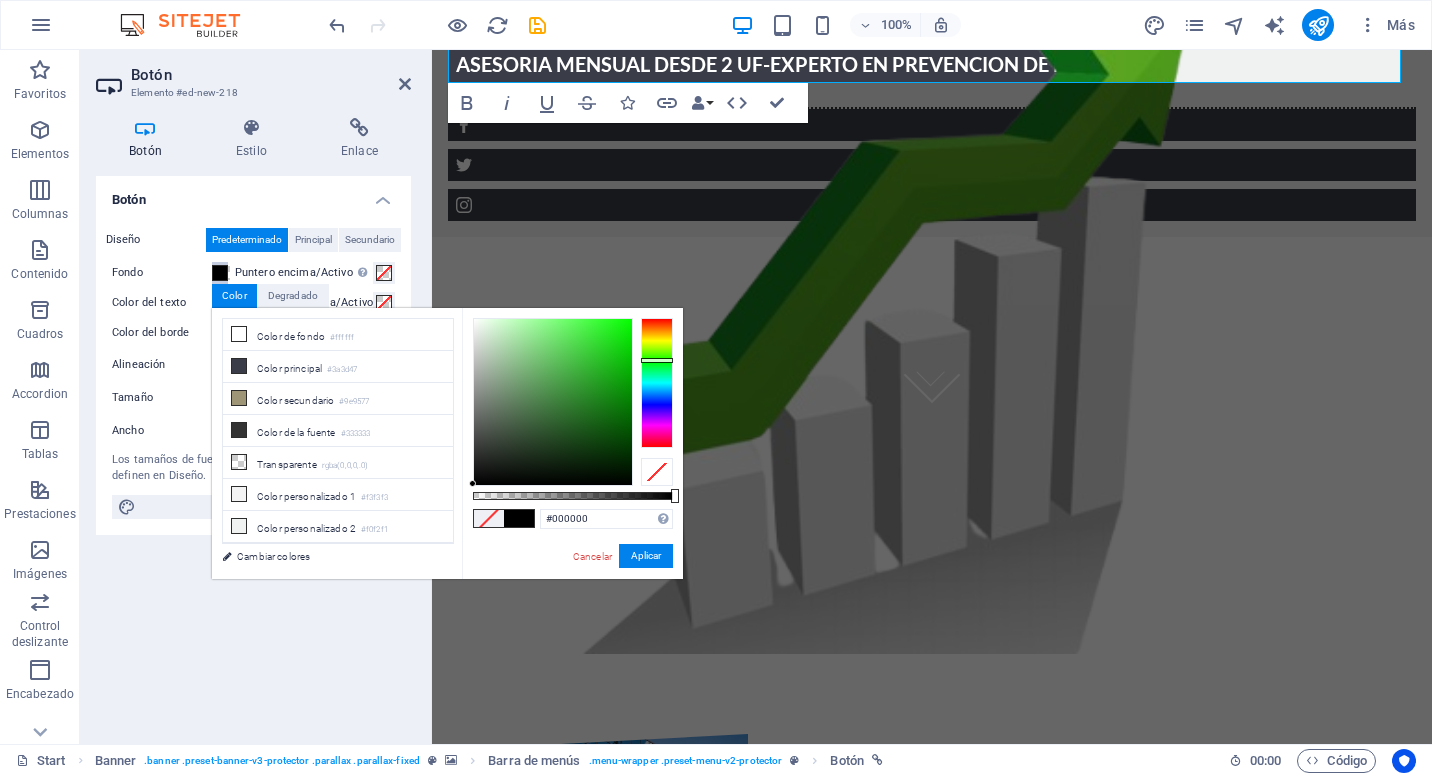 drag, startPoint x: 659, startPoint y: 406, endPoint x: 669, endPoint y: 360, distance: 47.07441 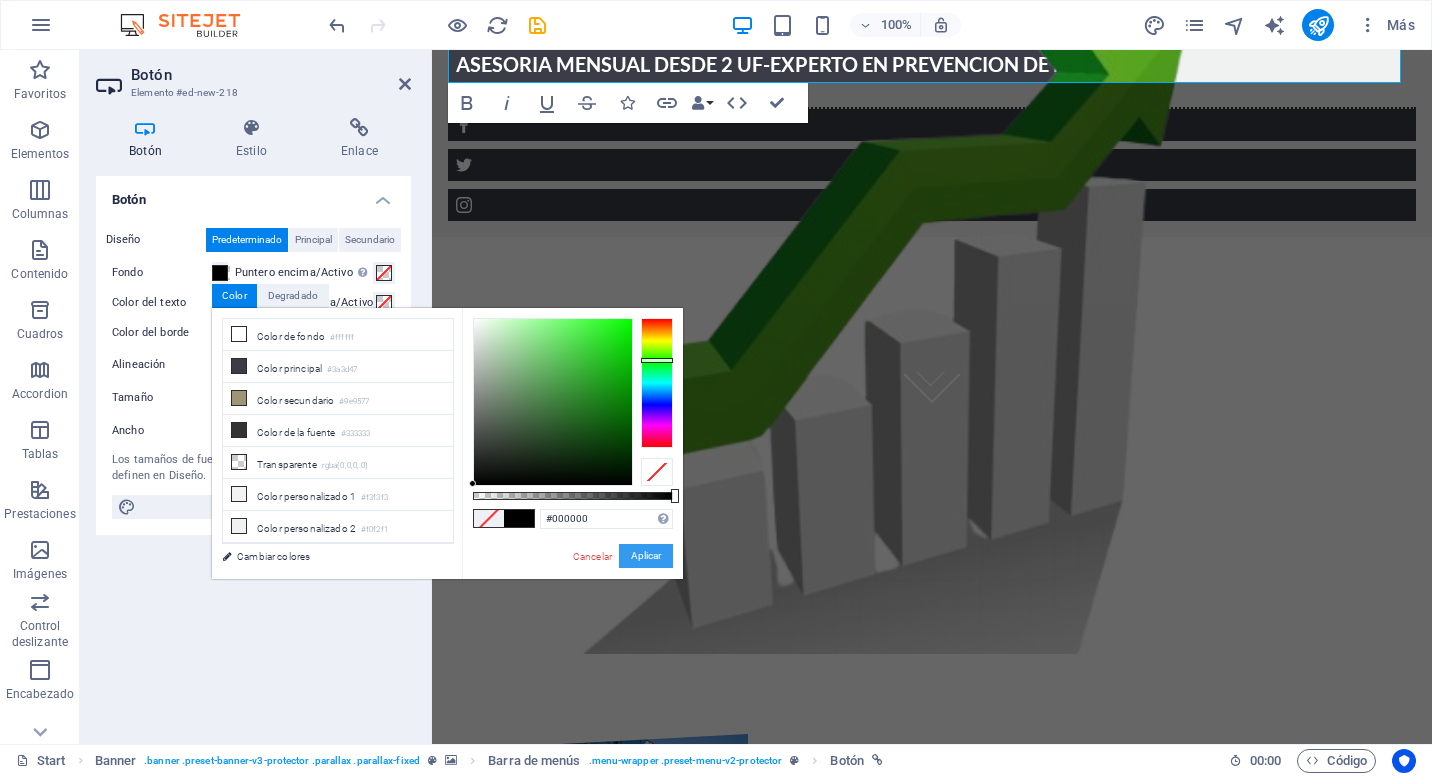 click on "Aplicar" at bounding box center [646, 556] 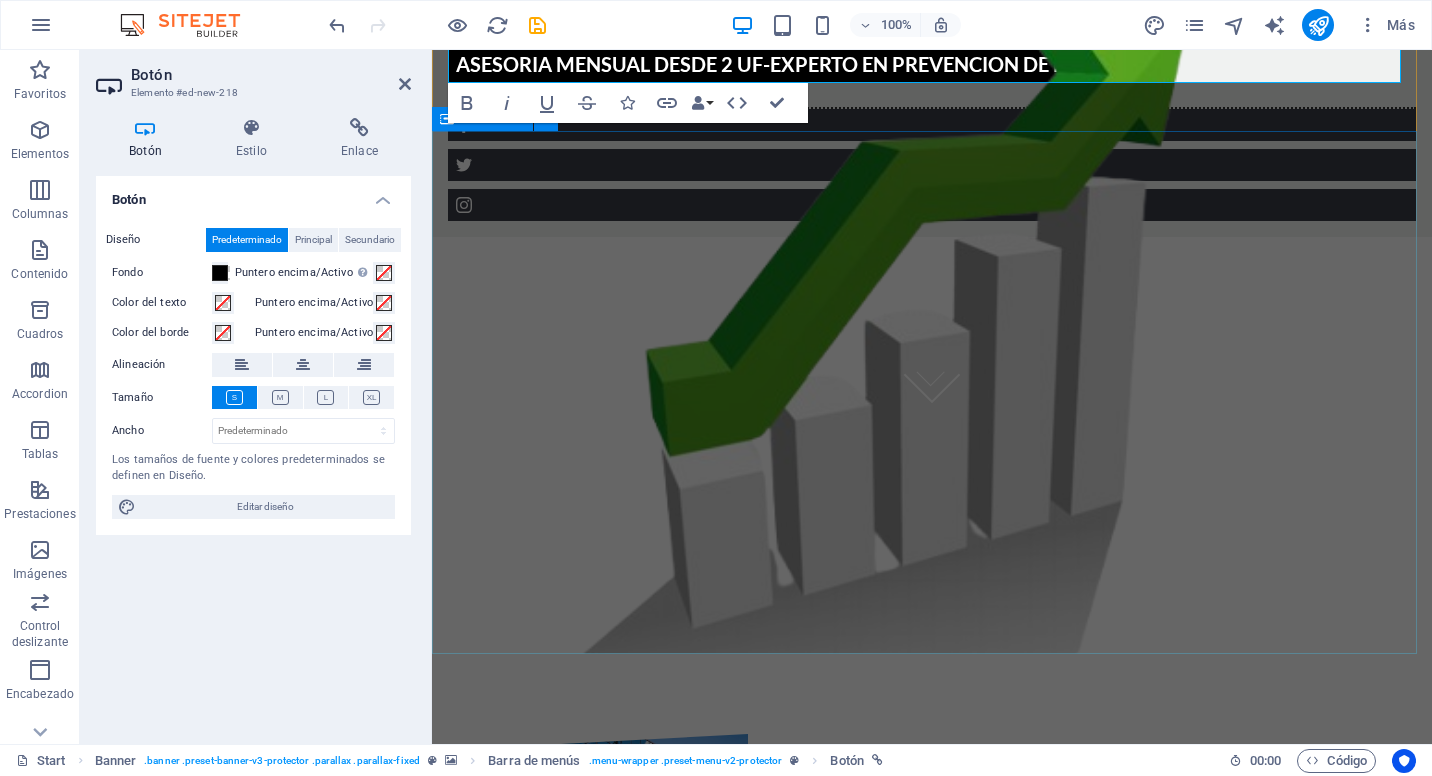 click at bounding box center (932, 317) 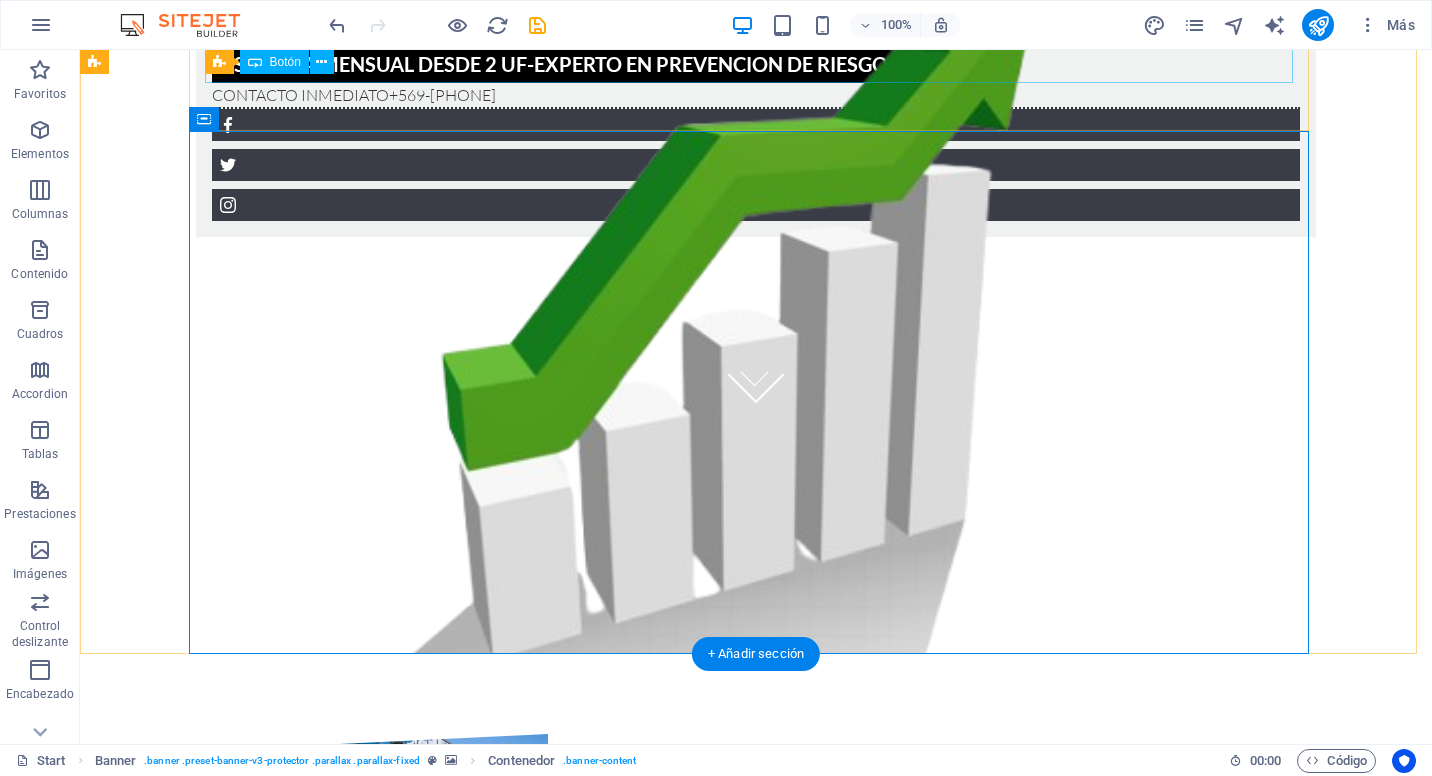 click on "ASESORIA MENSUAL DESDE 2 UF-EXPERTO EN PREVENCION DE RIESGOS" at bounding box center (756, 64) 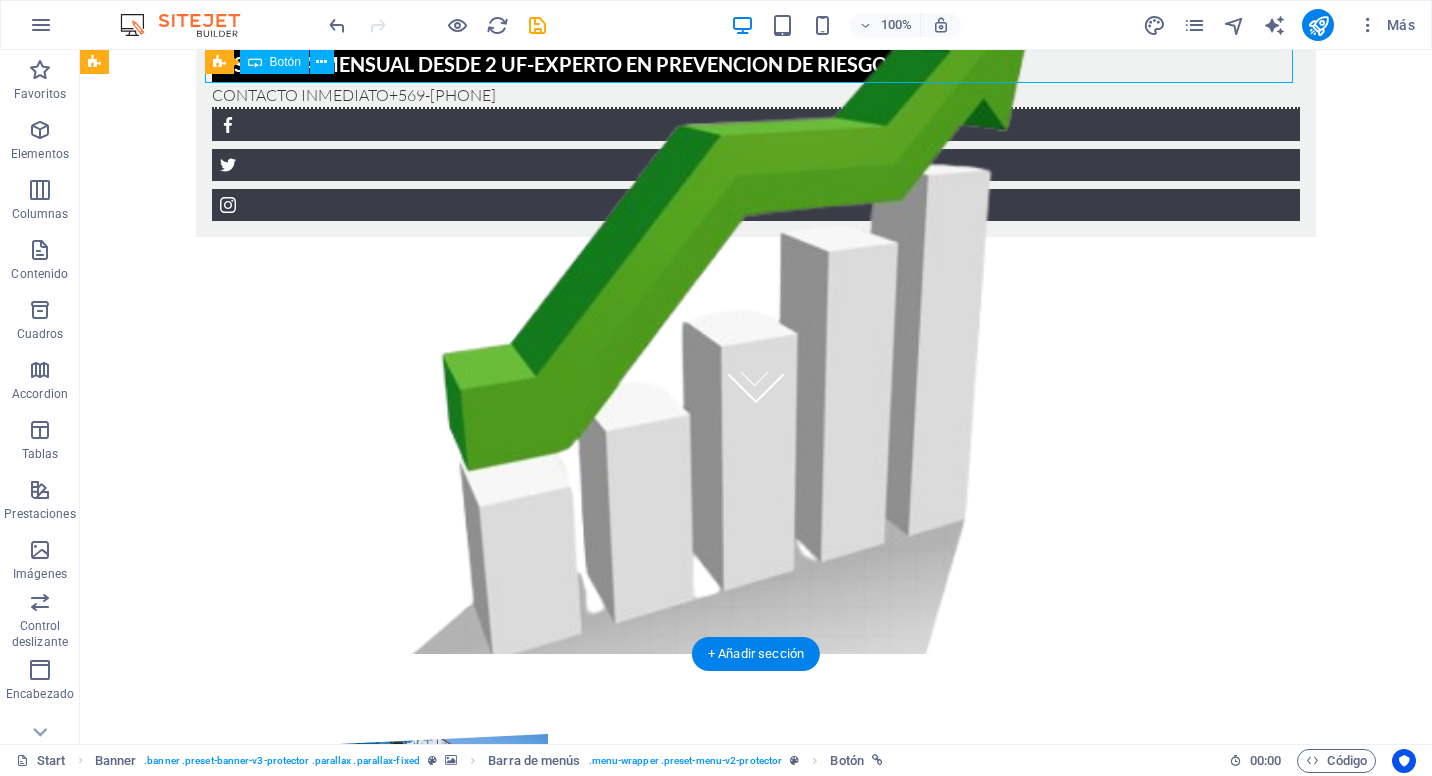 click on "ASESORIA MENSUAL DESDE 2 UF-EXPERTO EN PREVENCION DE RIESGOS" at bounding box center (756, 64) 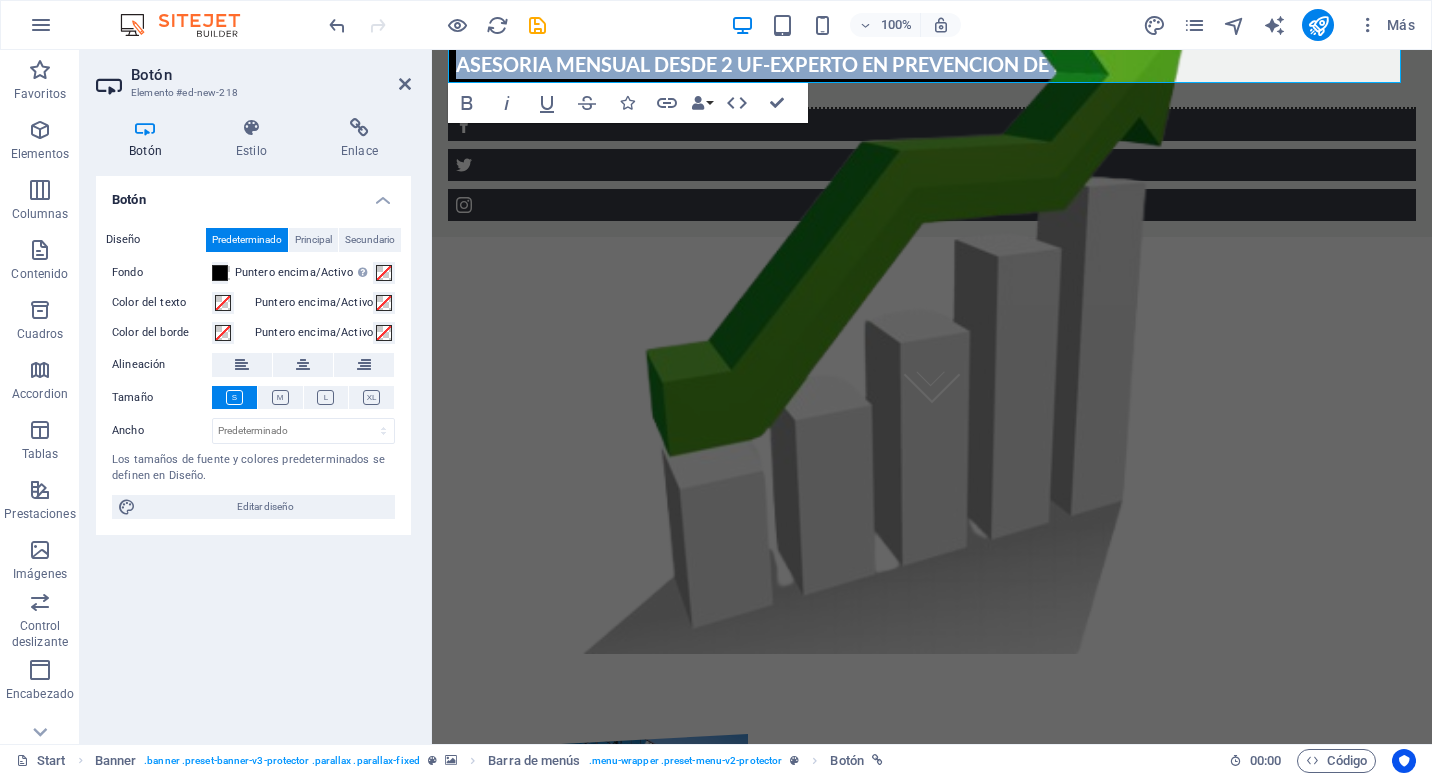click on "ASESORIA MENSUAL DESDE 2 UF-EXPERTO EN PREVENCION DE RIESGOS" at bounding box center [795, 64] 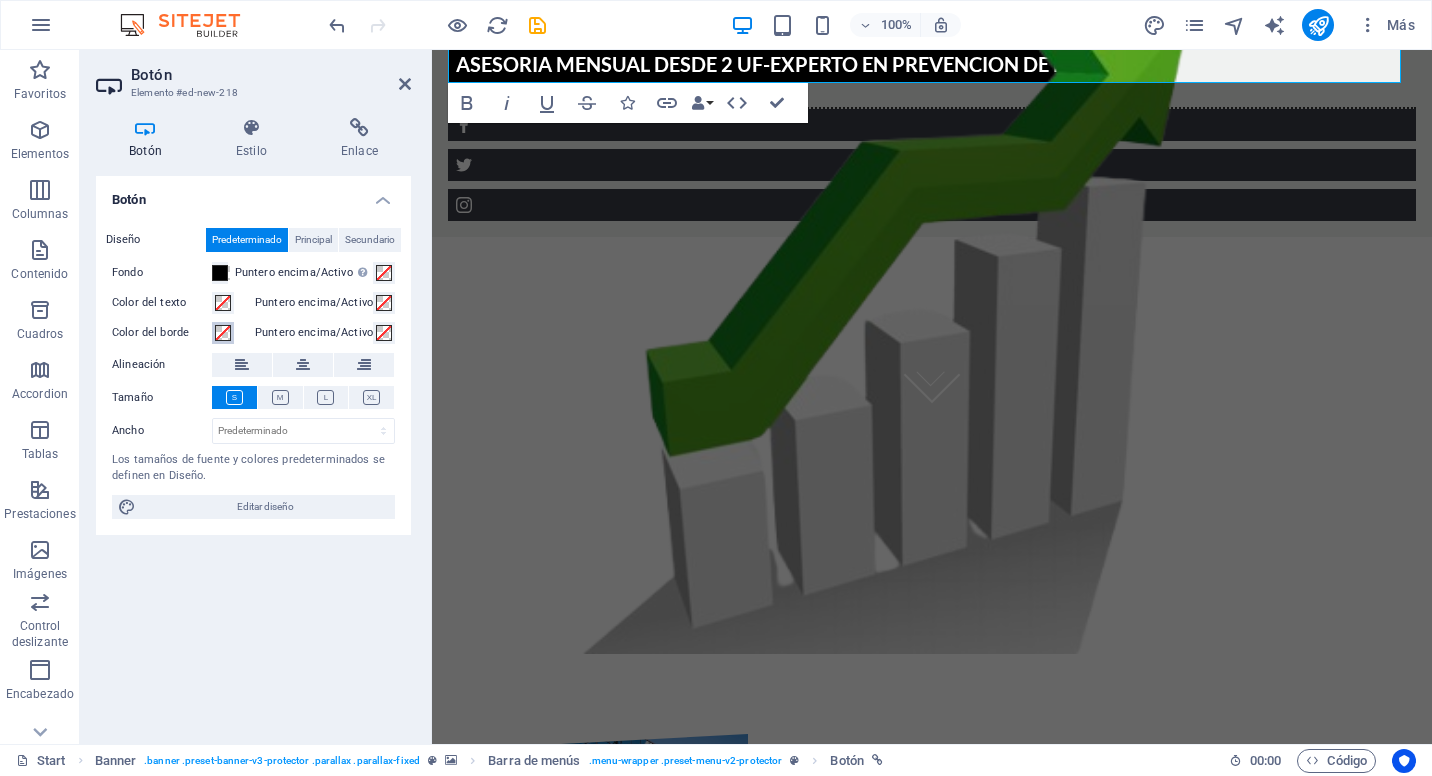 click at bounding box center [223, 333] 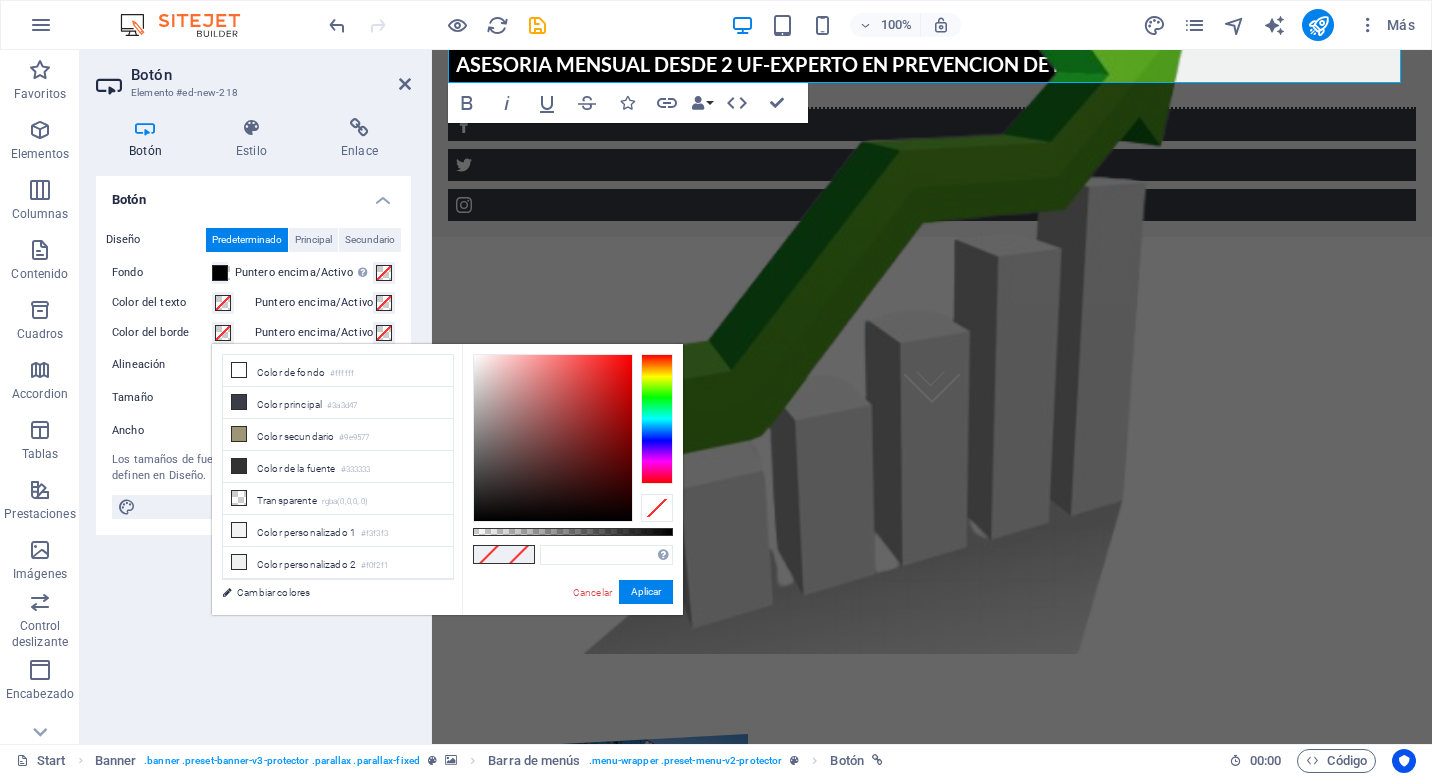 type on "#000000" 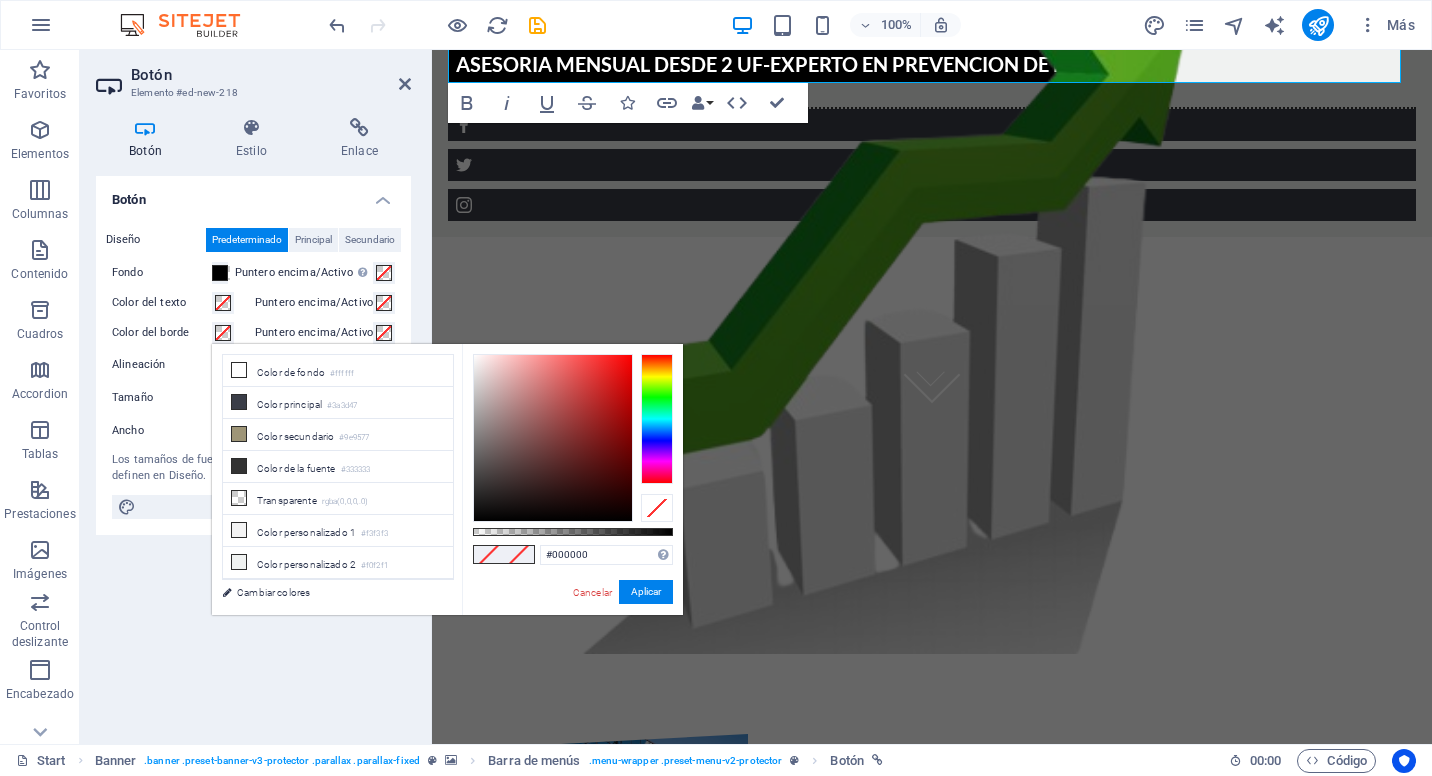 click at bounding box center (657, 419) 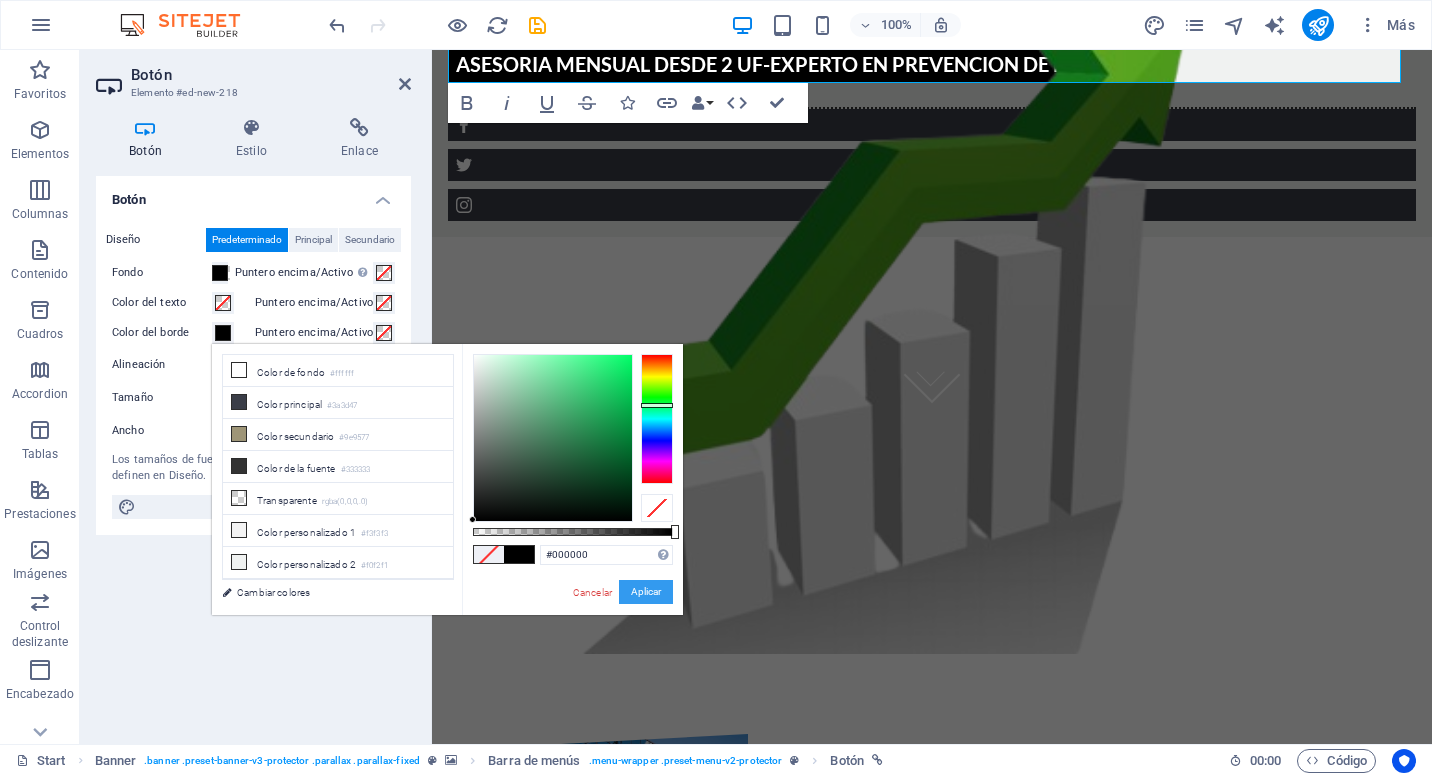 click on "Aplicar" at bounding box center [646, 592] 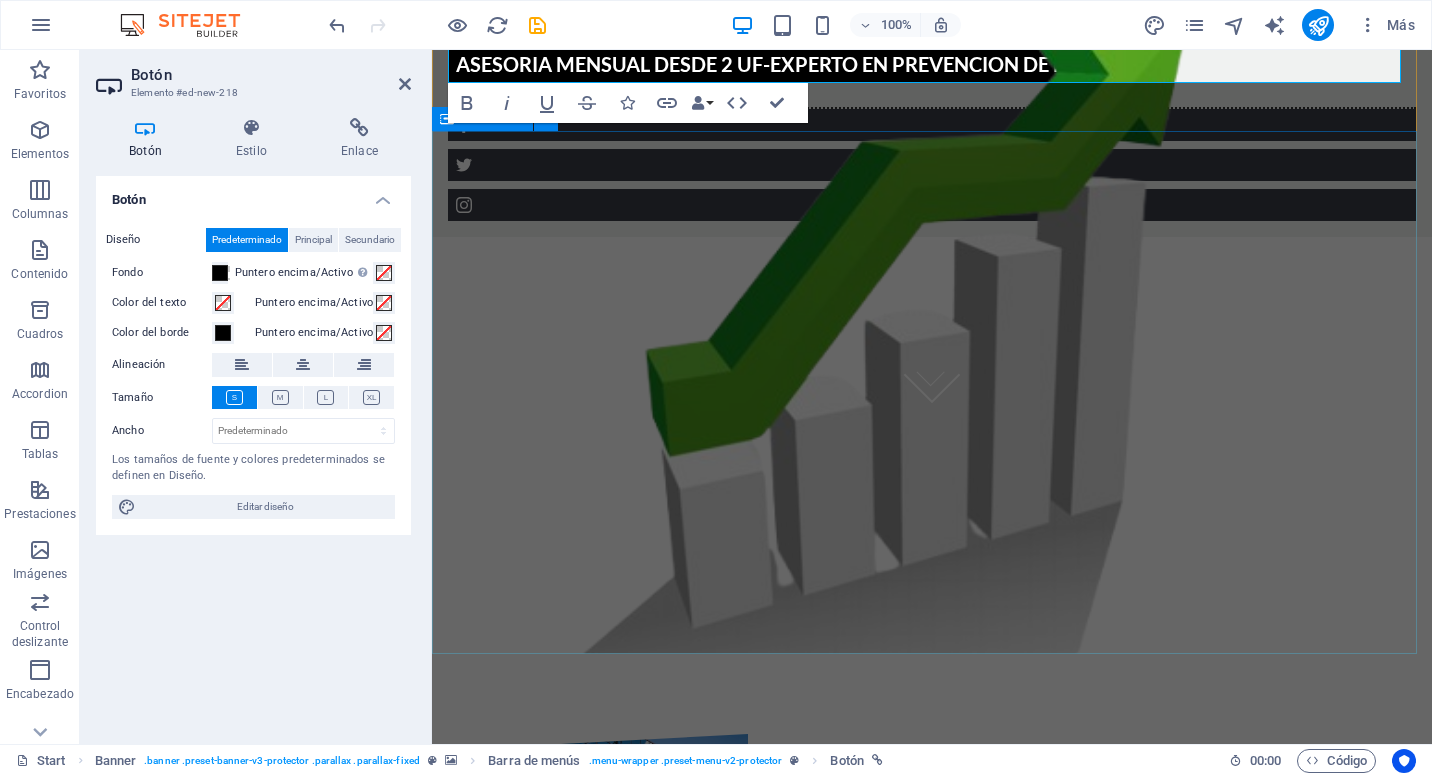 click at bounding box center (932, 317) 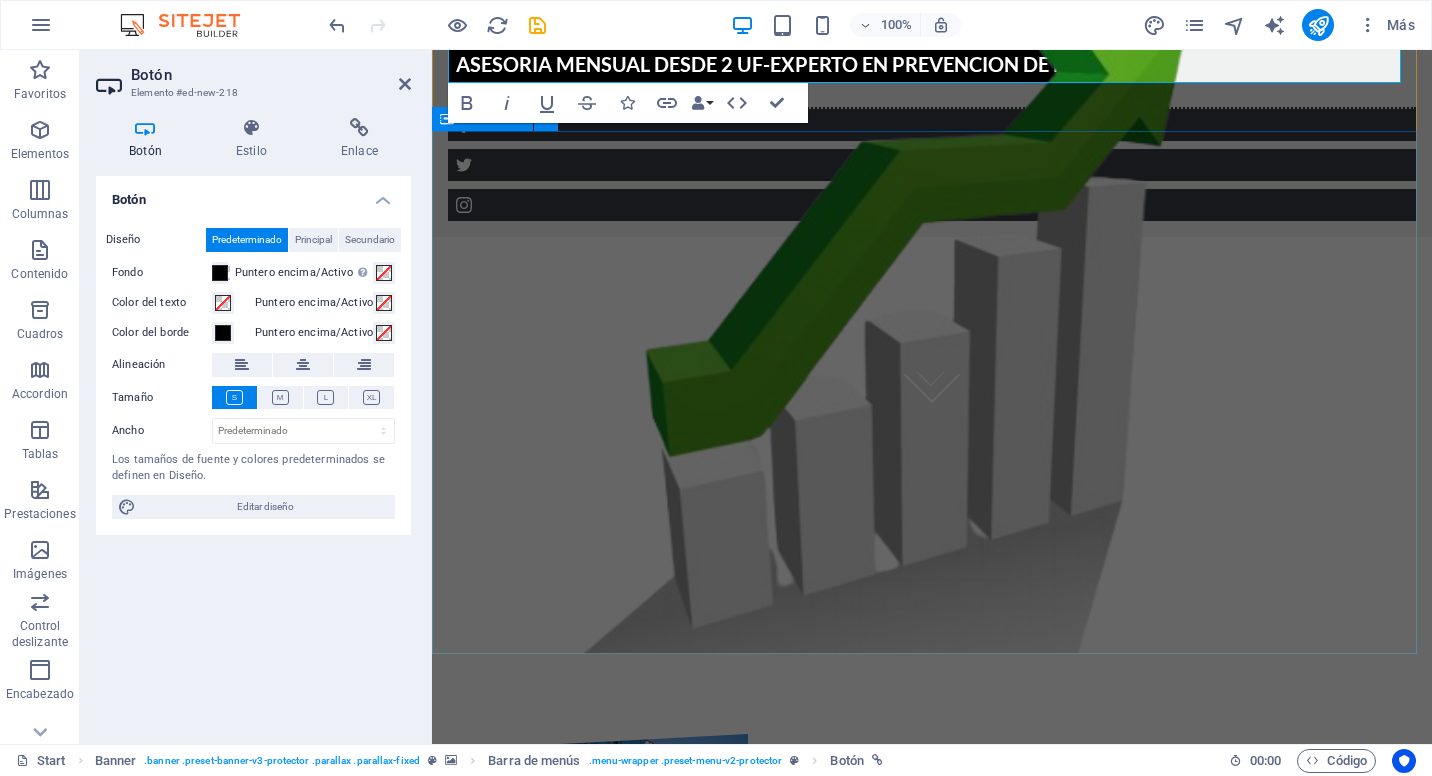 click on "inicio planes prevencion de riesgos  Testimonials nuestros clientes apoyo emprendedores ASESORIA MENSUAL DESDE 2 UF-EXPERTO EN PREVENCION DE RIESGOS CONTACTO INMEDIATO   +569-85159136 Menu" at bounding box center (932, 110) 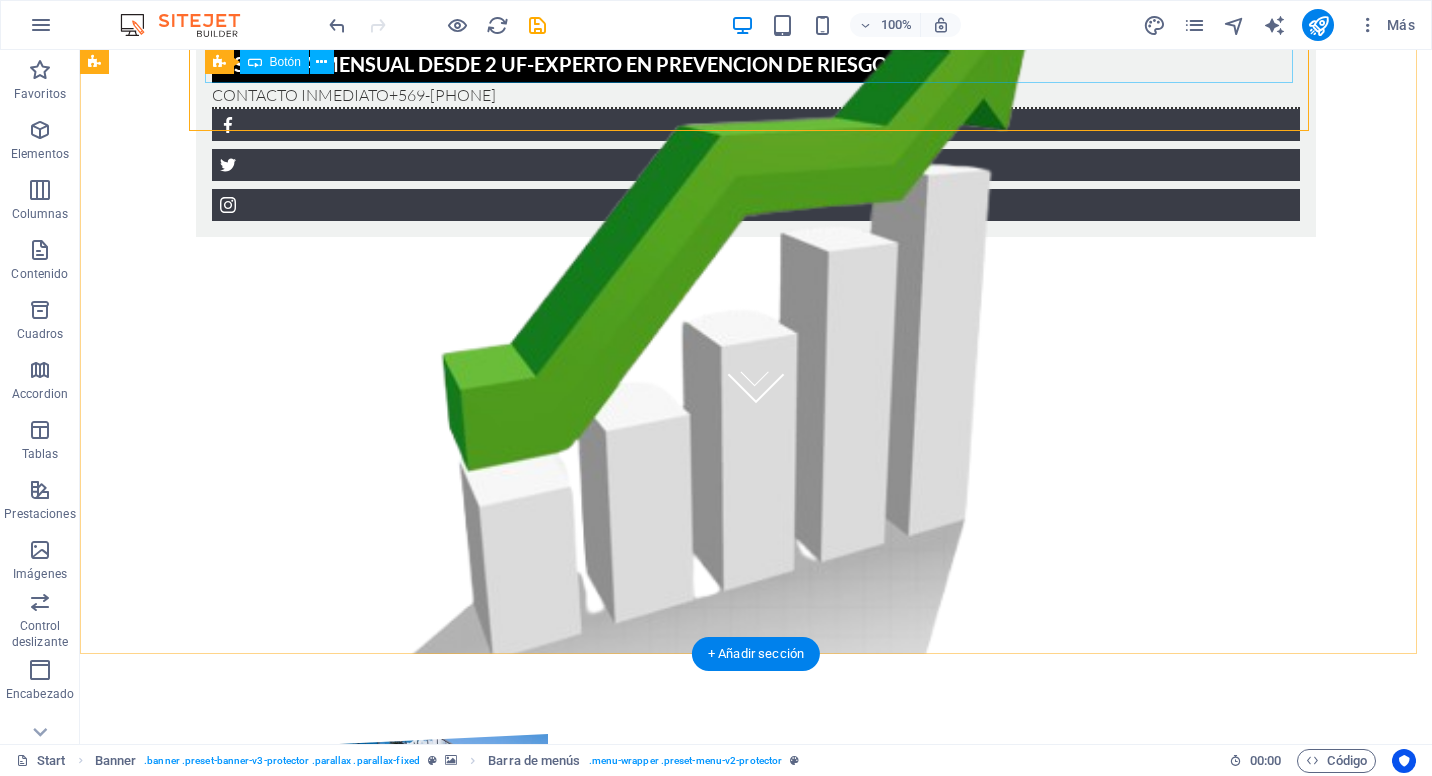 click on "ASESORIA MENSUAL DESDE 2 UF-EXPERTO EN PREVENCION DE RIESGOS" at bounding box center (756, 64) 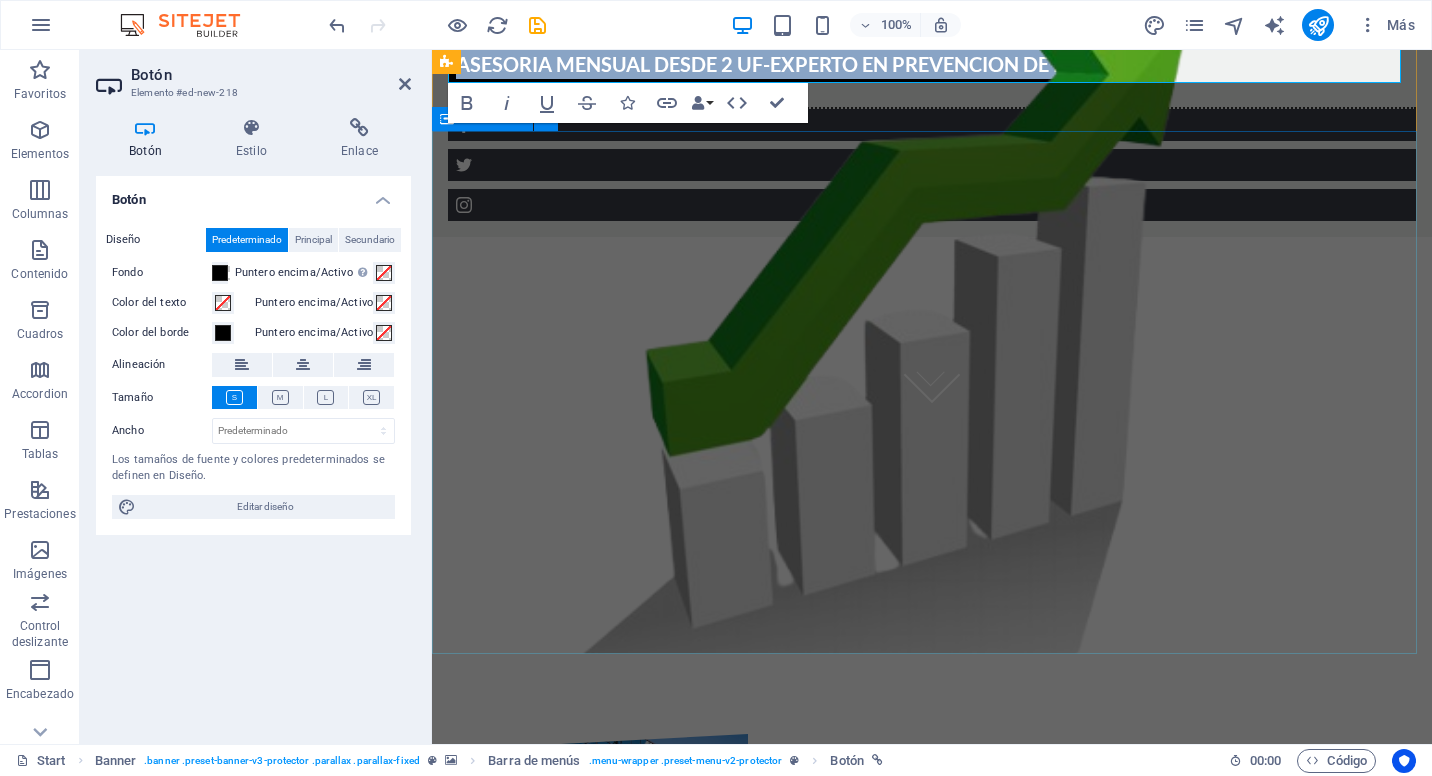 click at bounding box center [932, 317] 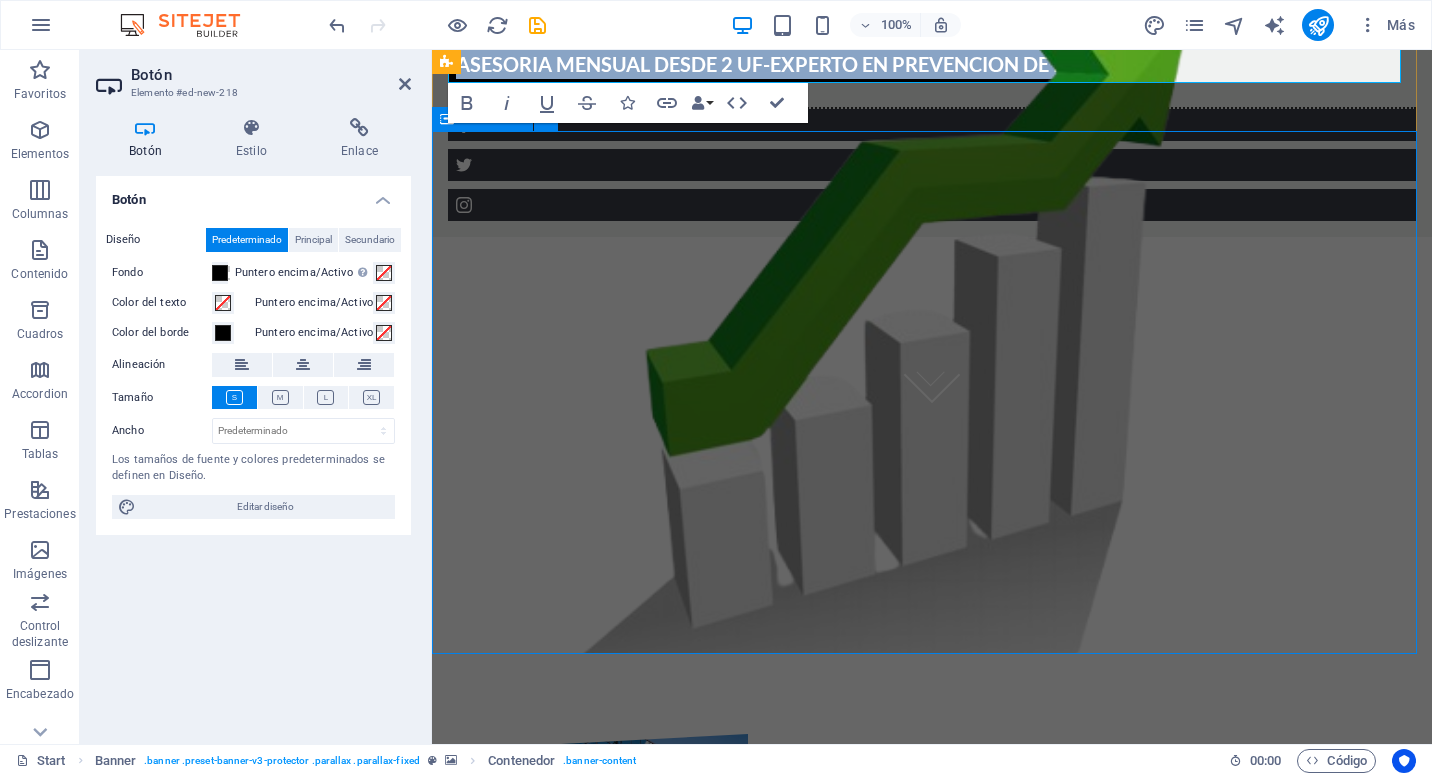 click at bounding box center (932, 317) 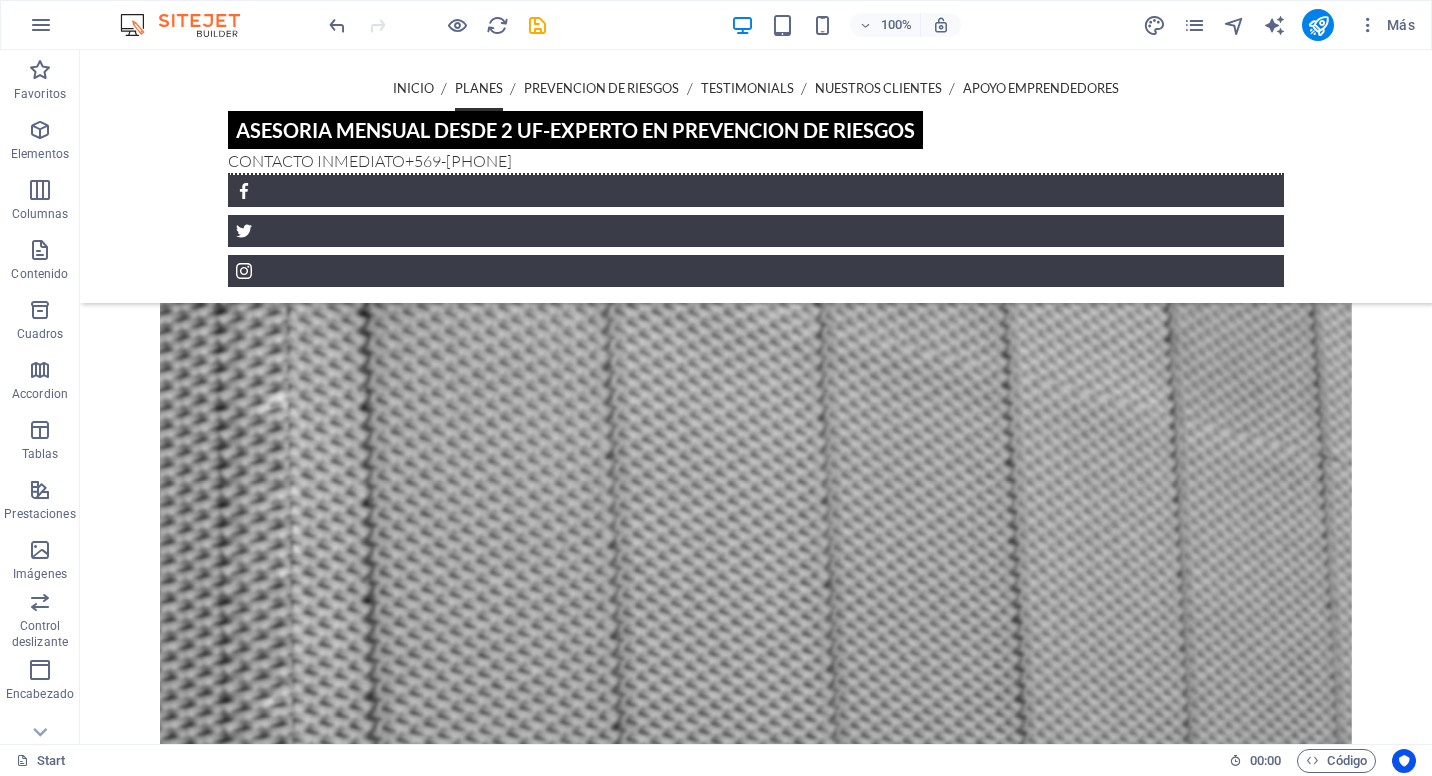 scroll, scrollTop: 1879, scrollLeft: 0, axis: vertical 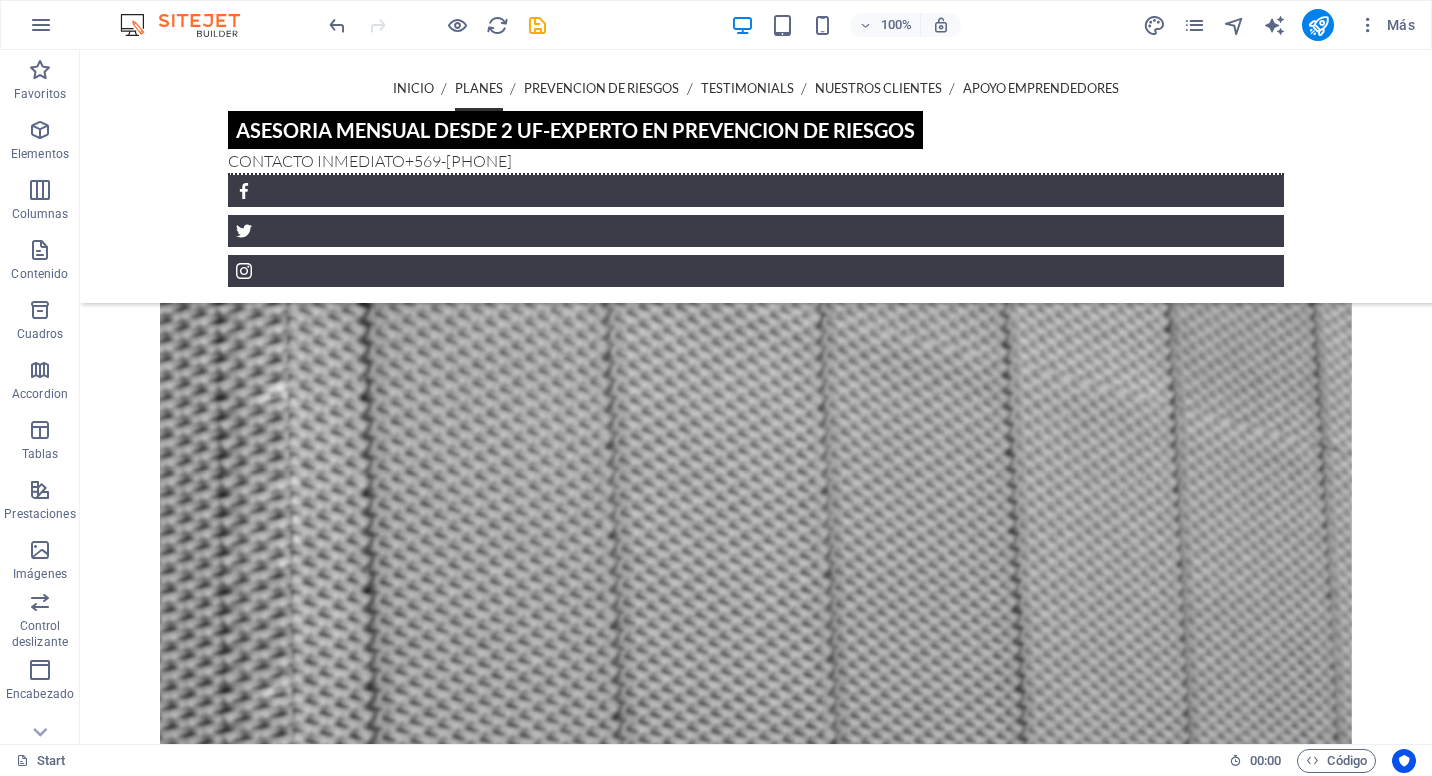 click at bounding box center (756, 438) 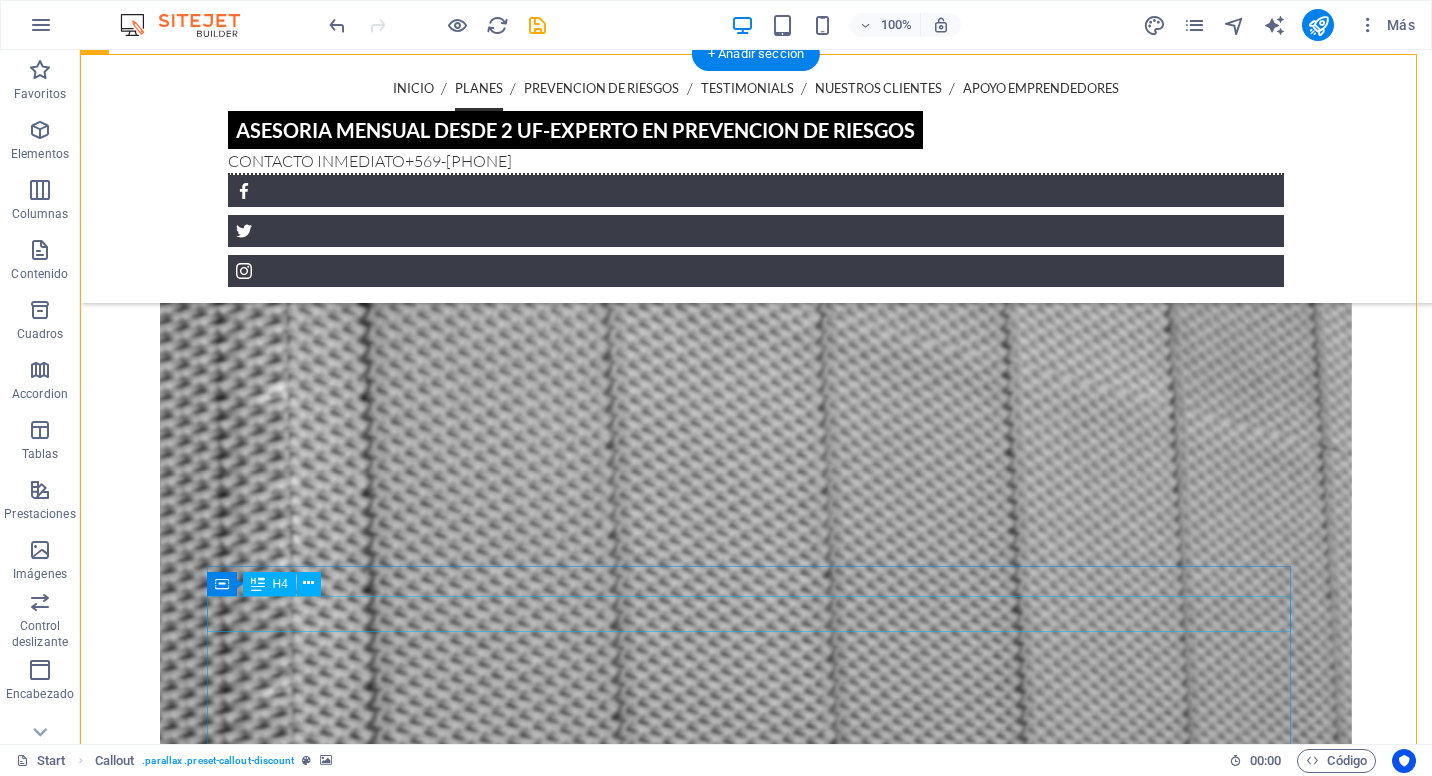 click on "especialistas dispuestos a apoyarte" at bounding box center (756, 1368) 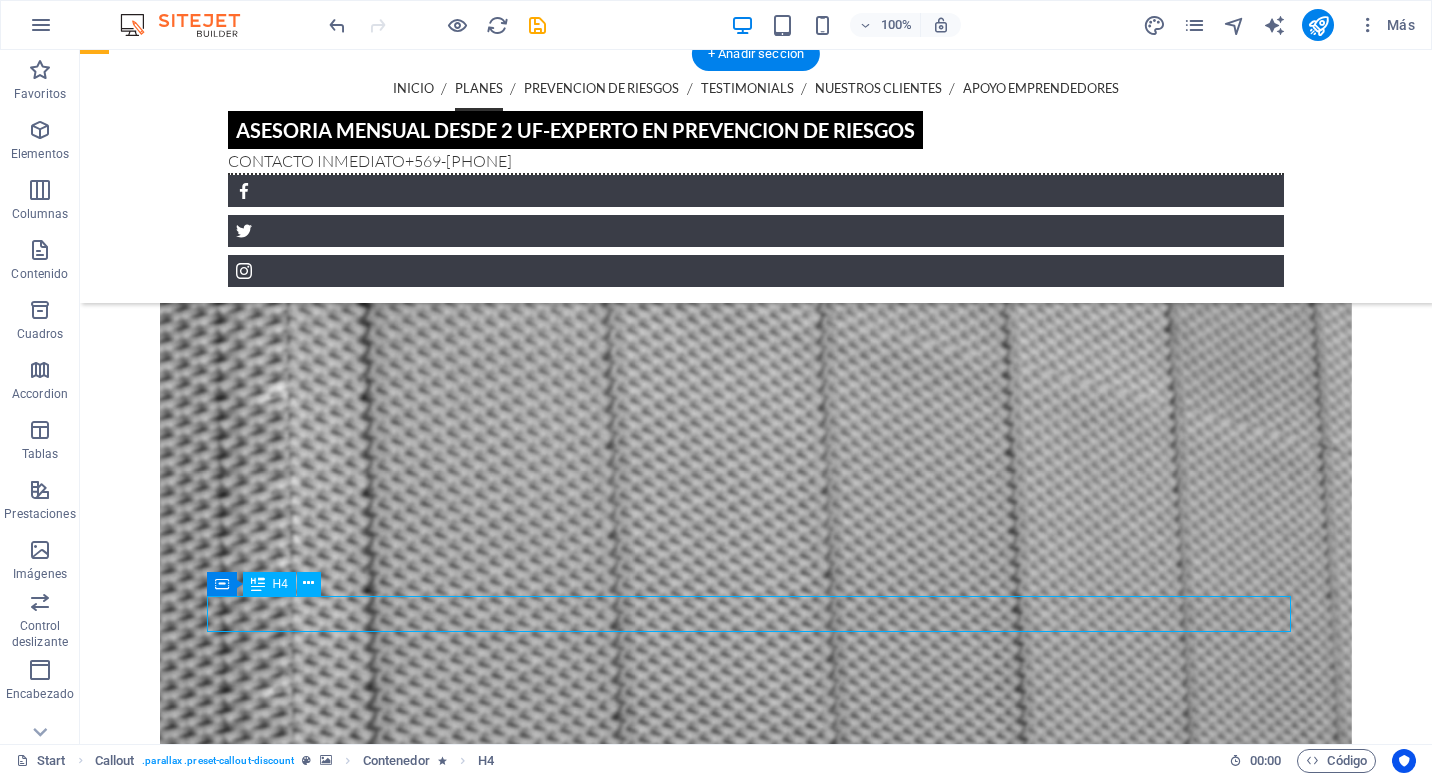click on "especialistas dispuestos a apoyarte" at bounding box center (756, 1368) 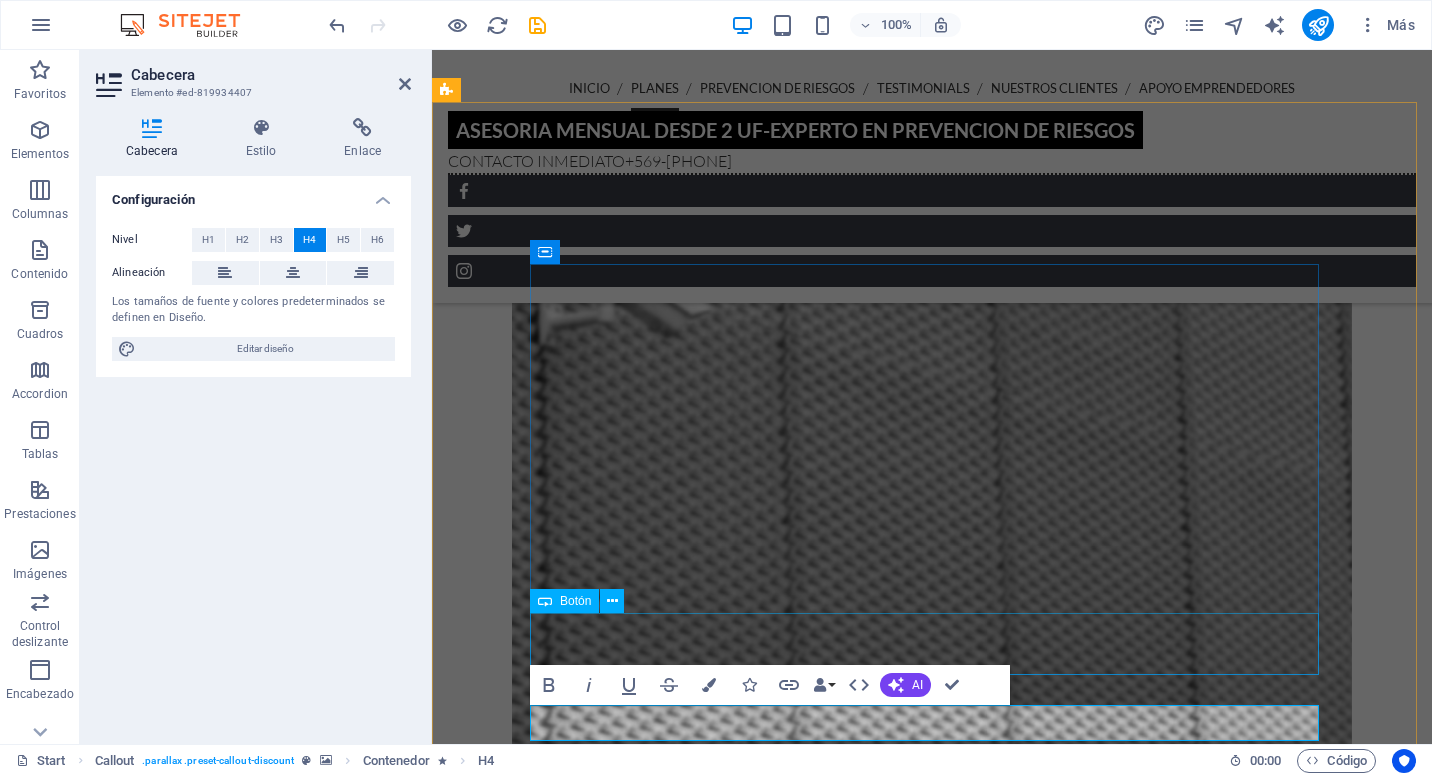 click on "especialistas dispuestos a apoyarte" at bounding box center [932, 1504] 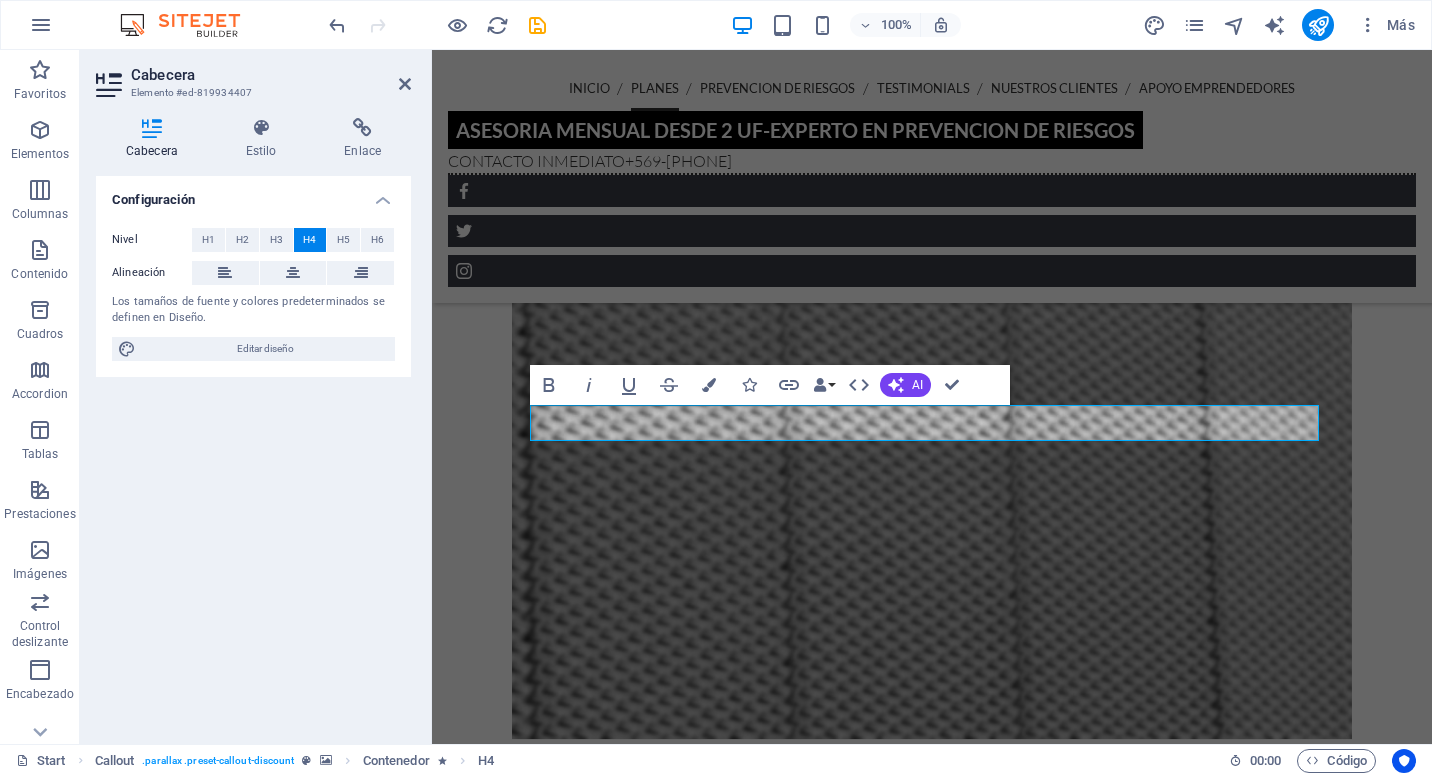 scroll, scrollTop: 2179, scrollLeft: 0, axis: vertical 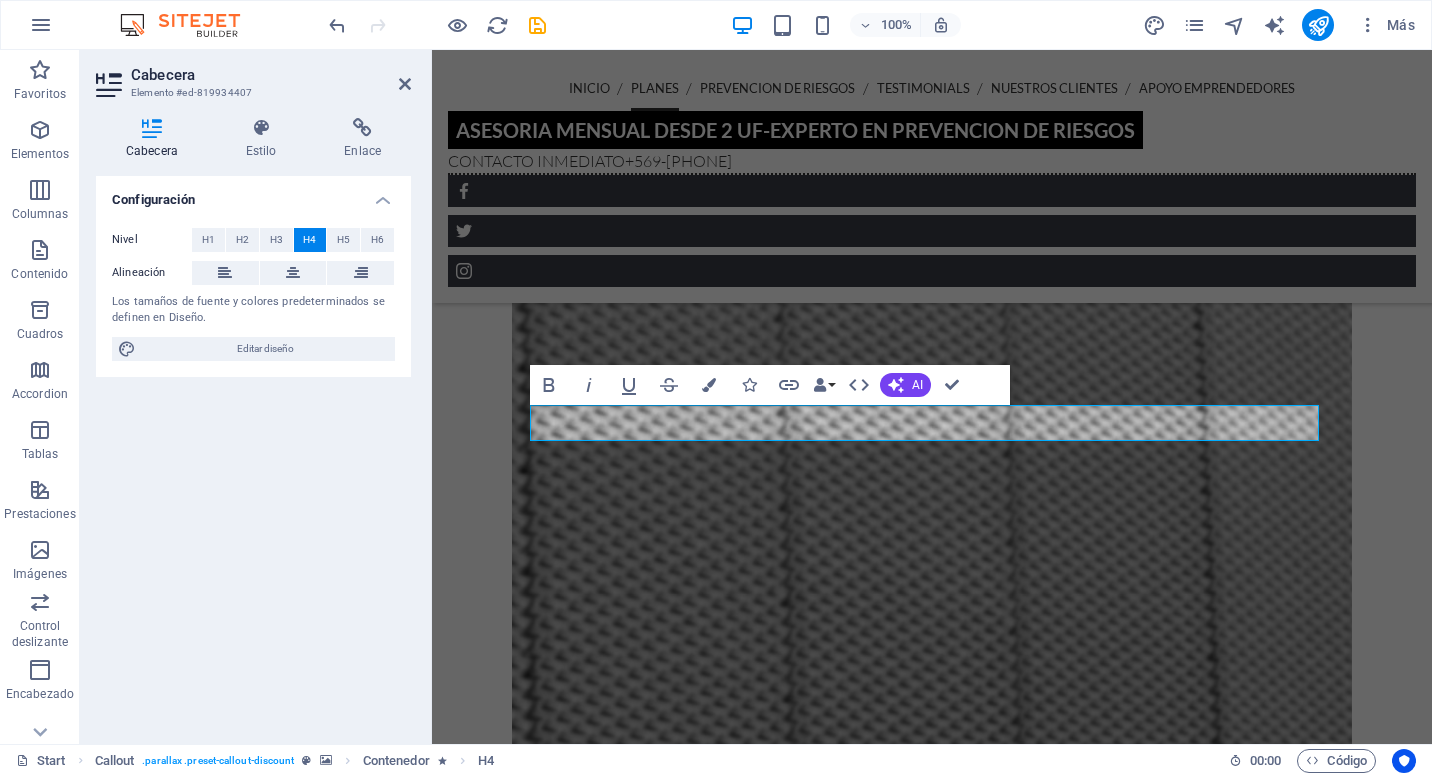 drag, startPoint x: 755, startPoint y: 727, endPoint x: 766, endPoint y: 437, distance: 290.20856 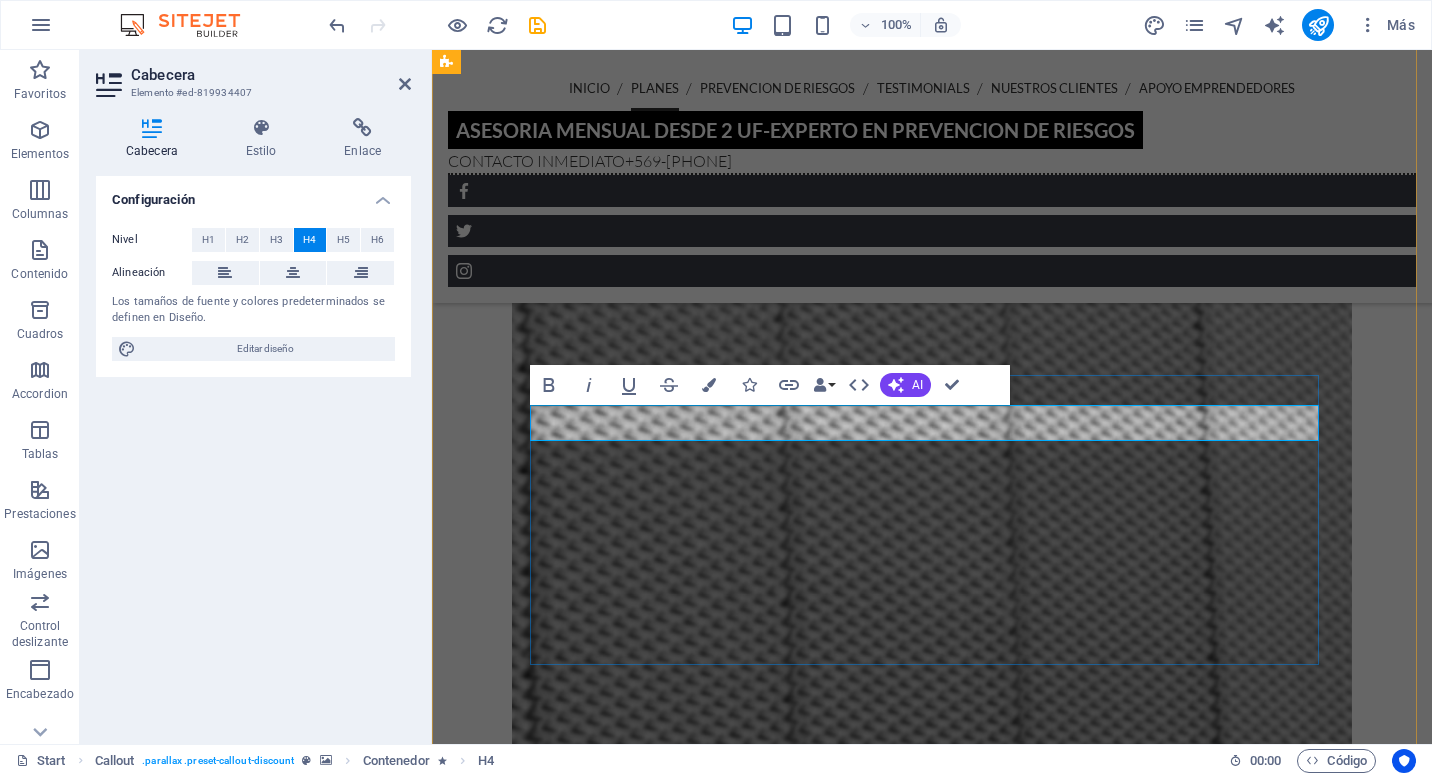 click on "especialistas dispuestos a apoyarte" at bounding box center [932, 1248] 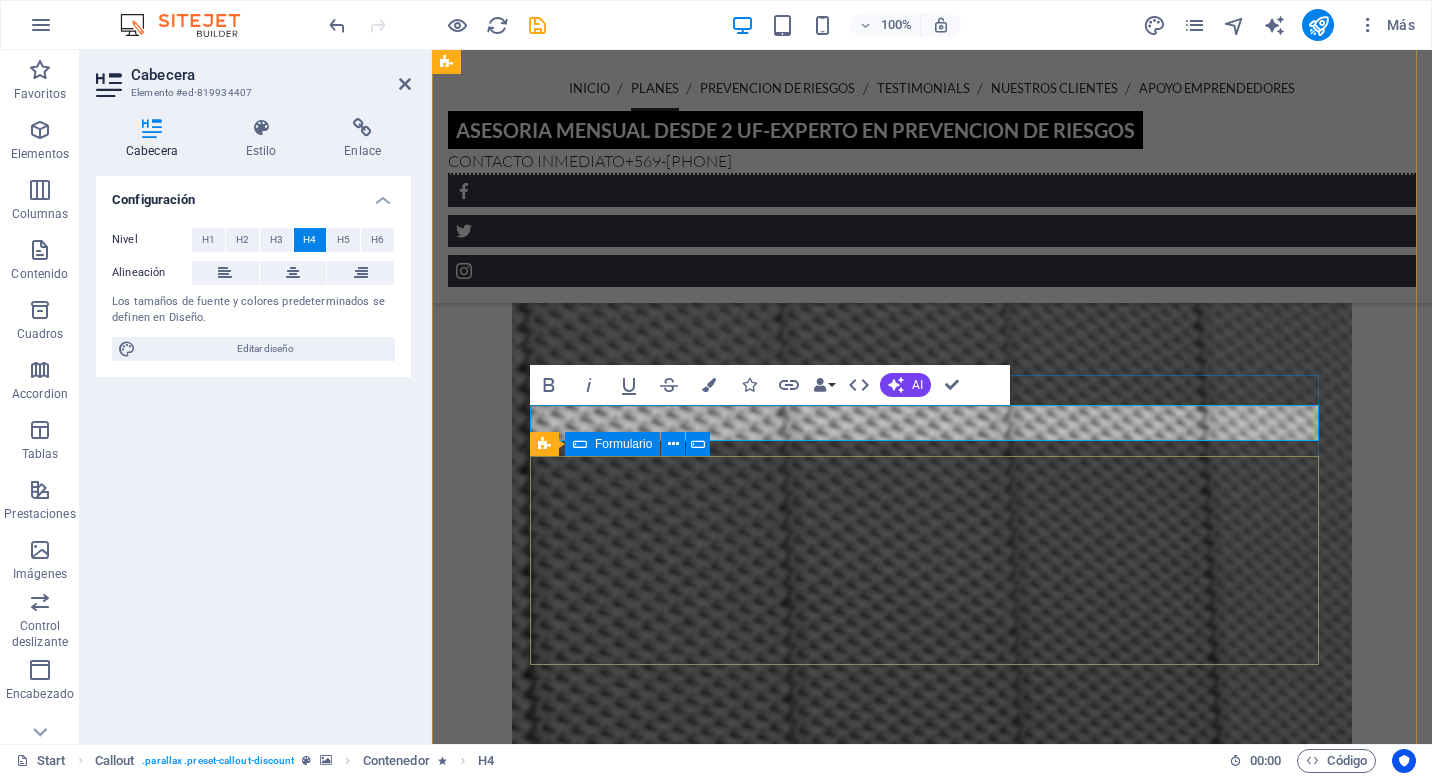 type 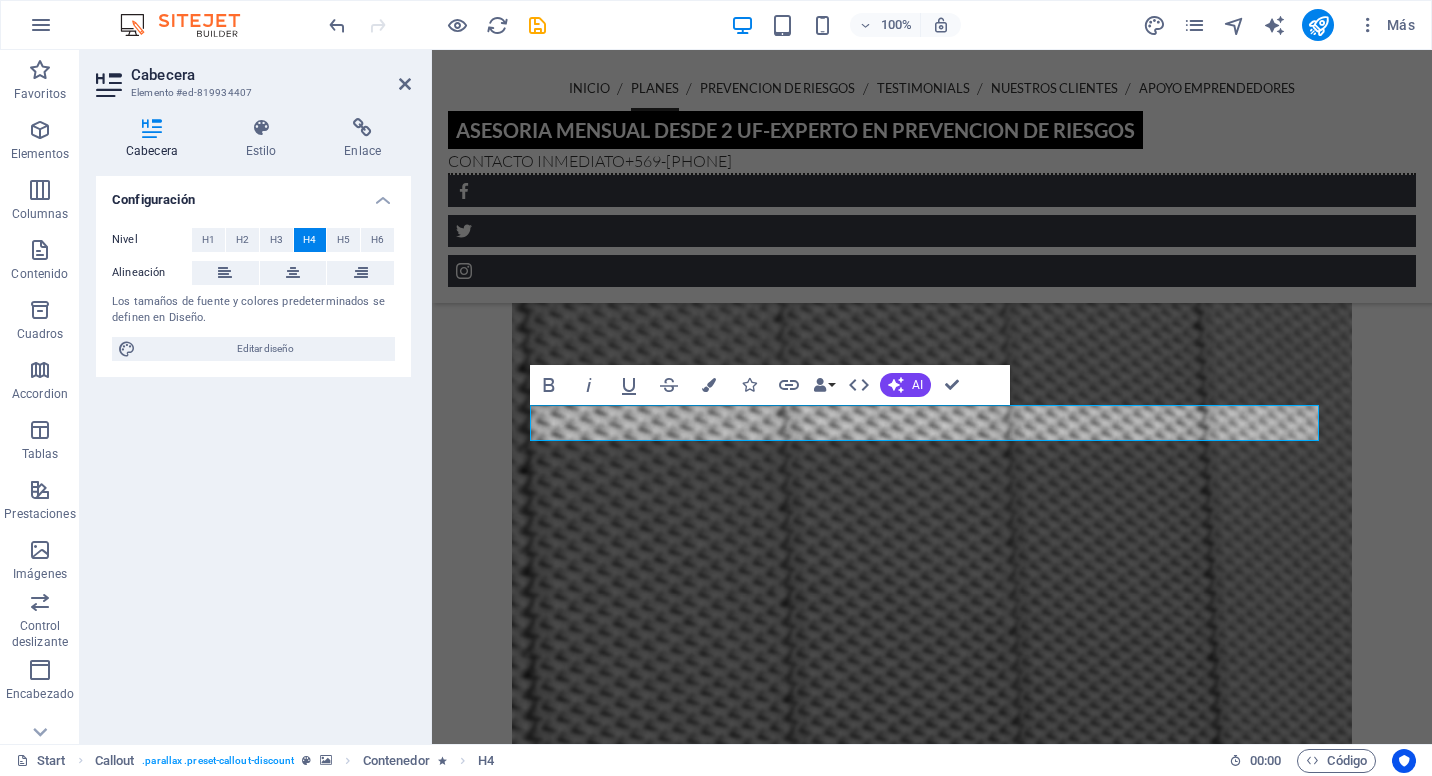 click at bounding box center [932, 311] 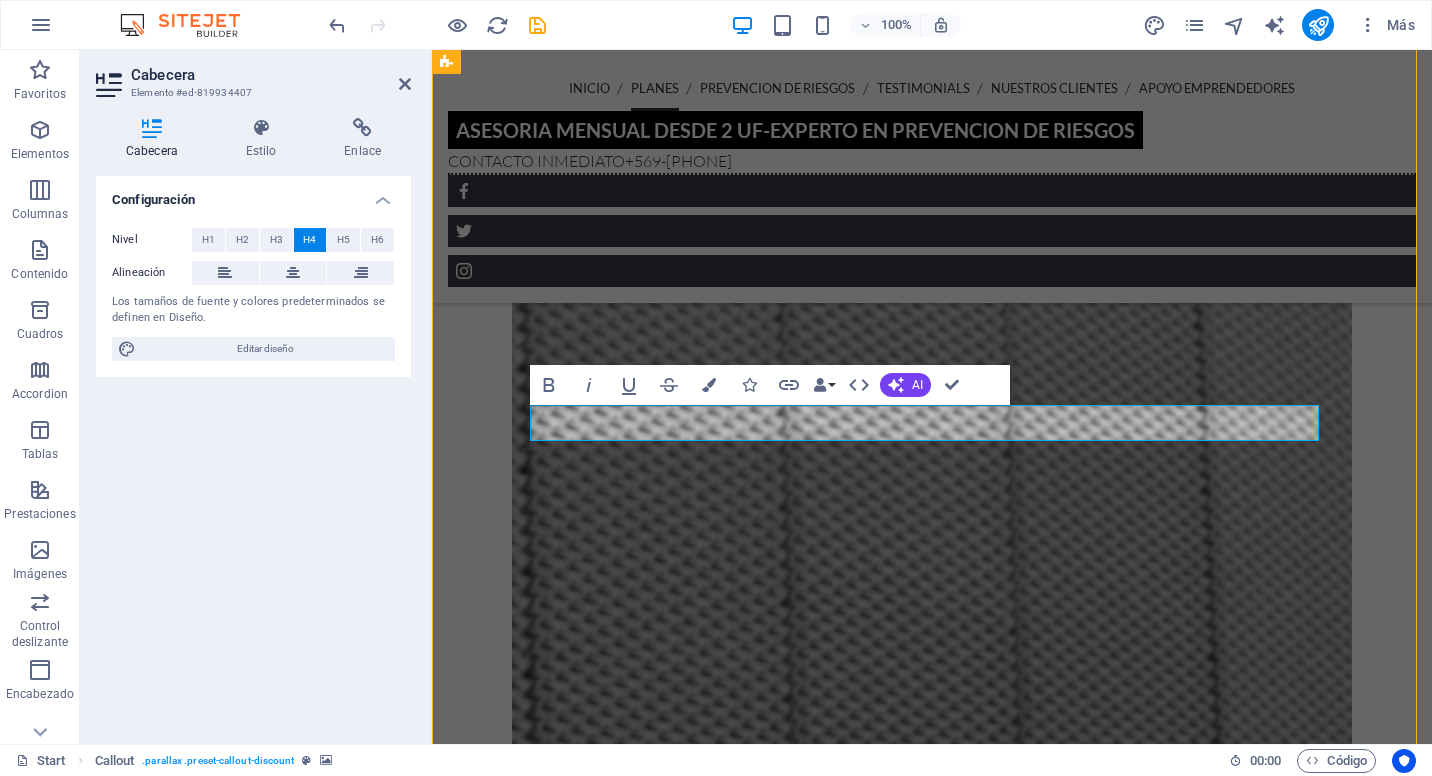 click at bounding box center (932, 311) 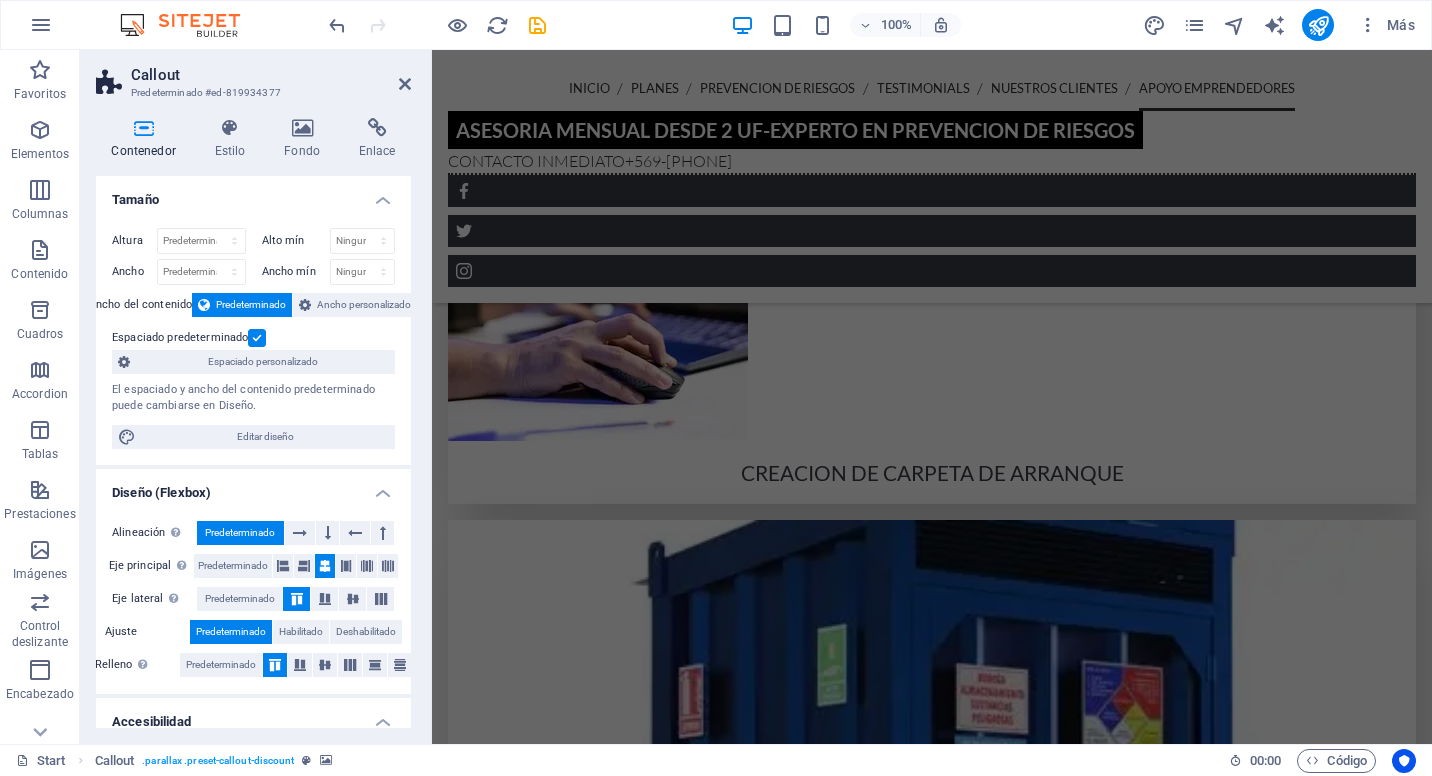 scroll, scrollTop: 5450, scrollLeft: 0, axis: vertical 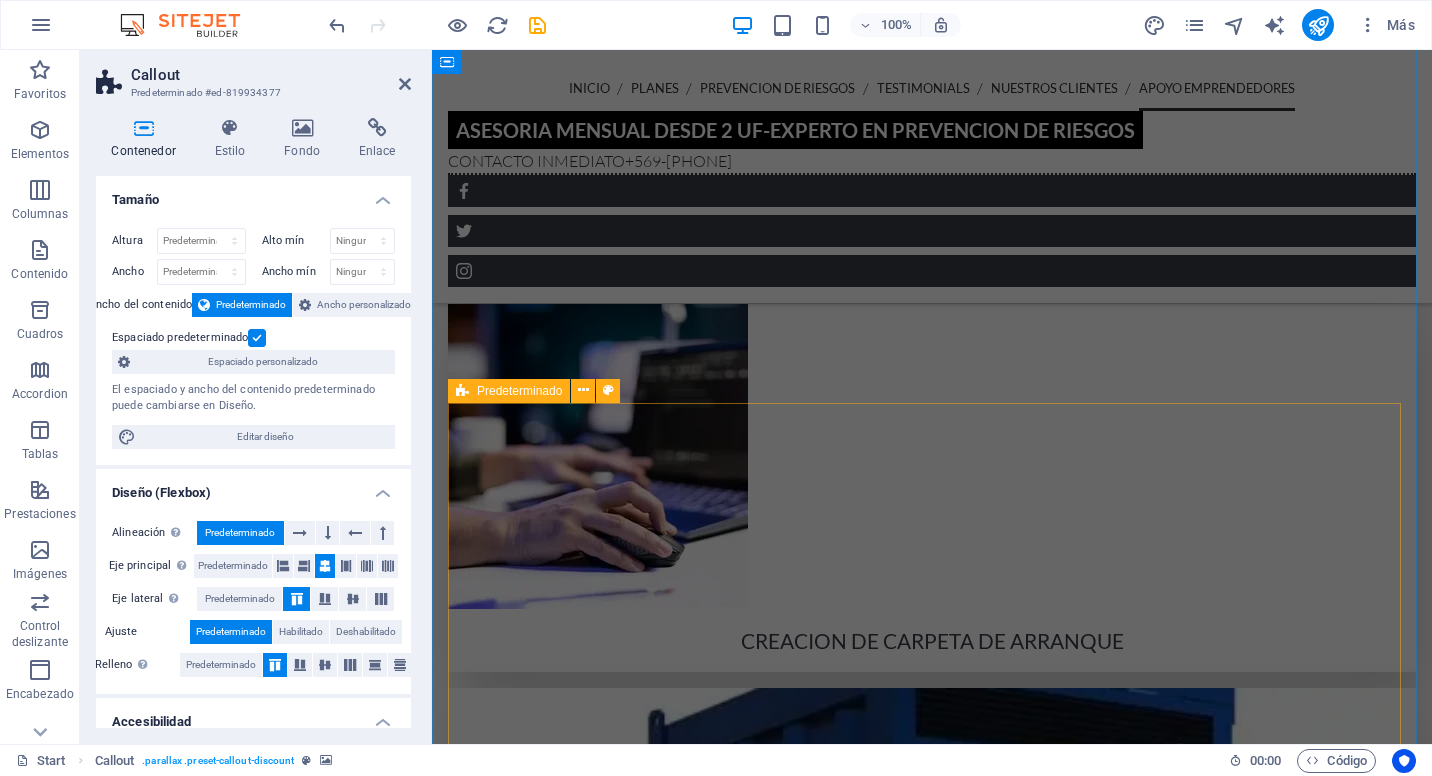 click on "INFORMACION DE CONTACTO  WWW.PLANEM.CL ,    CELULAR ASESORIA @PLANEM.CL ← Mover a la izquierda → Mover a la derecha ↑ Mover hacia arriba ↓ Mover hacia abajo + Acercar - Alejar Inicio Mover a la izquierda un 75% Fin Mover a la derecha un 75% Página anterior Mover hacia arriba un 75% Página siguiente Mover hacia abajo un 75% Mapa Relieve Satélite Etiquetas Combinaciones de teclas Datos del mapa Datos del mapa ©2025 Google Datos del mapa ©2025 Google 200 m  Hacer clic para alternar entre unidades imperiales y métricas Condiciones Informar un error en el mapa ENVIENOS SU MENSAJE Leave us a message and we will get back to you! NOMBRE CELULAR   ACEPTA NUESTRAS POLITICAS DE PRIVACIDAD. ¿Ilegible? Cargar nuevo ENVIAR MENSAJE PRIVACIDAD" at bounding box center [932, 12163] 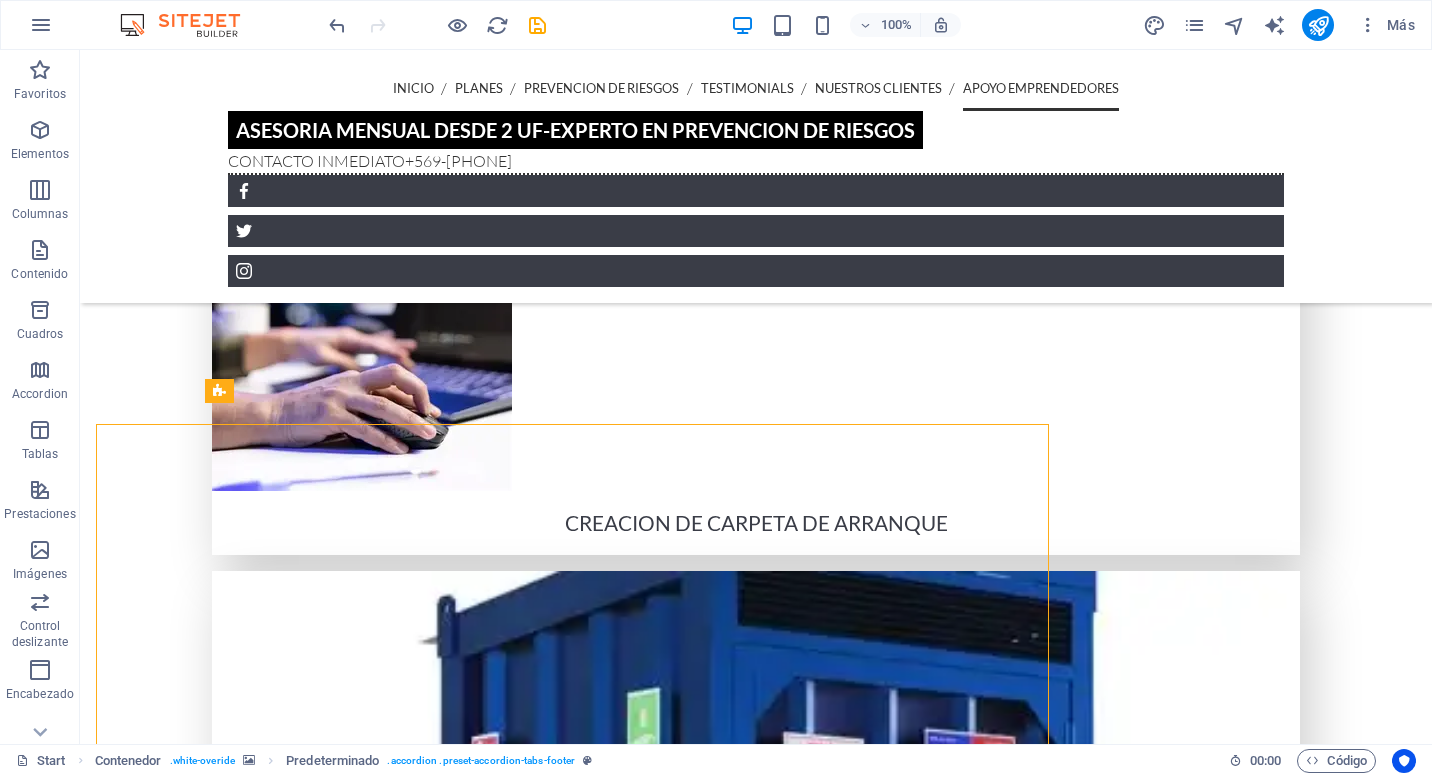 scroll, scrollTop: 5381, scrollLeft: 0, axis: vertical 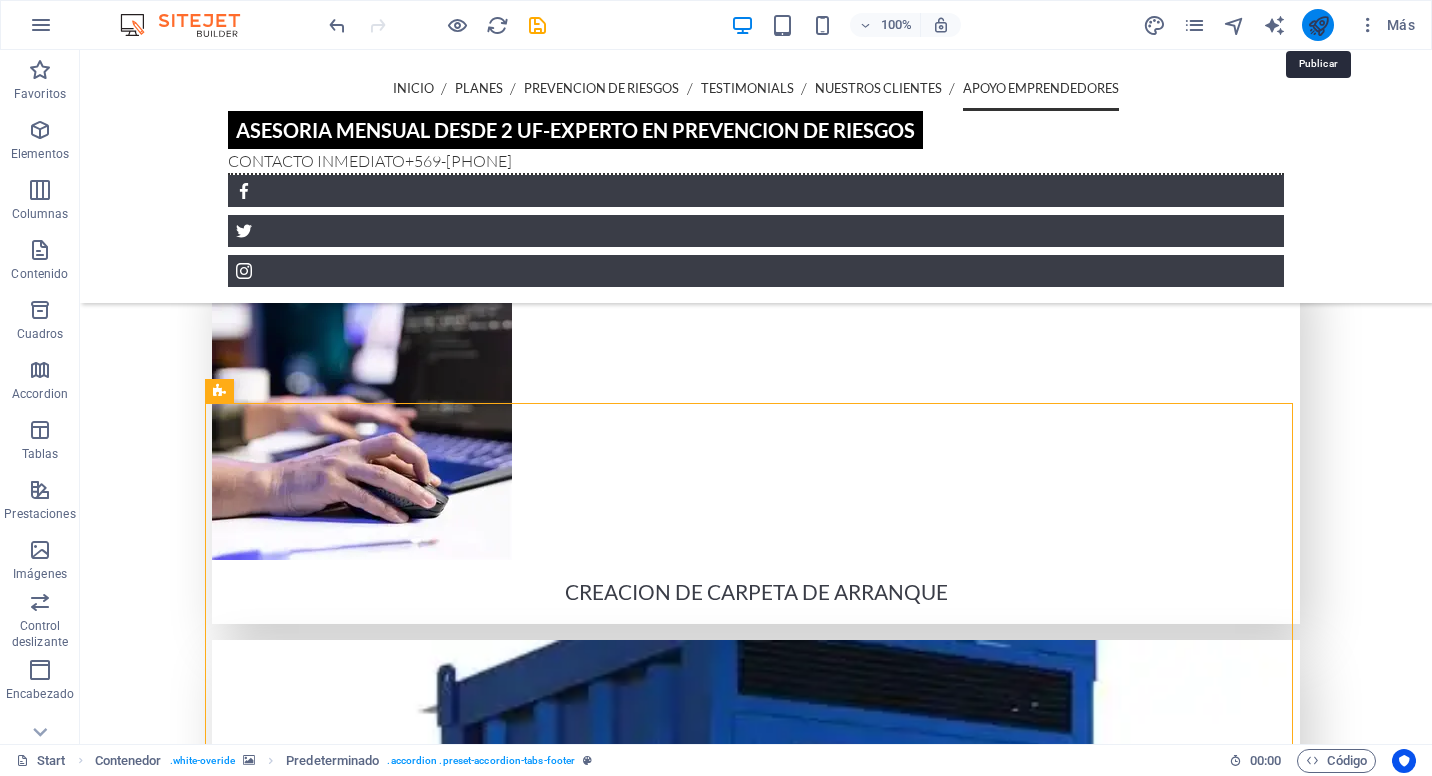 click at bounding box center [1318, 25] 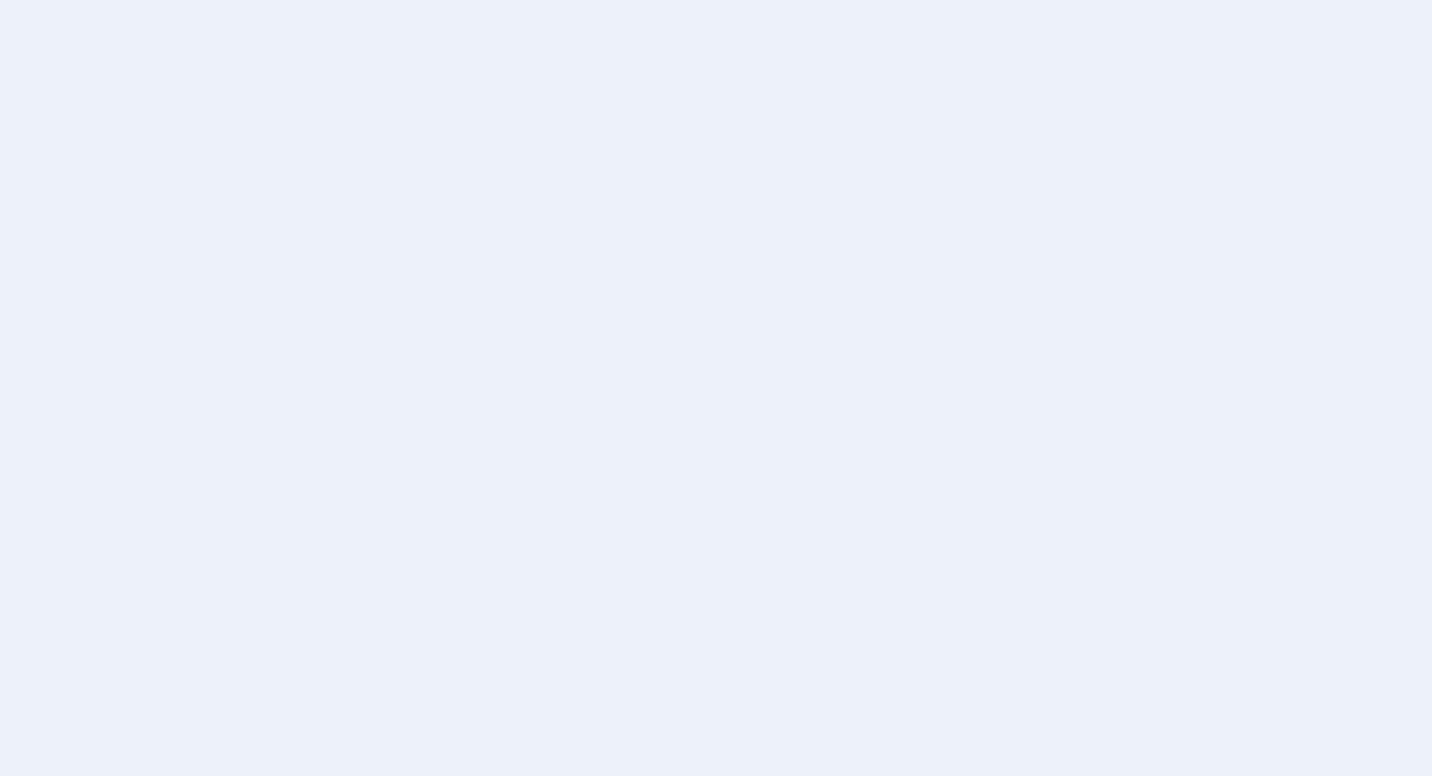 scroll, scrollTop: 0, scrollLeft: 0, axis: both 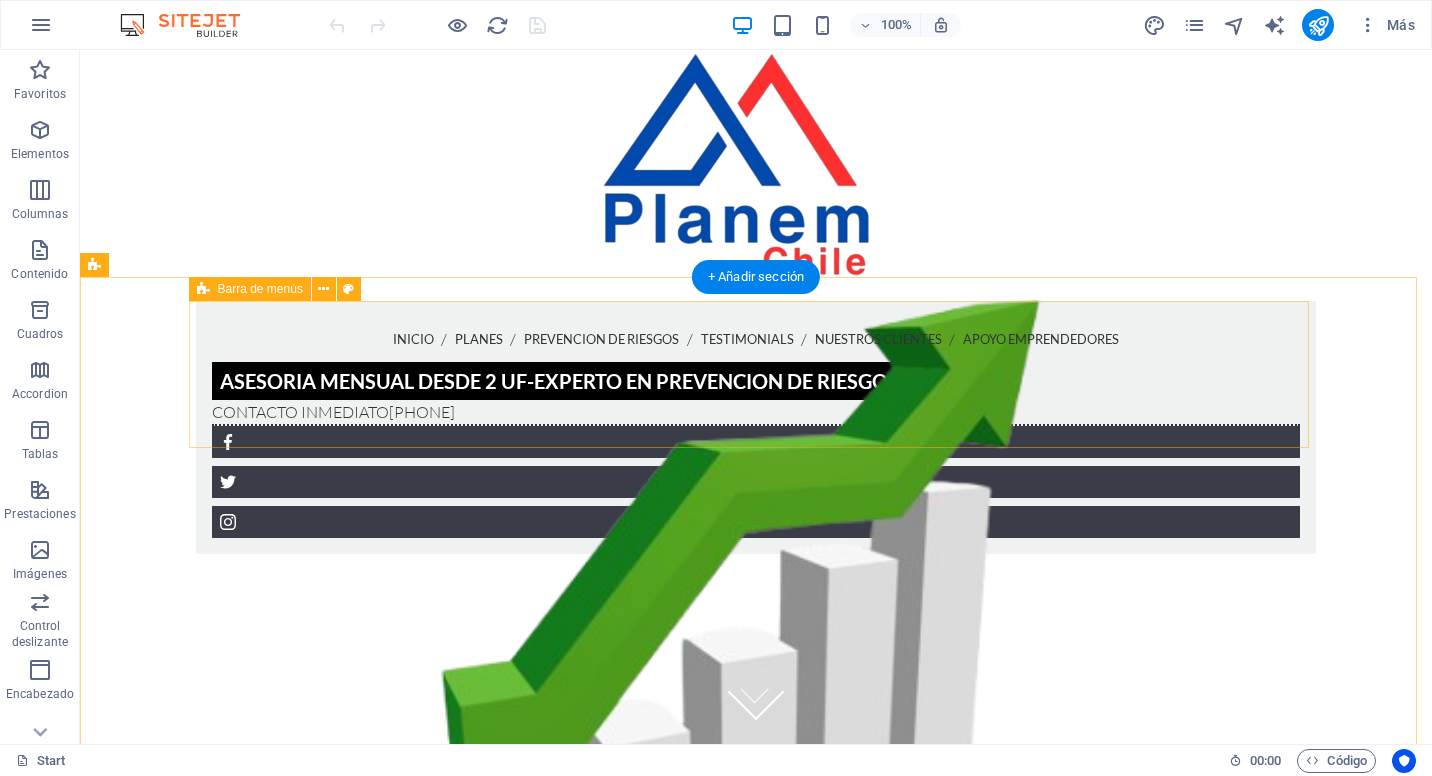 click on "inicio planes prevencion de riesgos  Testimonials nuestros clientes apoyo emprendedores ASESORIA MENSUAL DESDE 2 UF-EXPERTO EN PREVENCION DE RIESGOS CONTACTO INMEDIATO   [PHONE] Menu" at bounding box center (756, 427) 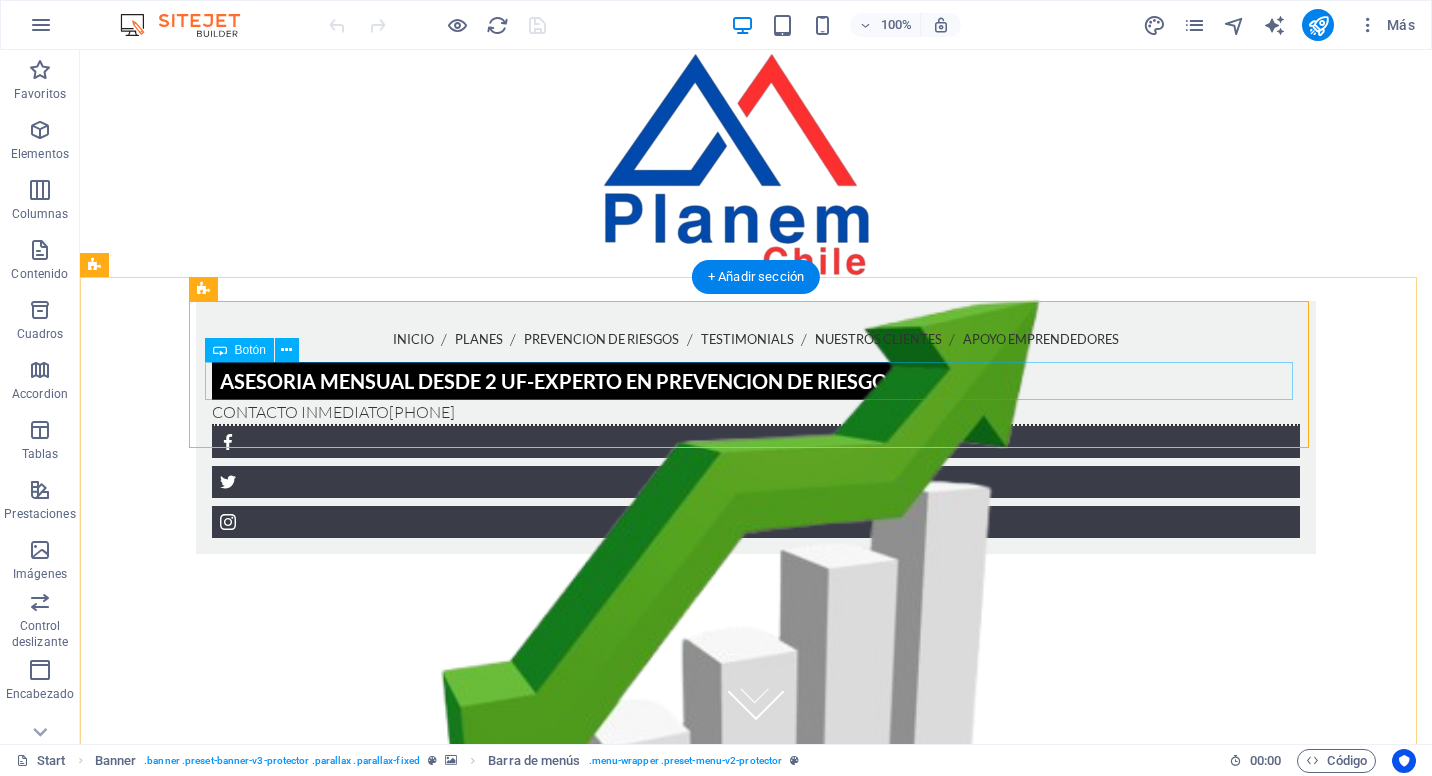 click on "ASESORIA MENSUAL DESDE 2 UF-EXPERTO EN PREVENCION DE RIESGOS" at bounding box center (756, 381) 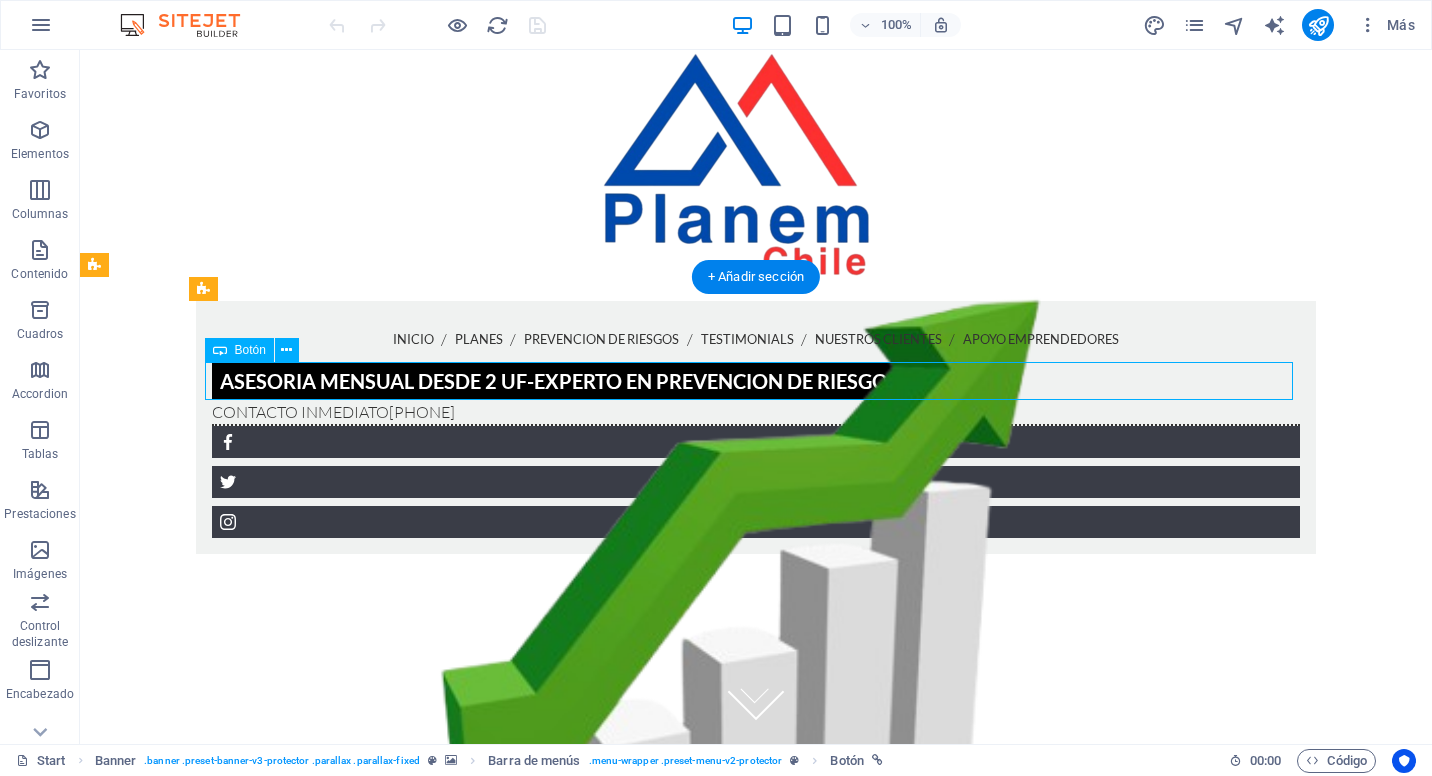 click on "ASESORIA MENSUAL DESDE 2 UF-EXPERTO EN PREVENCION DE RIESGOS" at bounding box center (756, 381) 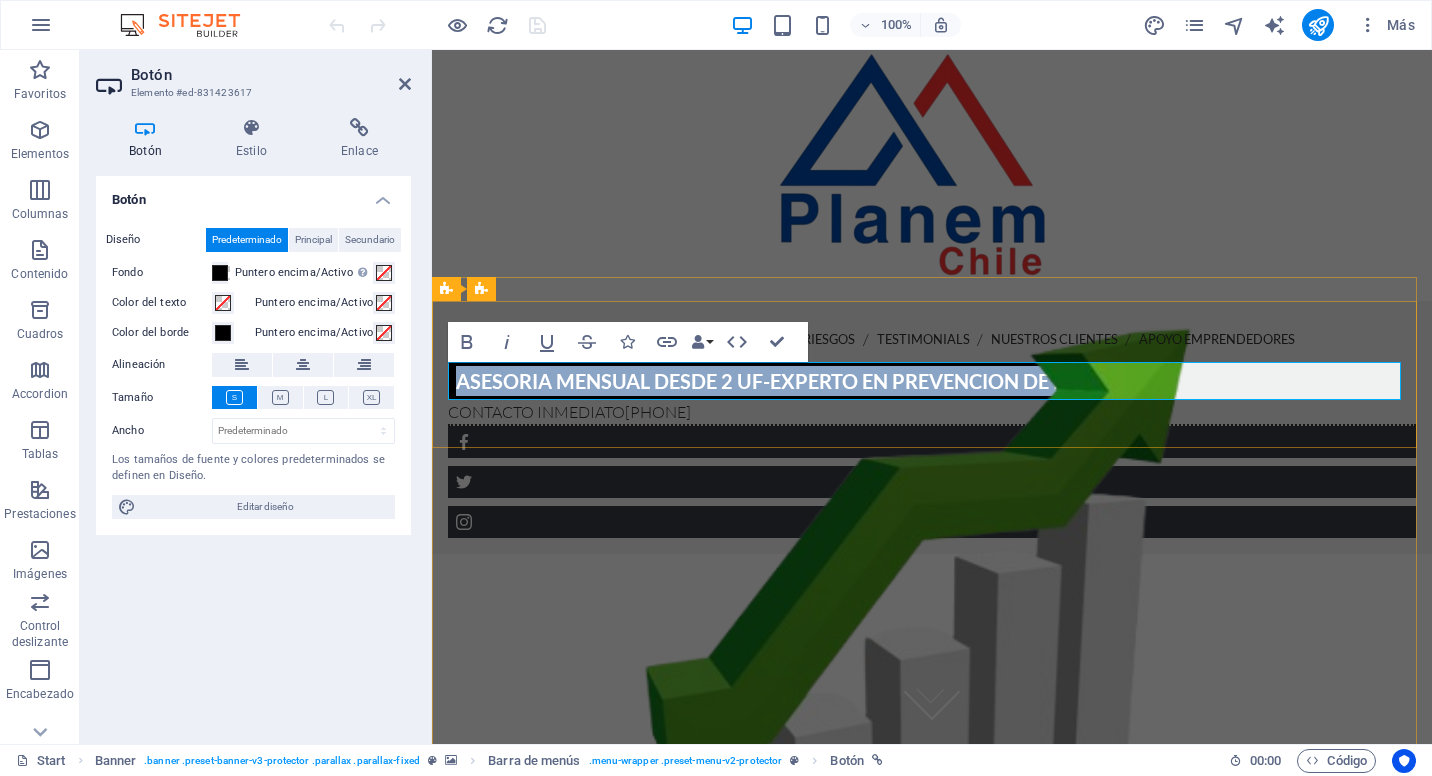 click on "ASESORIA MENSUAL DESDE 2 UF-EXPERTO EN PREVENCION DE RIESGOS" at bounding box center [795, 381] 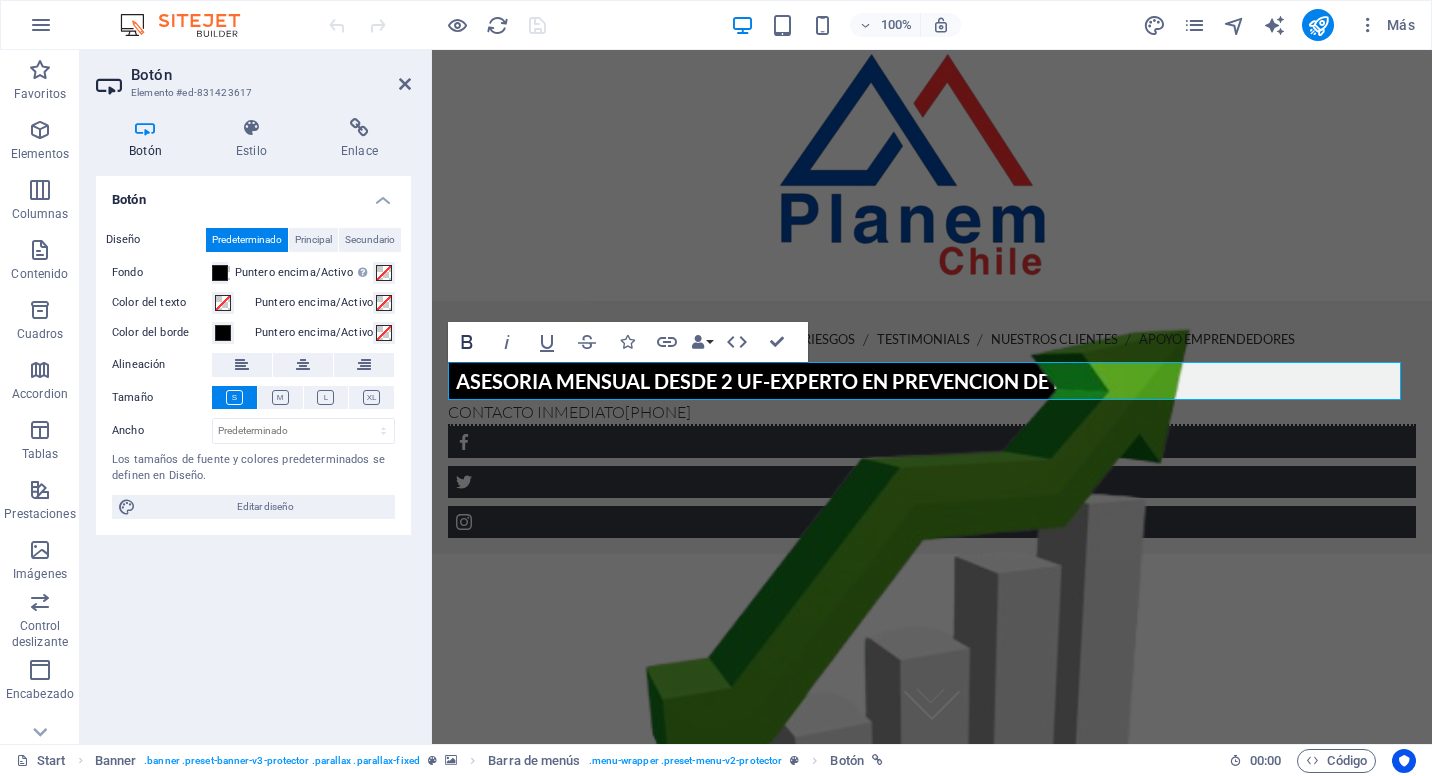 click 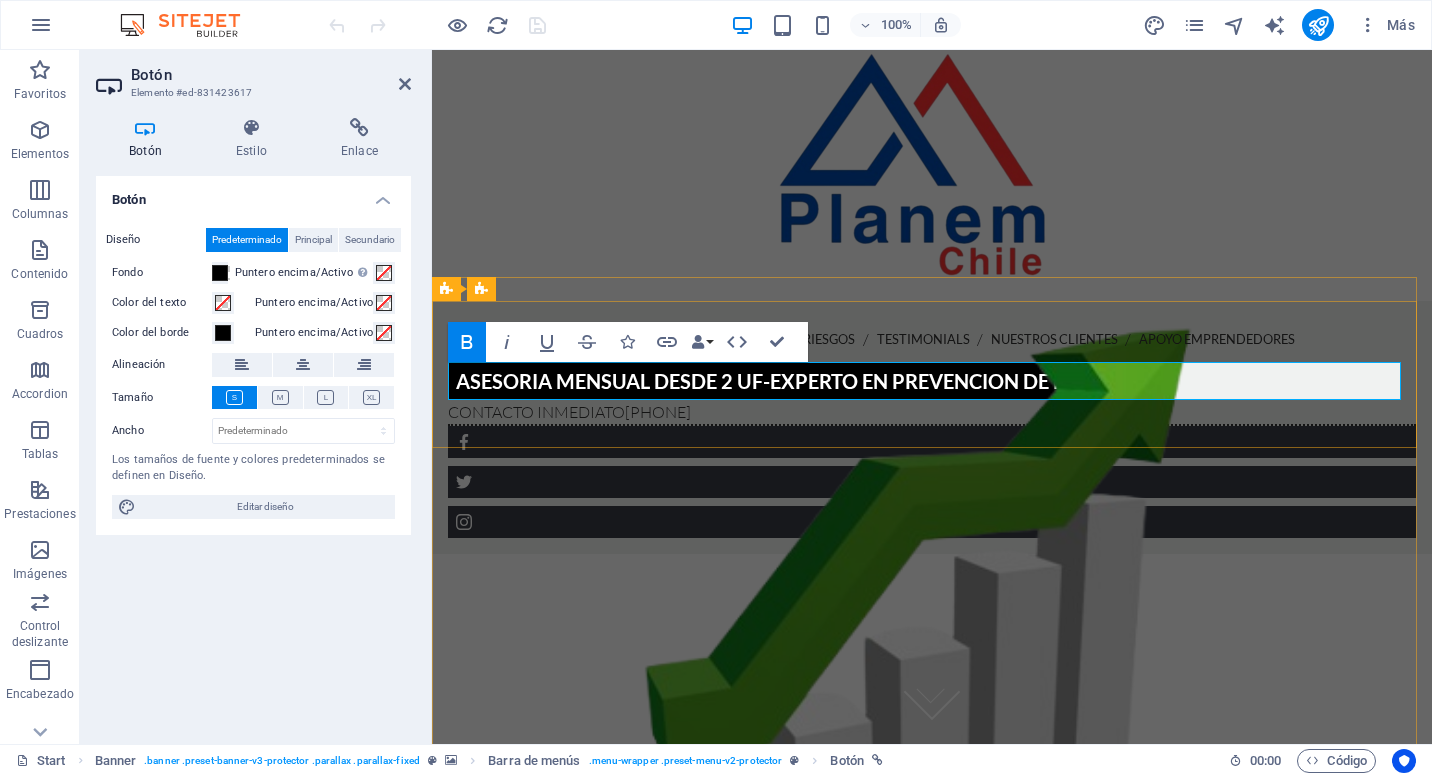 click on "ASESORIA MENSUAL DESDE 2 UF-EX ​ PERTO EN PREVENCION DE RIESGOS" at bounding box center (795, 381) 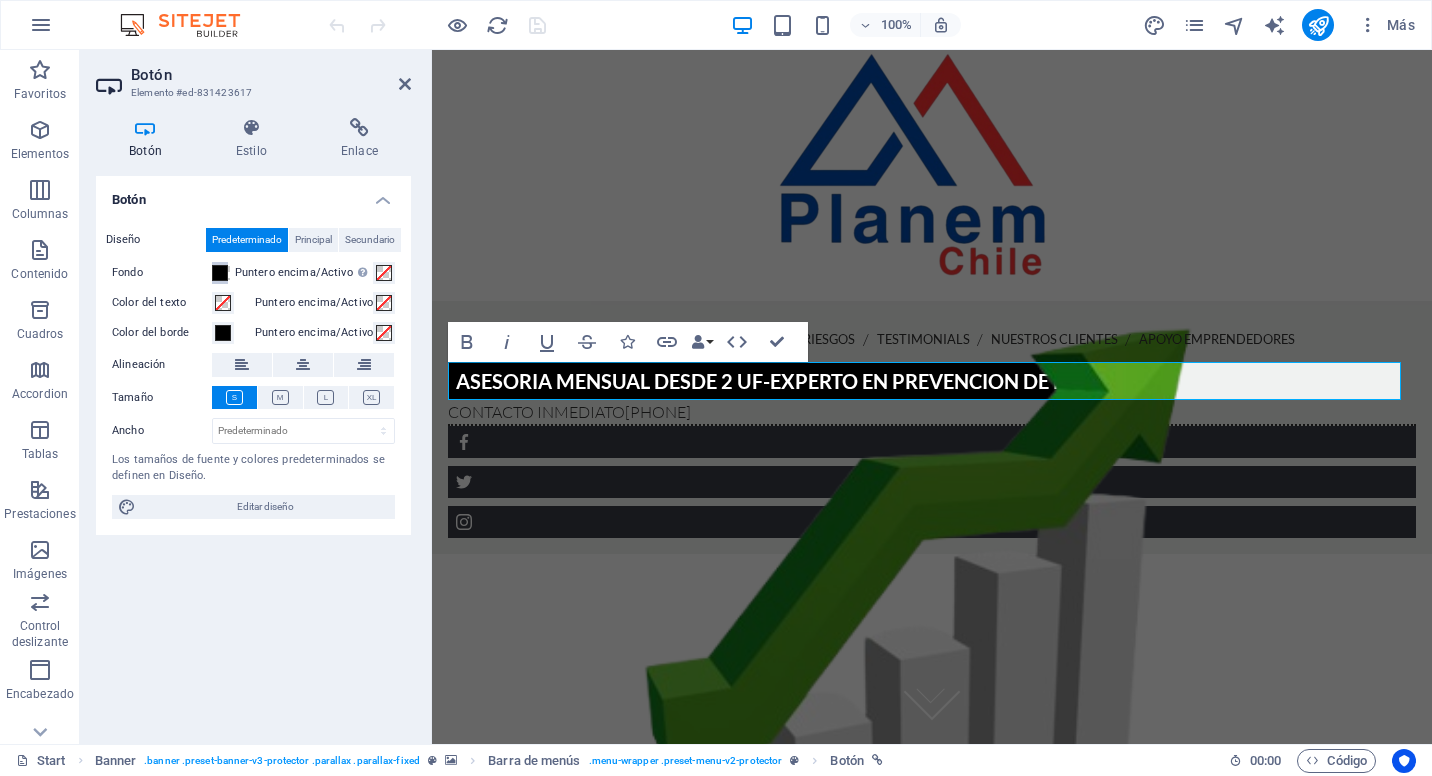 click at bounding box center [220, 273] 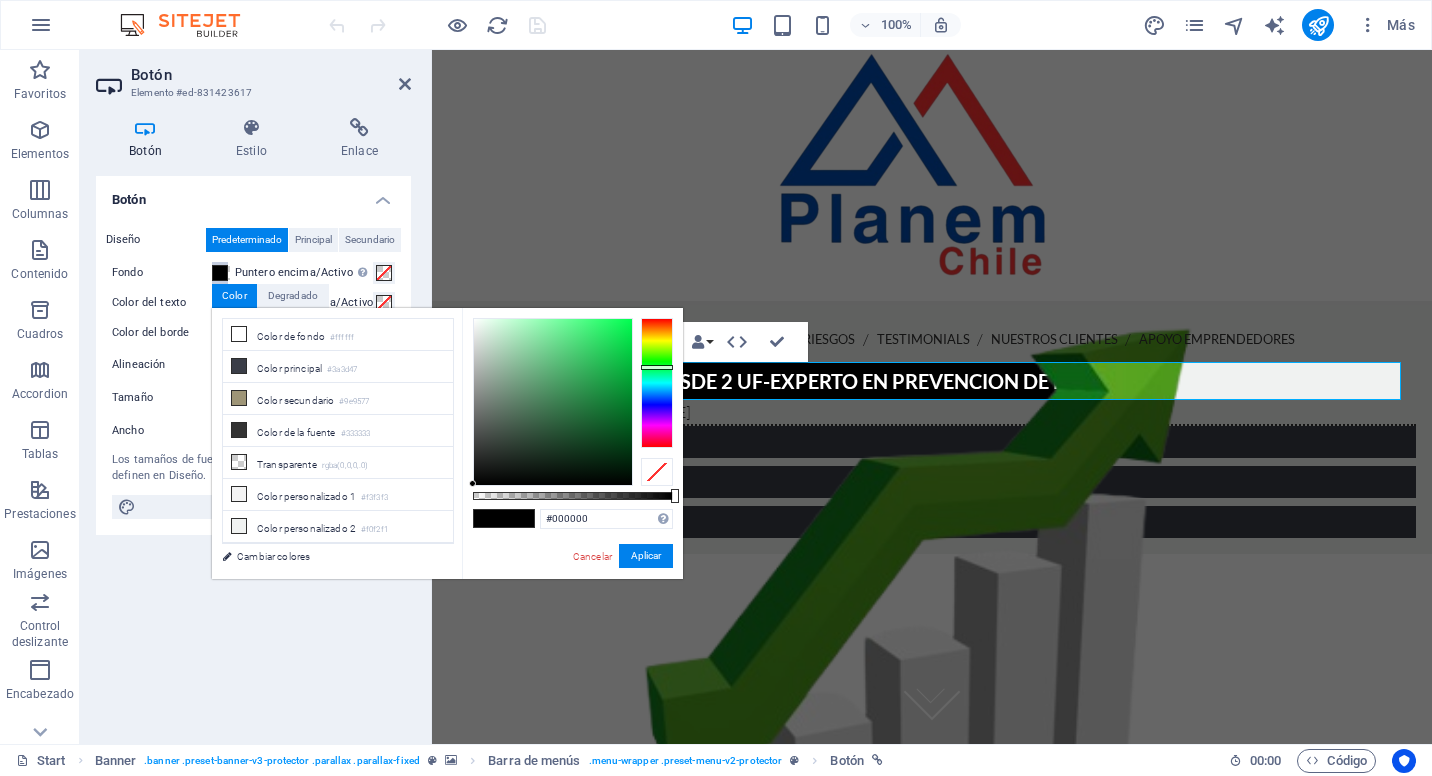 click at bounding box center (657, 383) 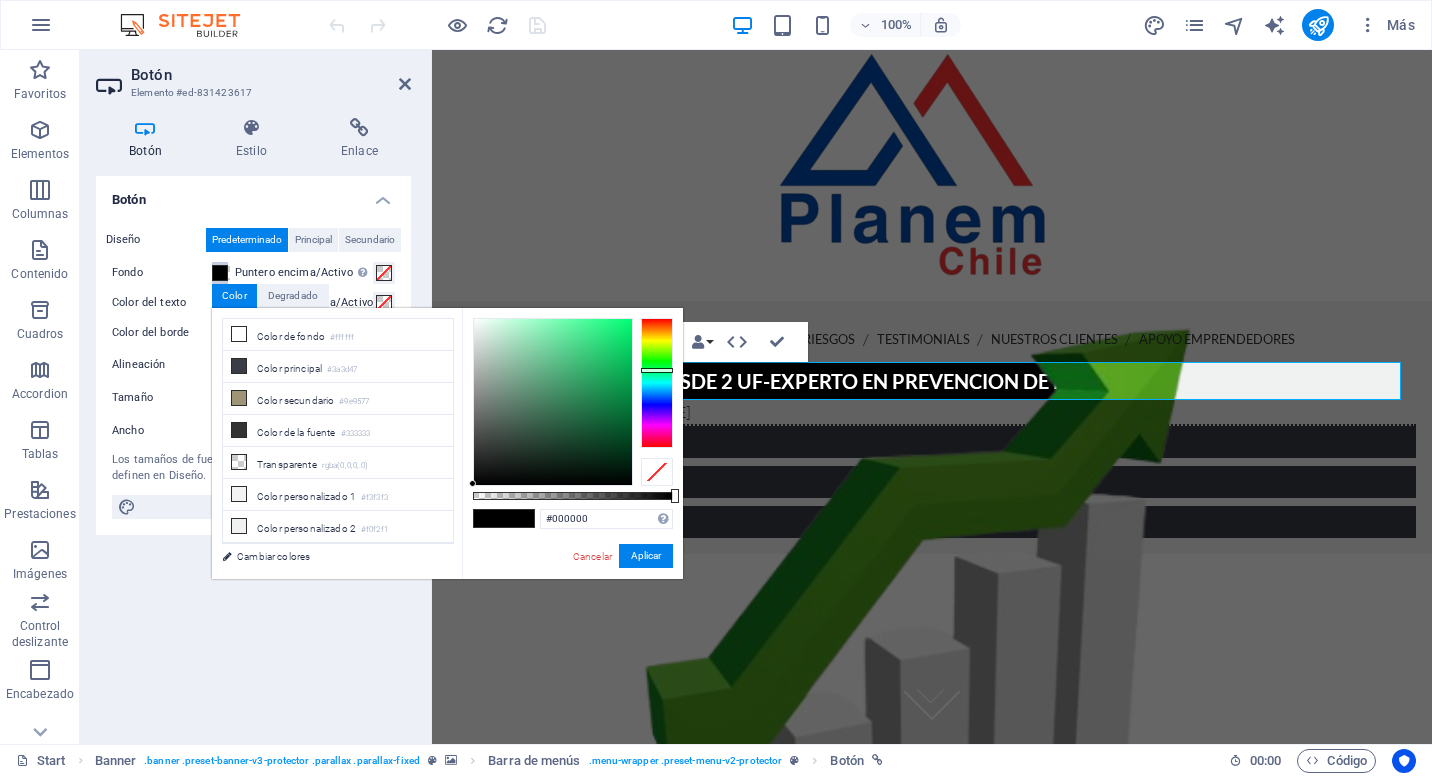 drag, startPoint x: 660, startPoint y: 365, endPoint x: 670, endPoint y: 370, distance: 11.18034 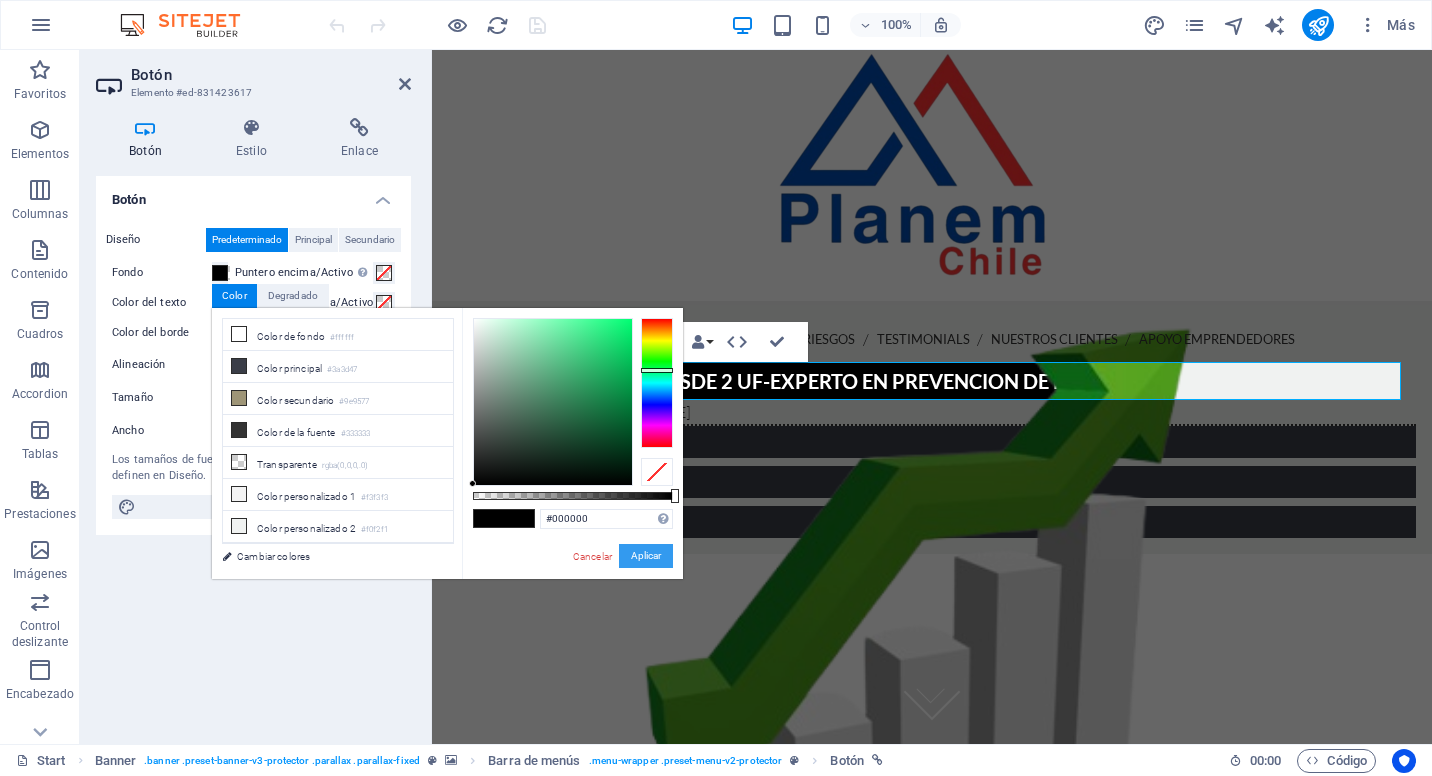click on "Aplicar" at bounding box center [646, 556] 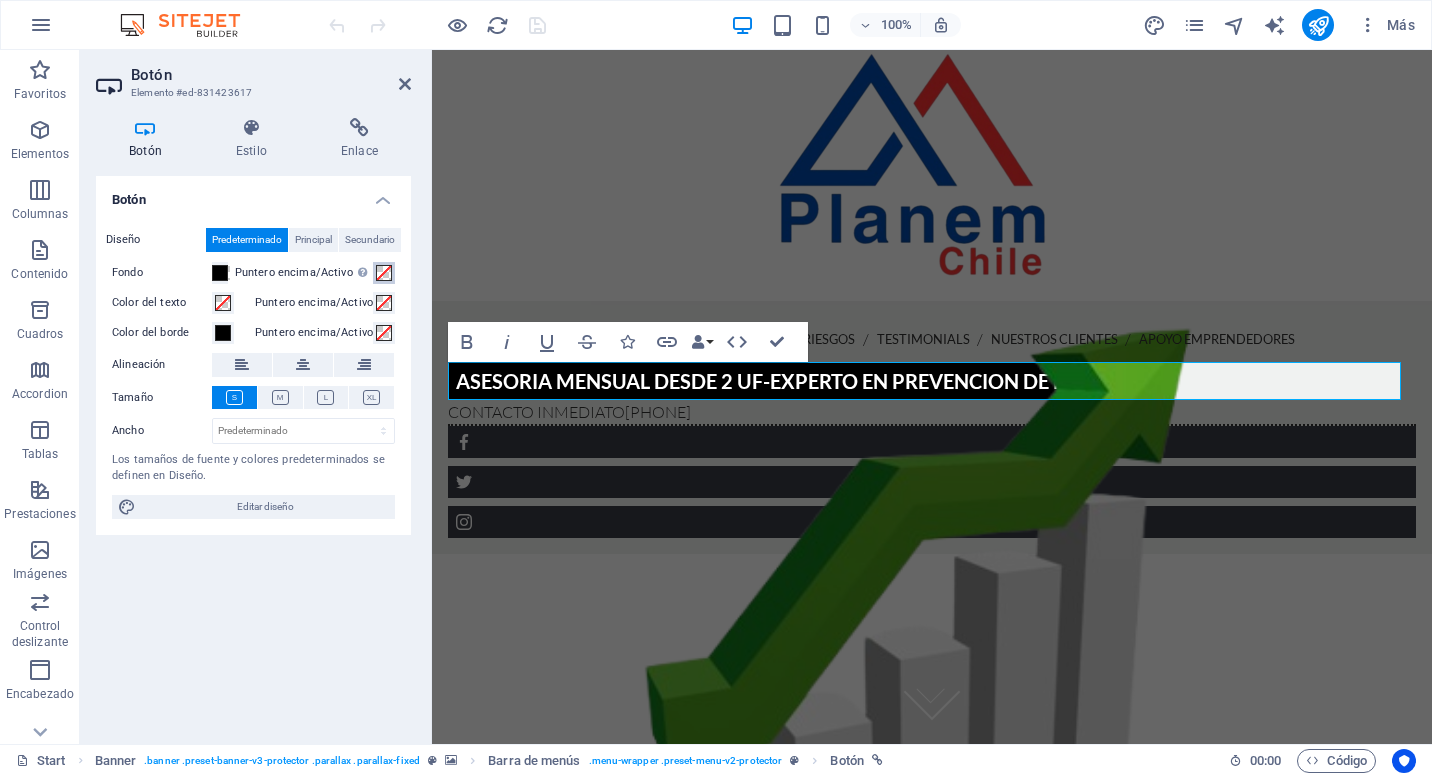 click at bounding box center [384, 273] 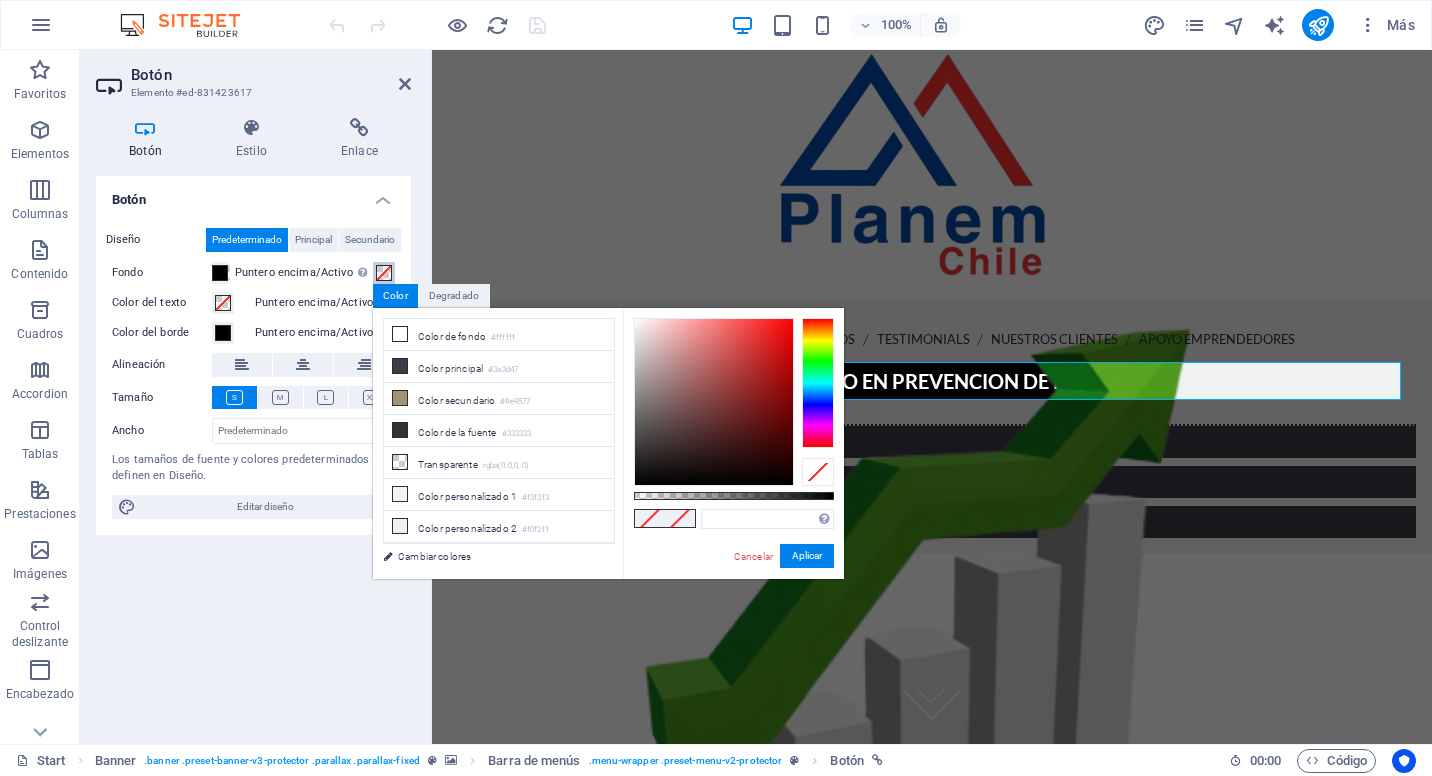 click at bounding box center [818, 383] 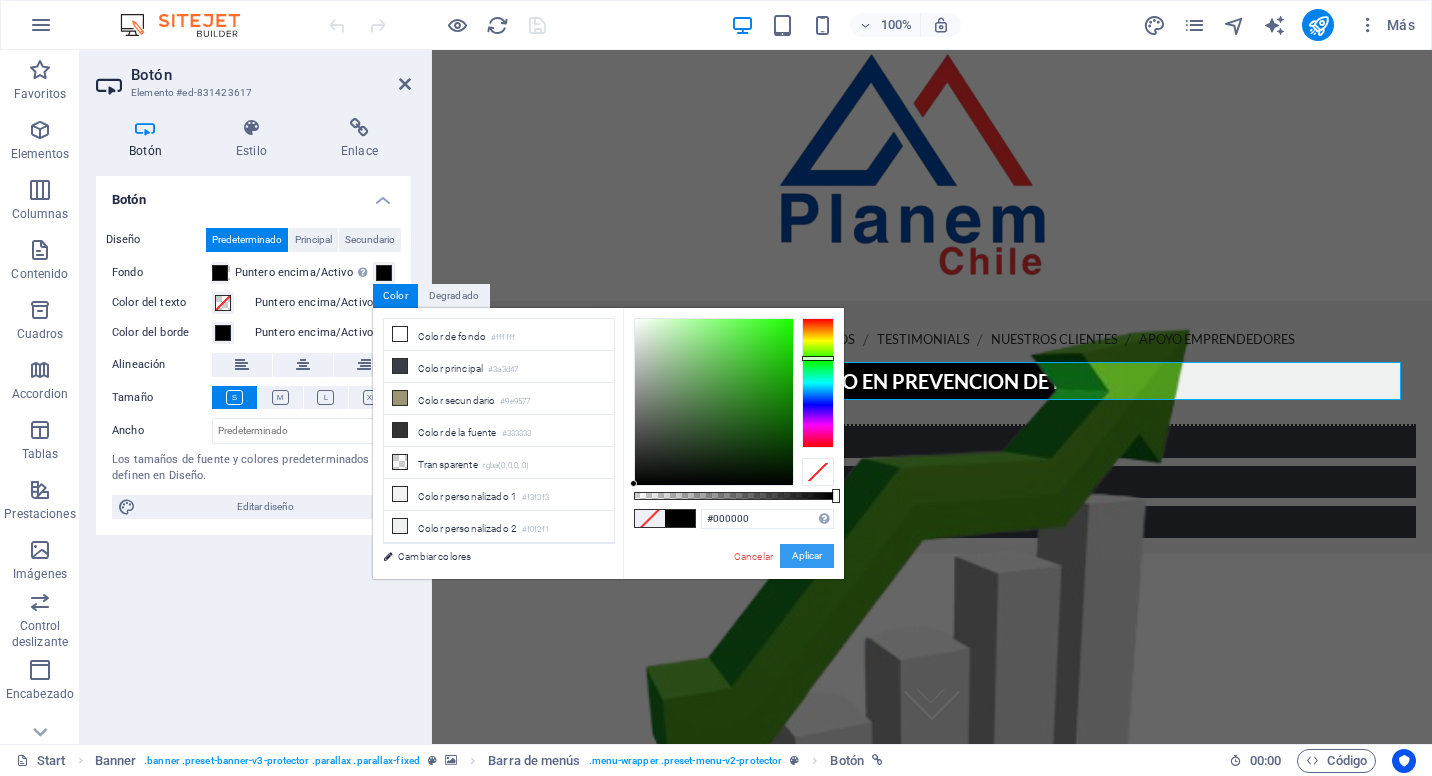 click on "Aplicar" at bounding box center (807, 556) 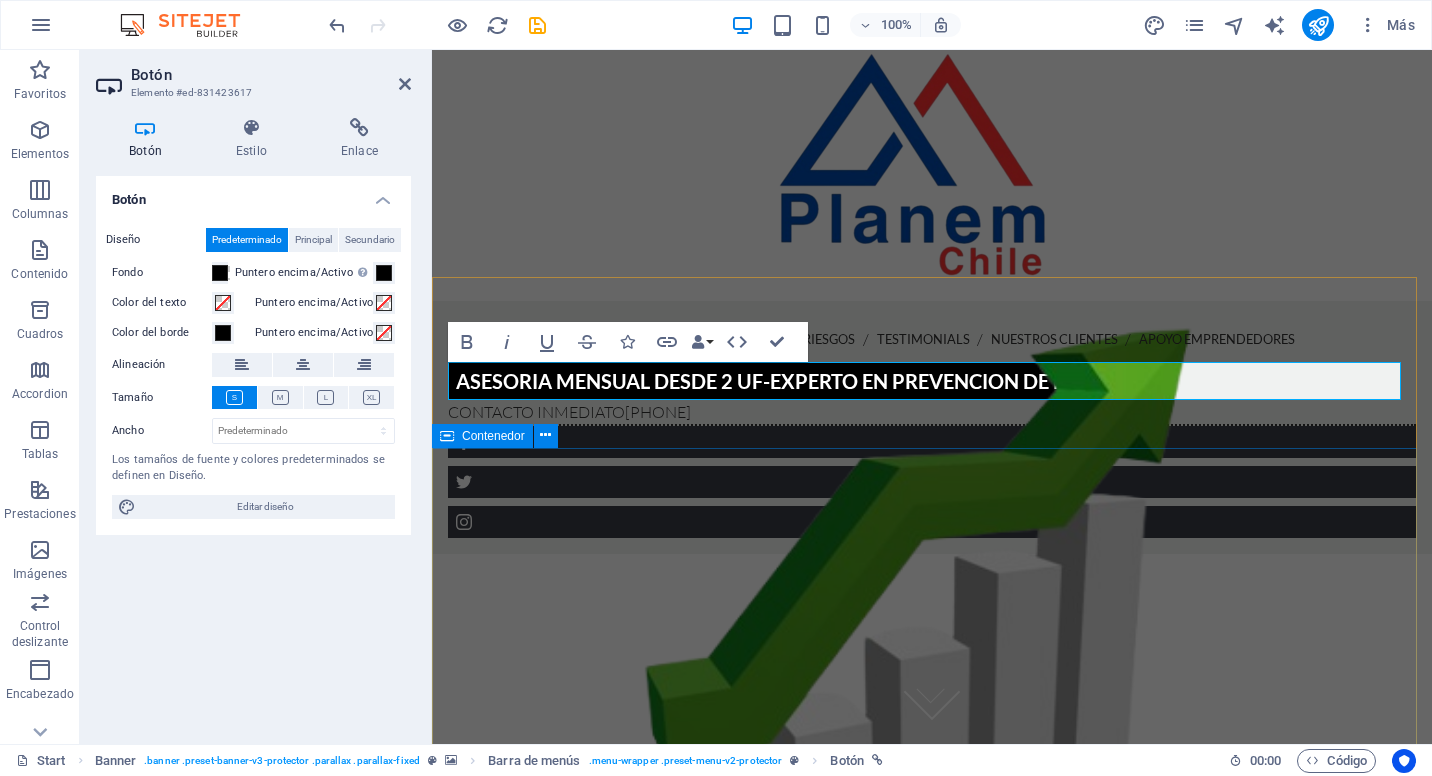 click at bounding box center (932, 634) 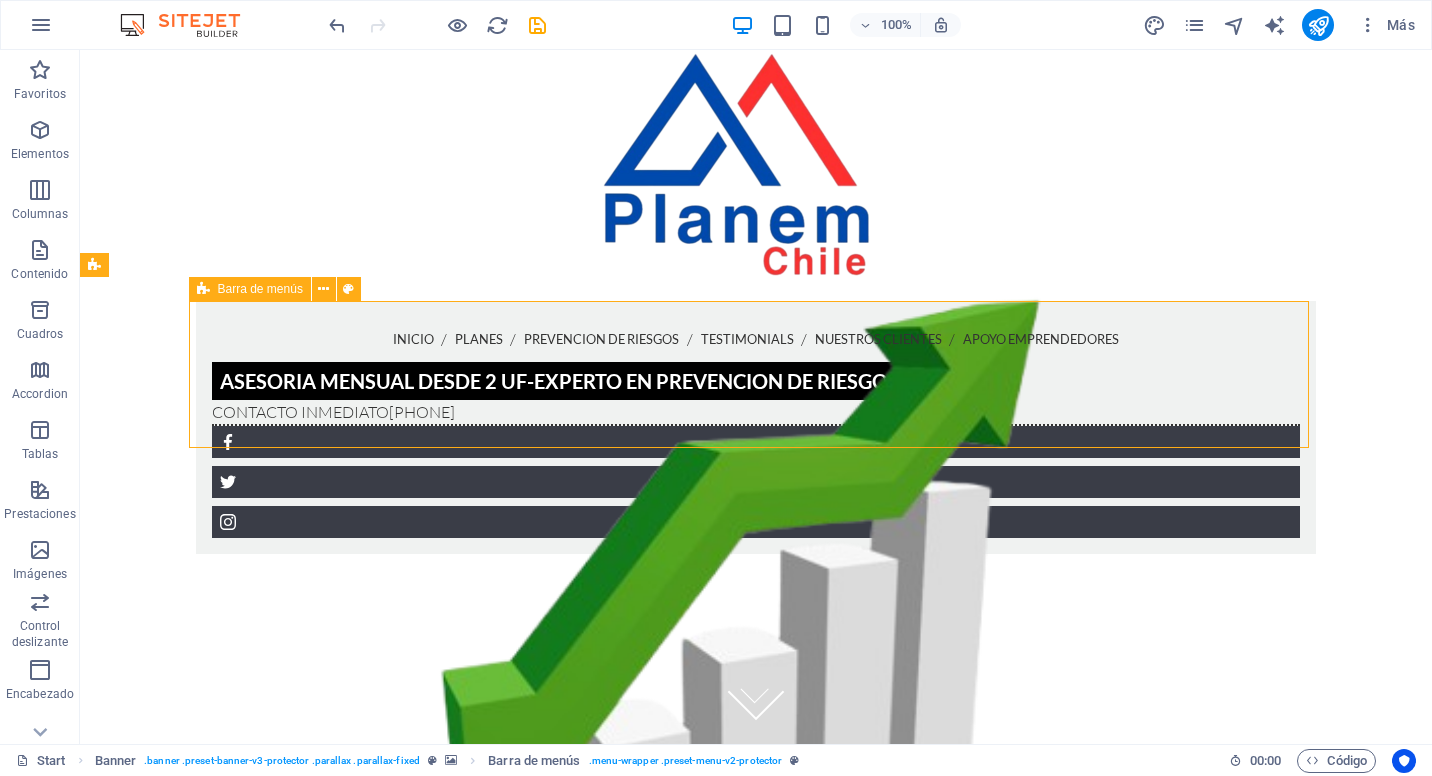 click at bounding box center (756, 634) 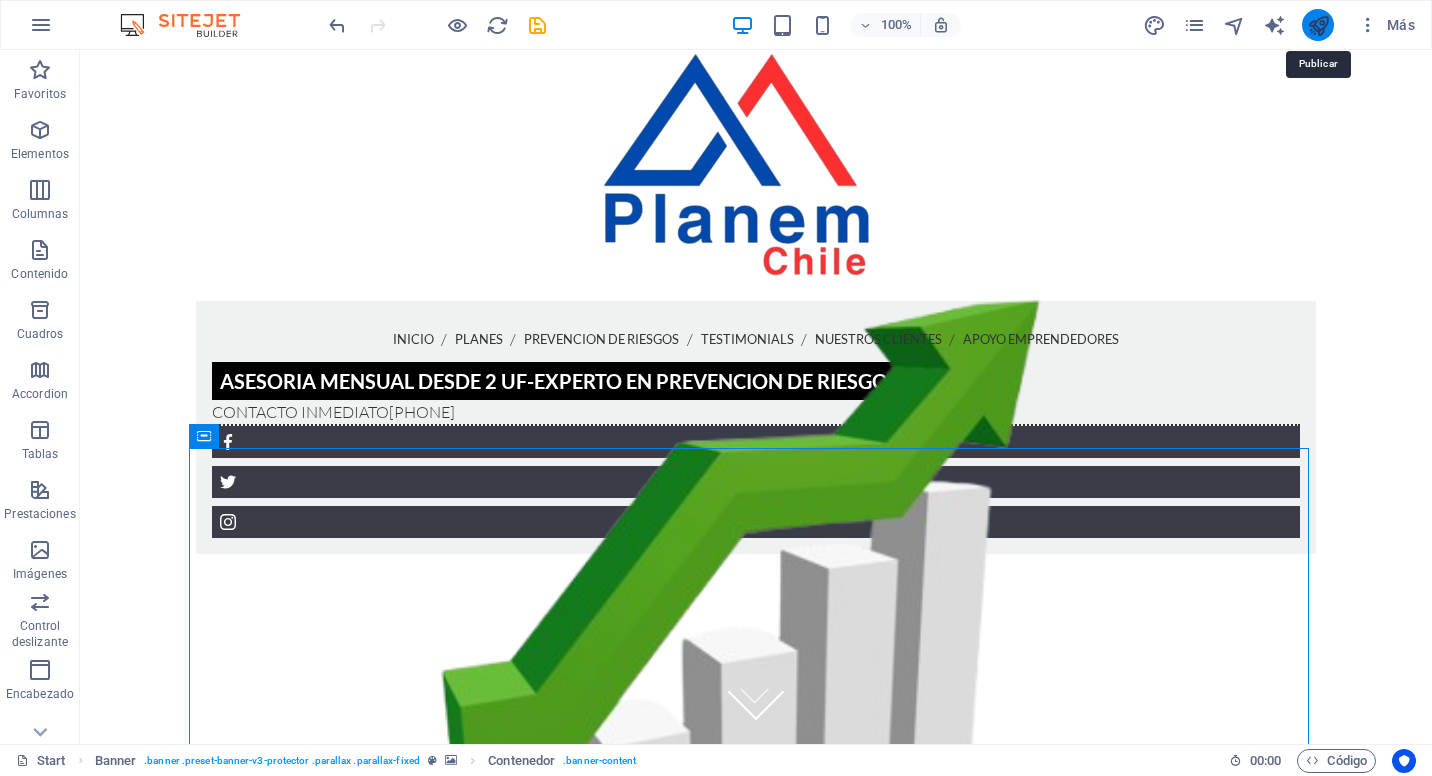 click at bounding box center (1318, 25) 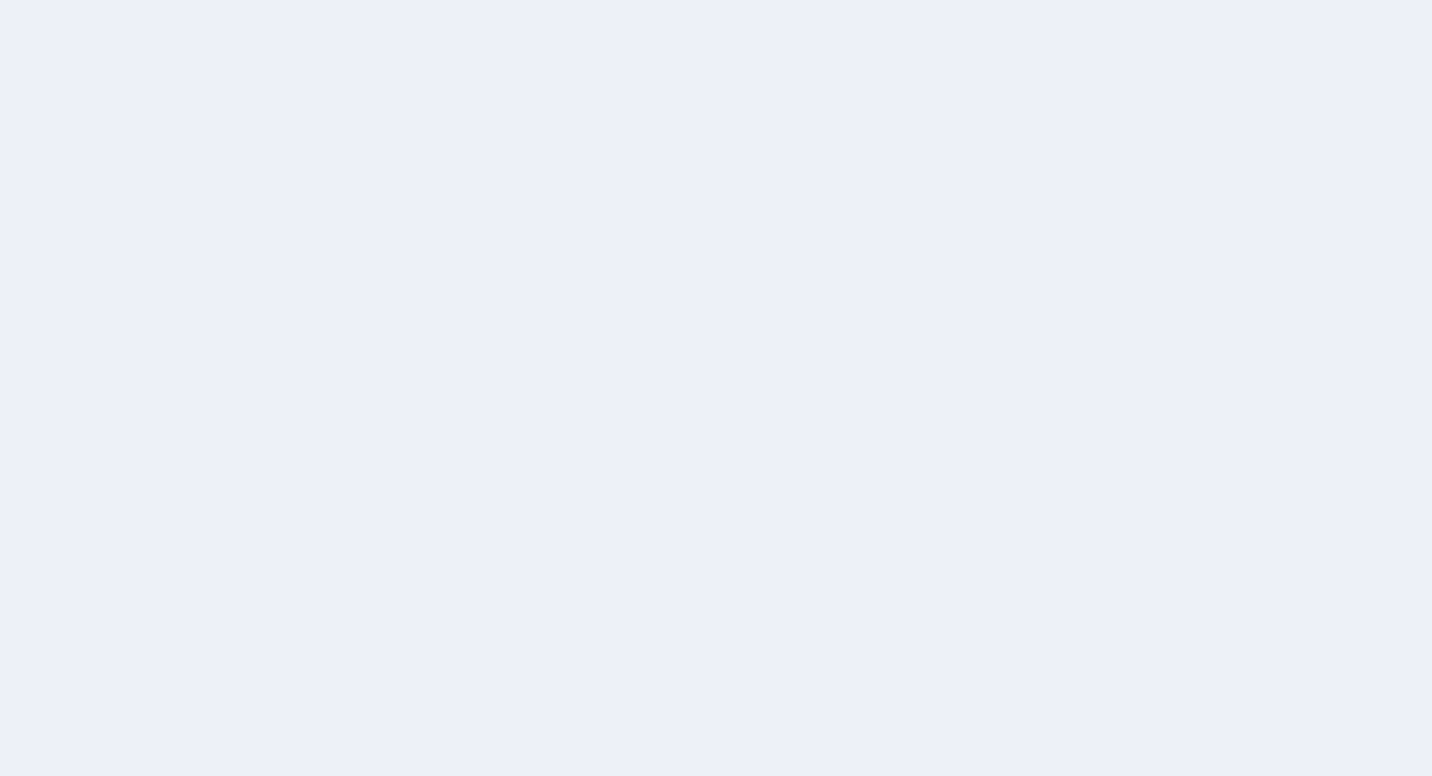 scroll, scrollTop: 0, scrollLeft: 0, axis: both 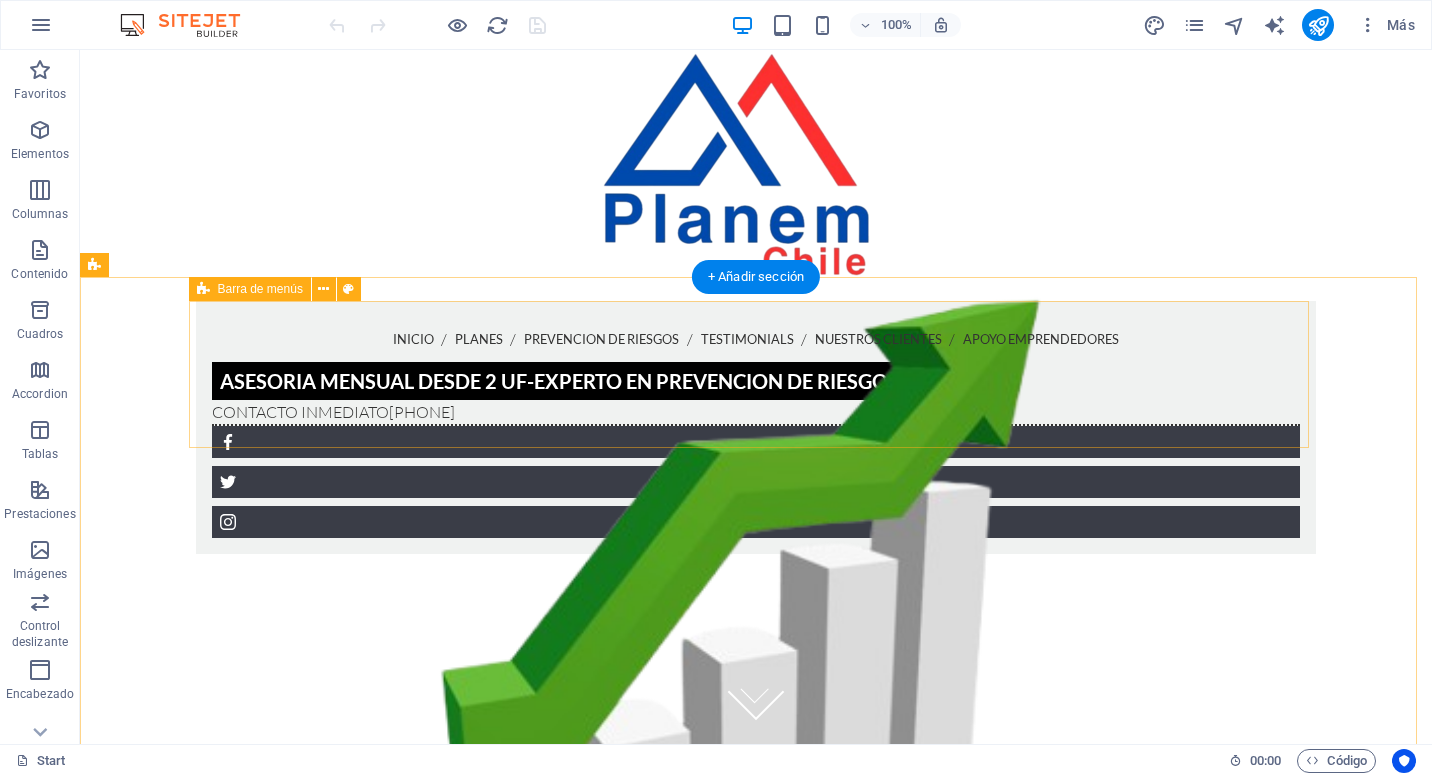 click on "inicio planes prevencion de riesgos Testimonials nuestros clientes apoyo emprendedores ASESORIA MENSUAL DESDE 2 UF-EXPERTO EN PREVENCION DE RIESGOS CONTACTO INMEDIATO +569-[PHONE] Menu" at bounding box center [756, 427] 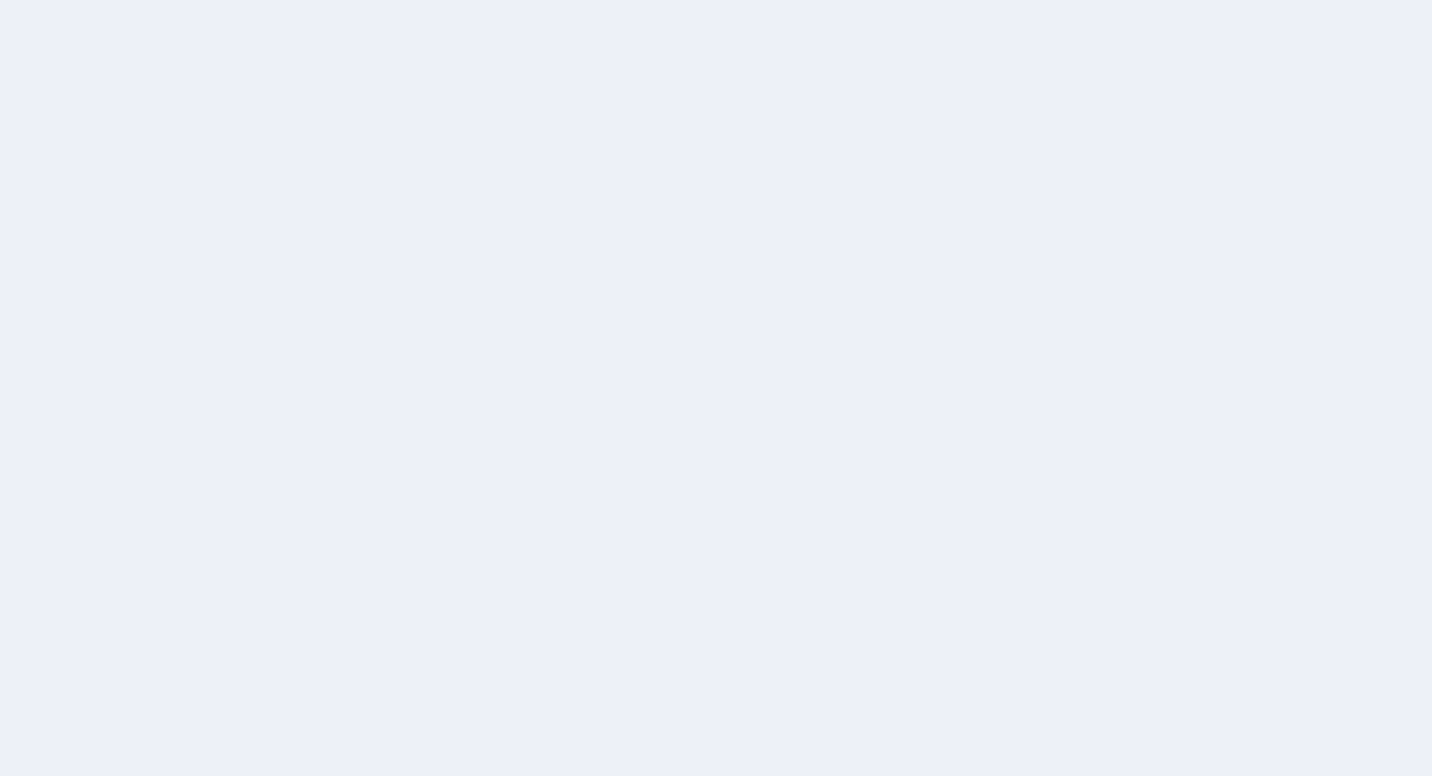 scroll, scrollTop: 0, scrollLeft: 0, axis: both 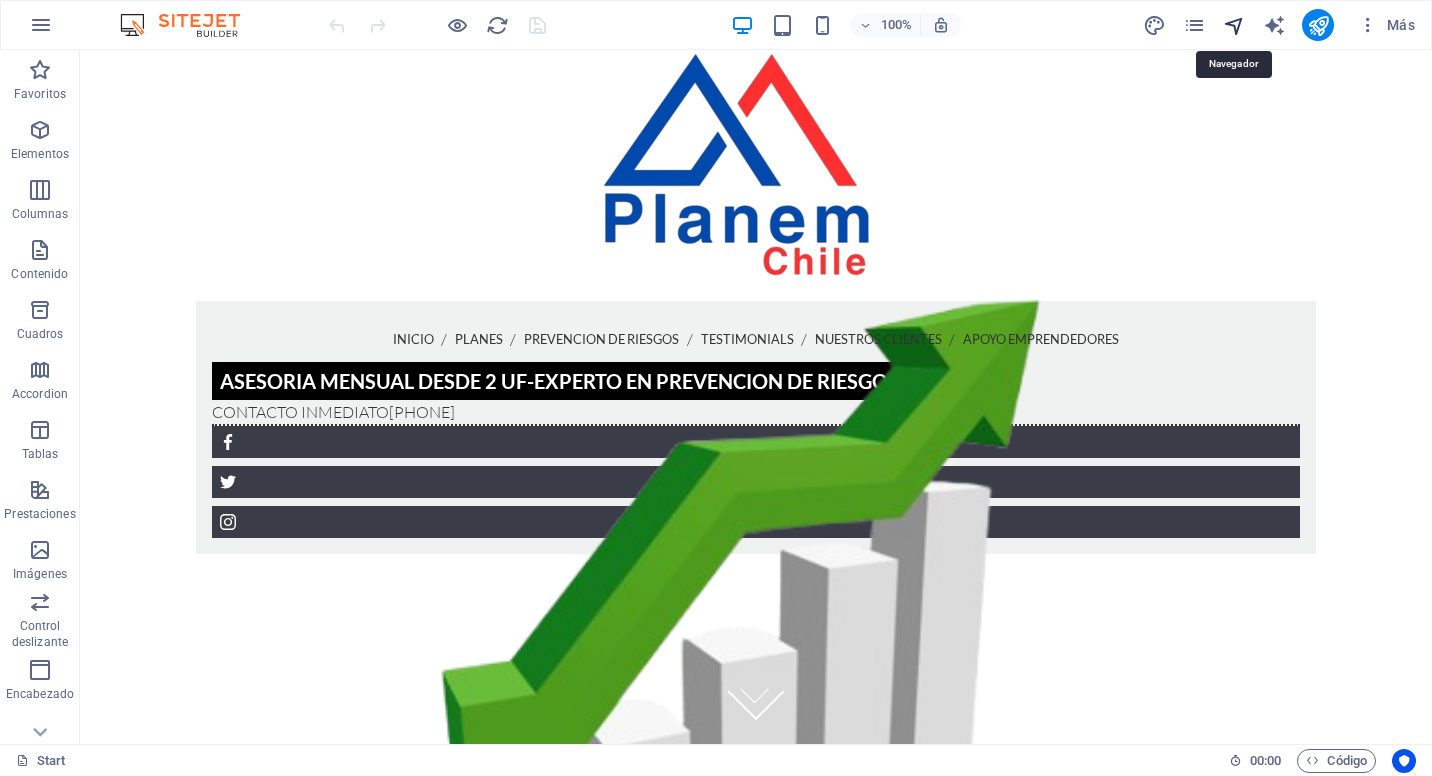 click at bounding box center [1234, 25] 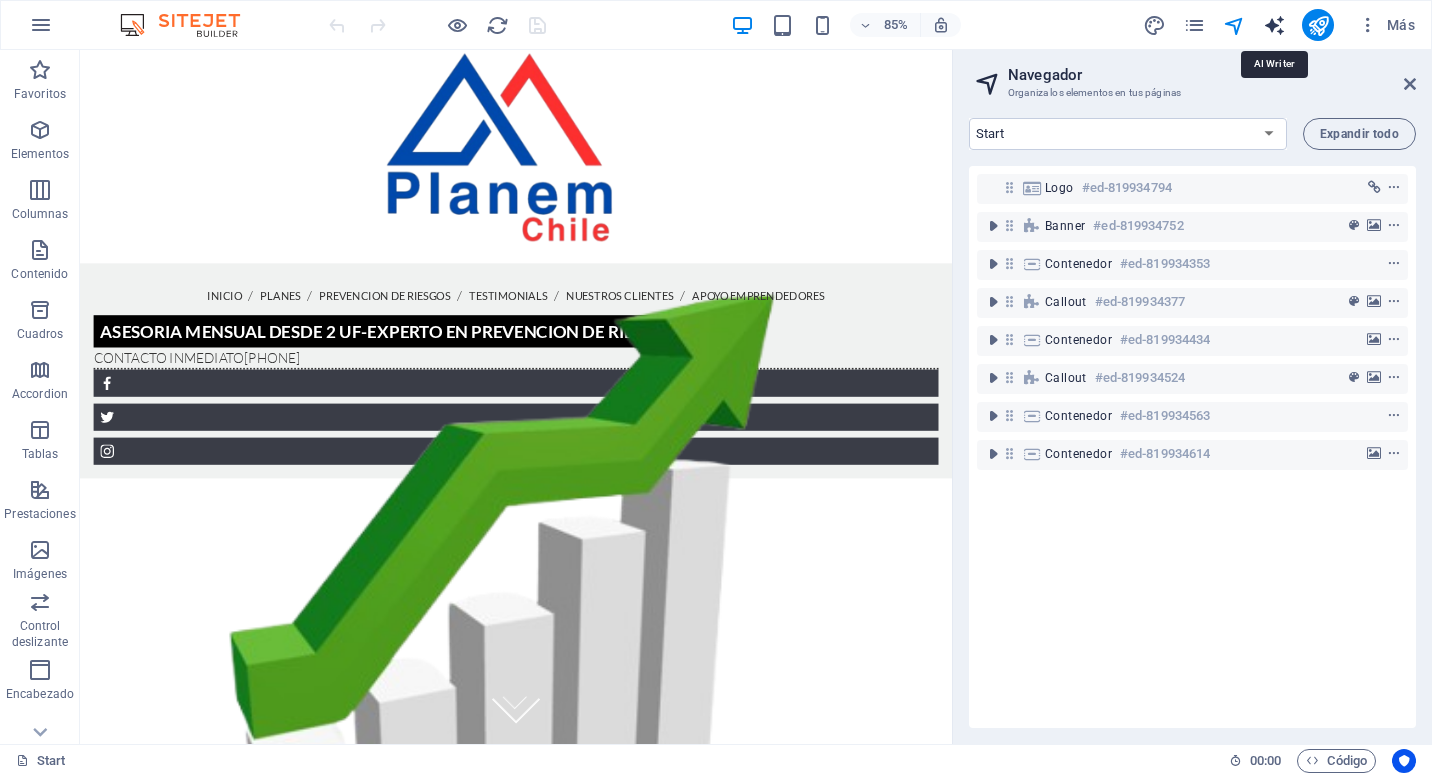 click at bounding box center [1274, 25] 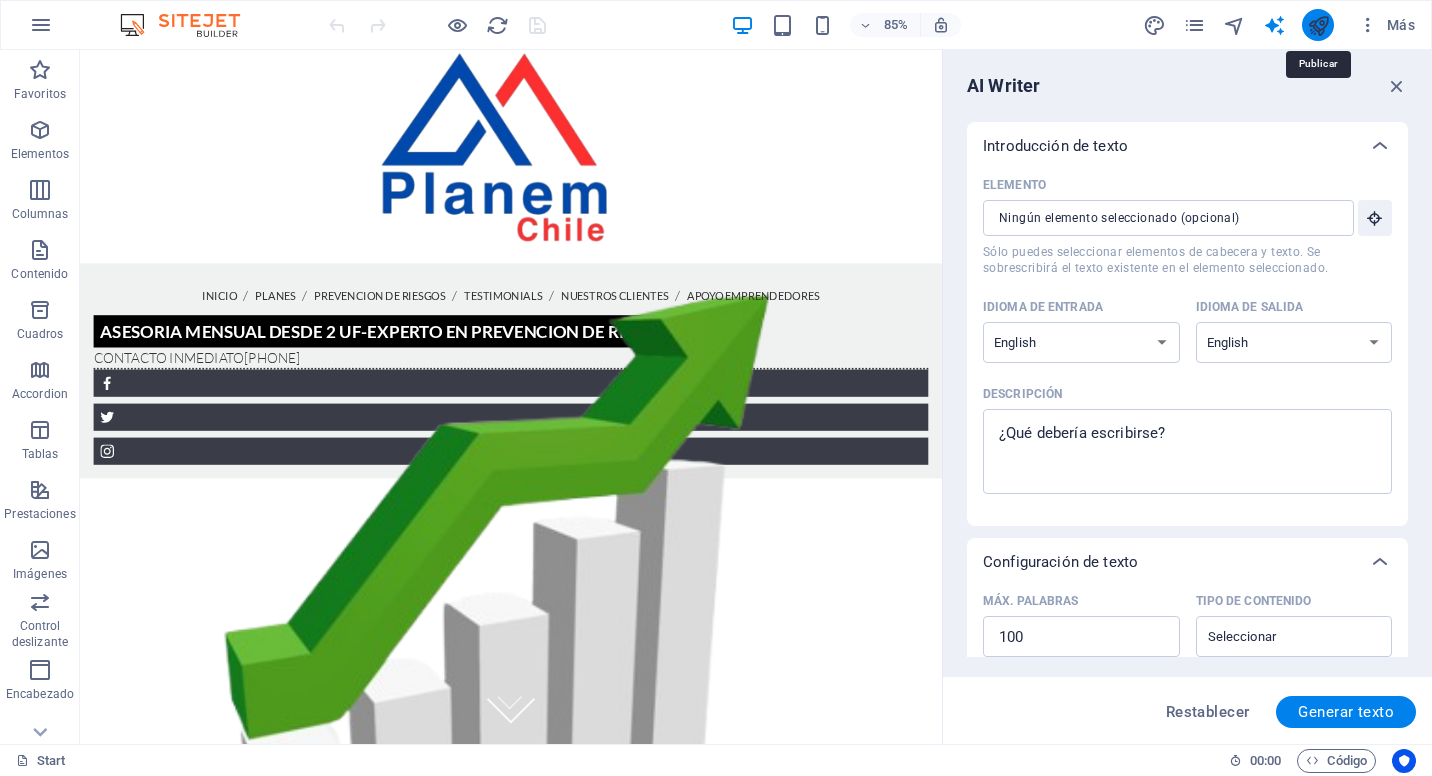 click at bounding box center (1318, 25) 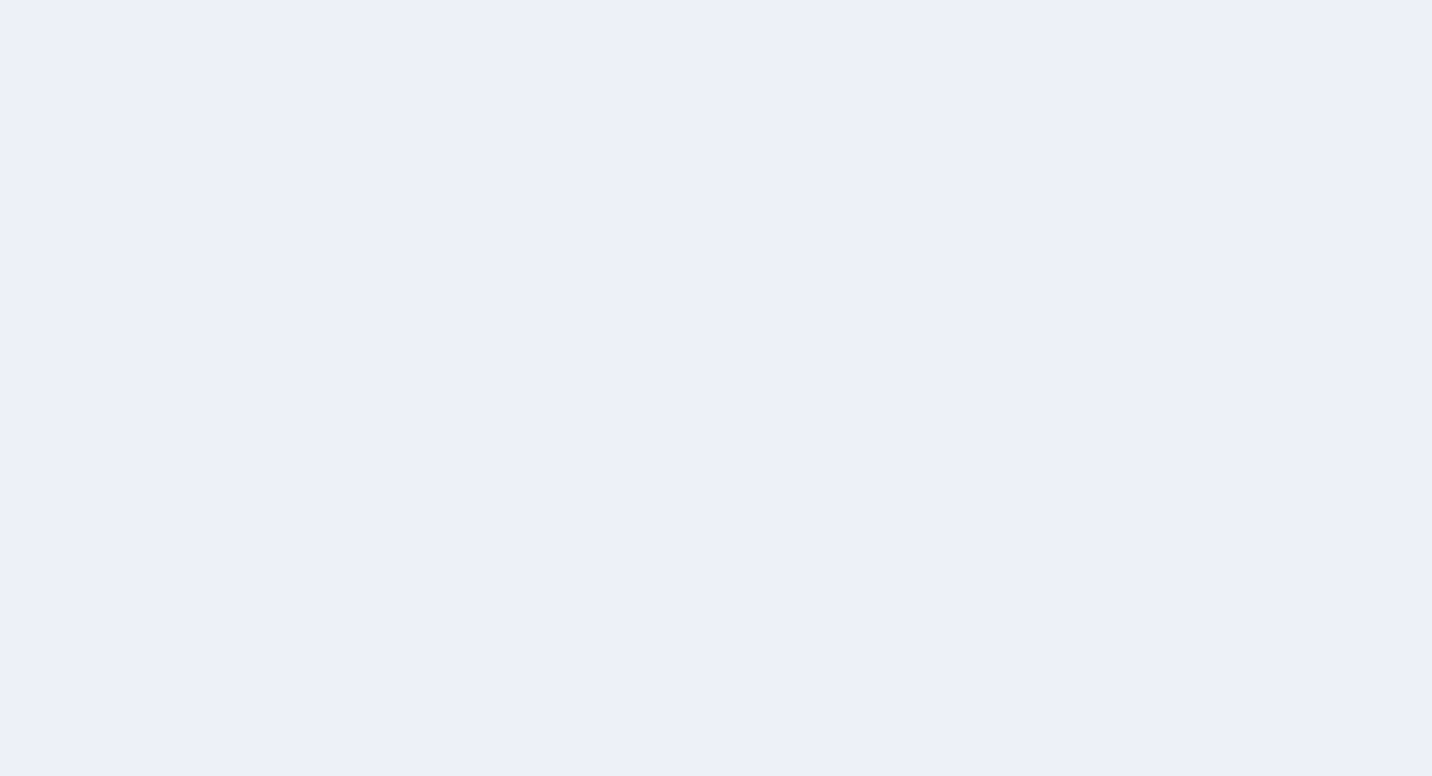 scroll, scrollTop: 0, scrollLeft: 0, axis: both 